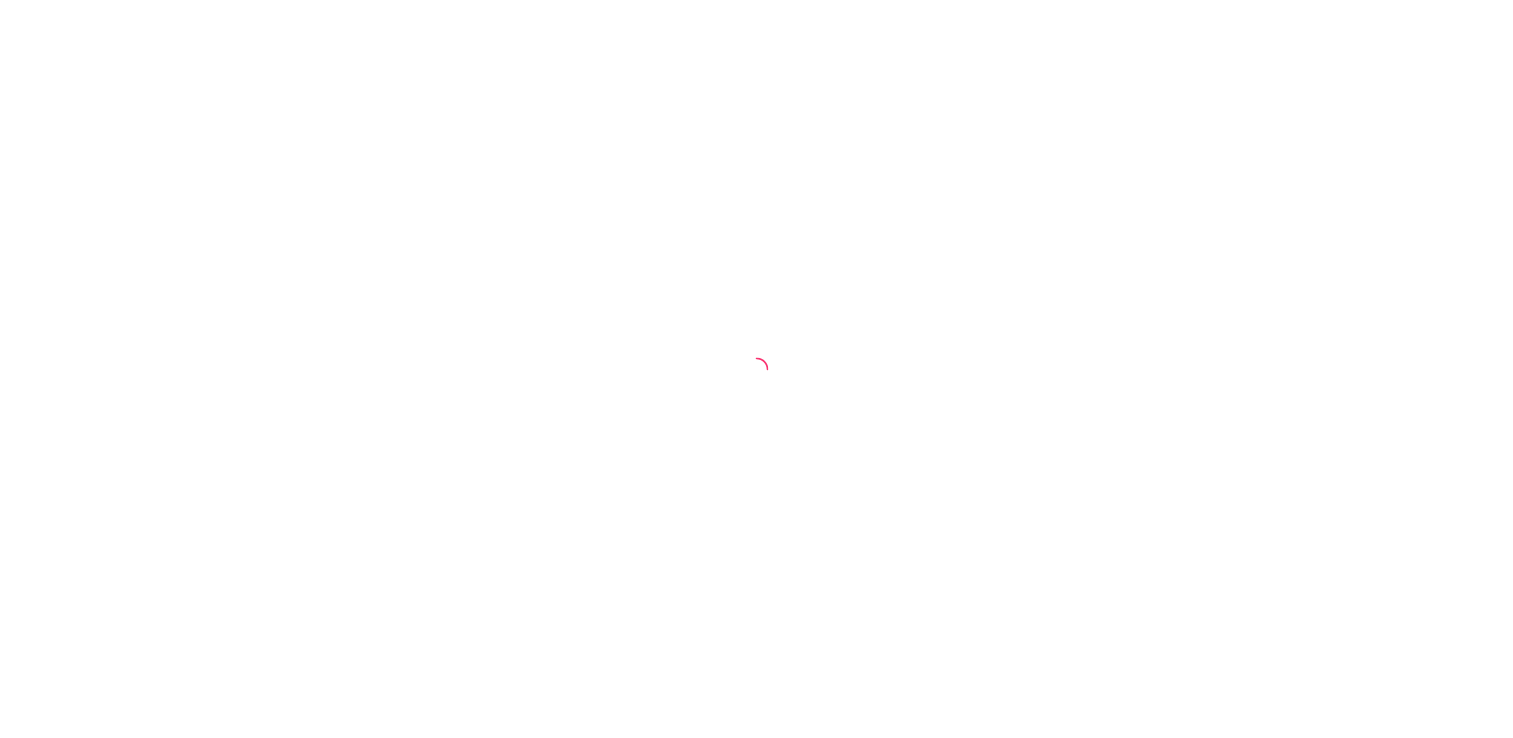 scroll, scrollTop: 0, scrollLeft: 0, axis: both 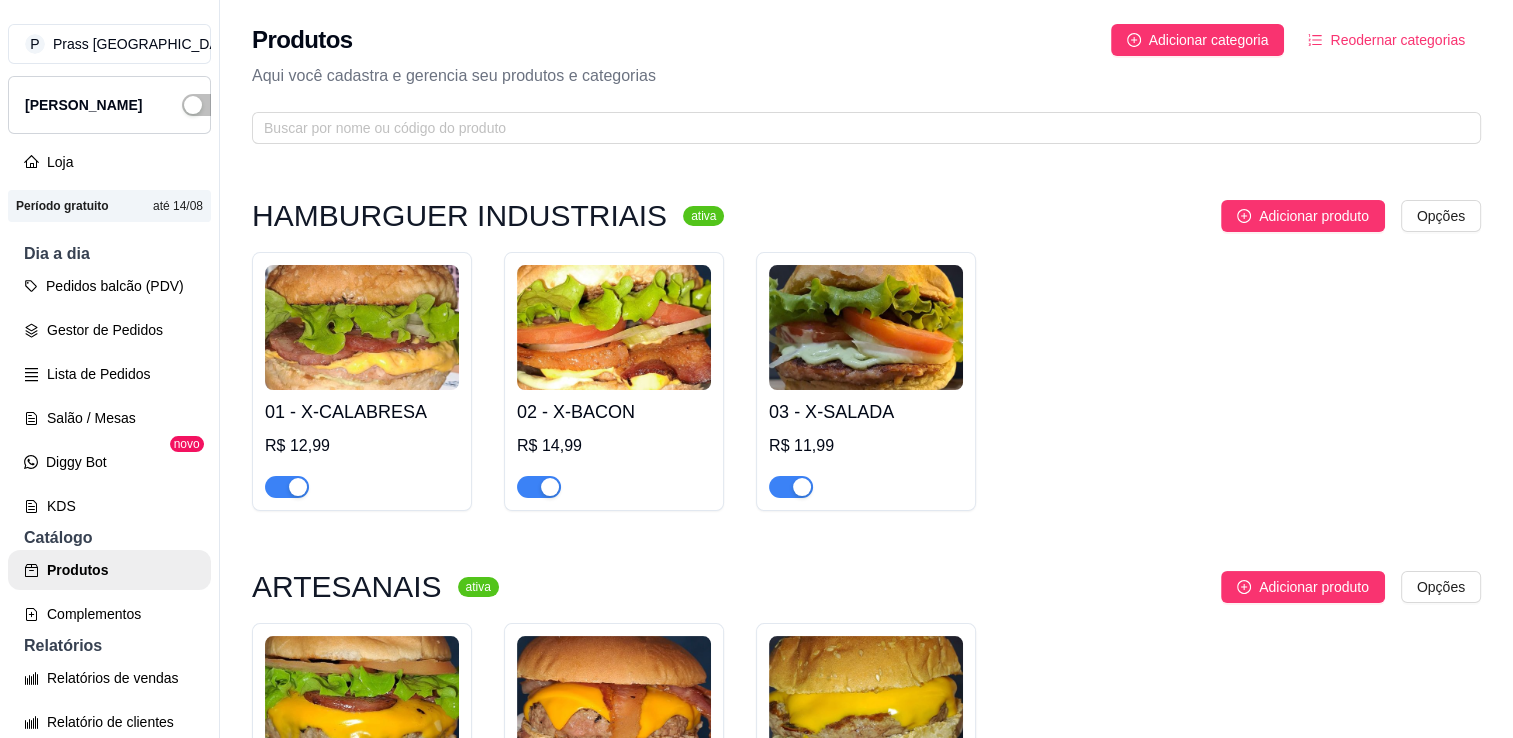 click on "Reodernar categorias" at bounding box center [1397, 40] 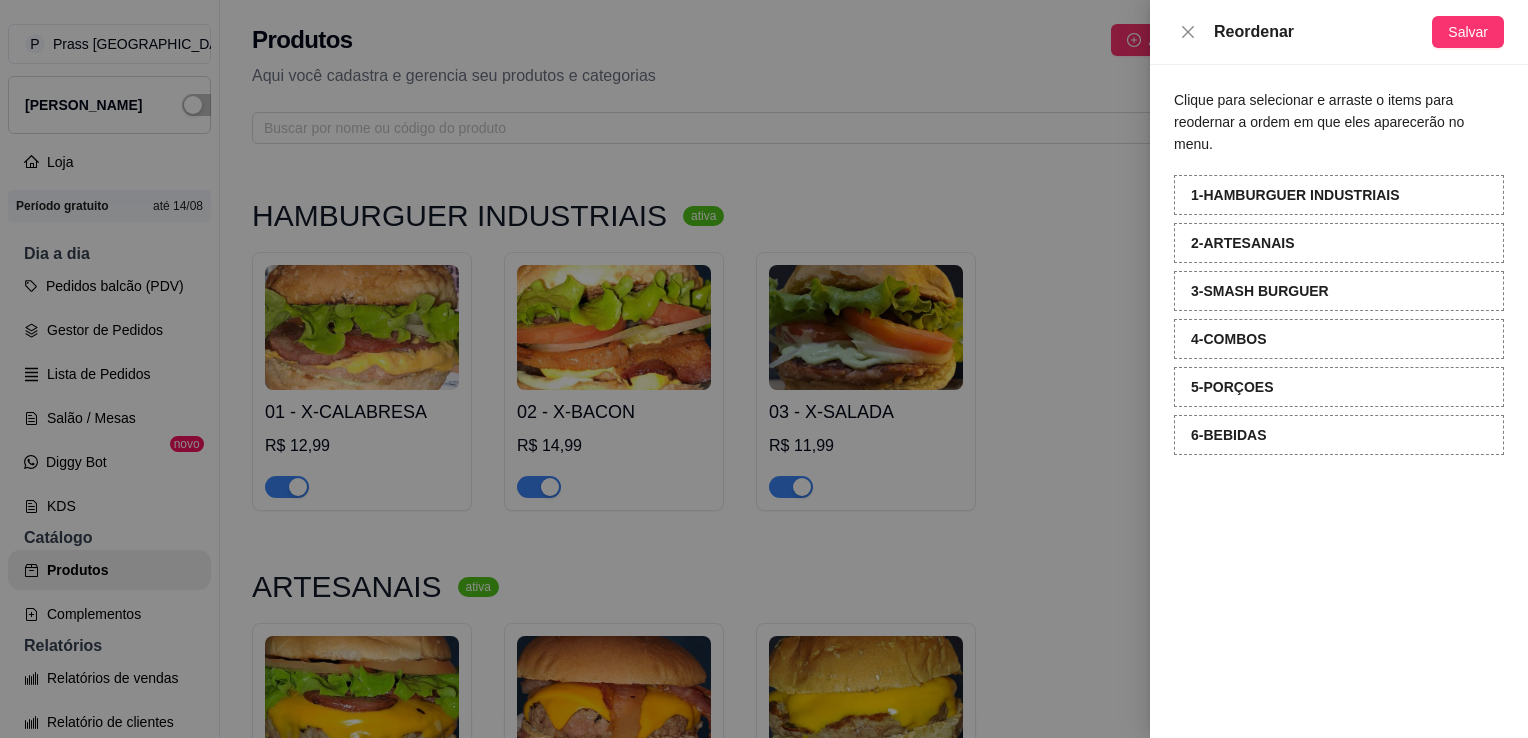 click at bounding box center (764, 369) 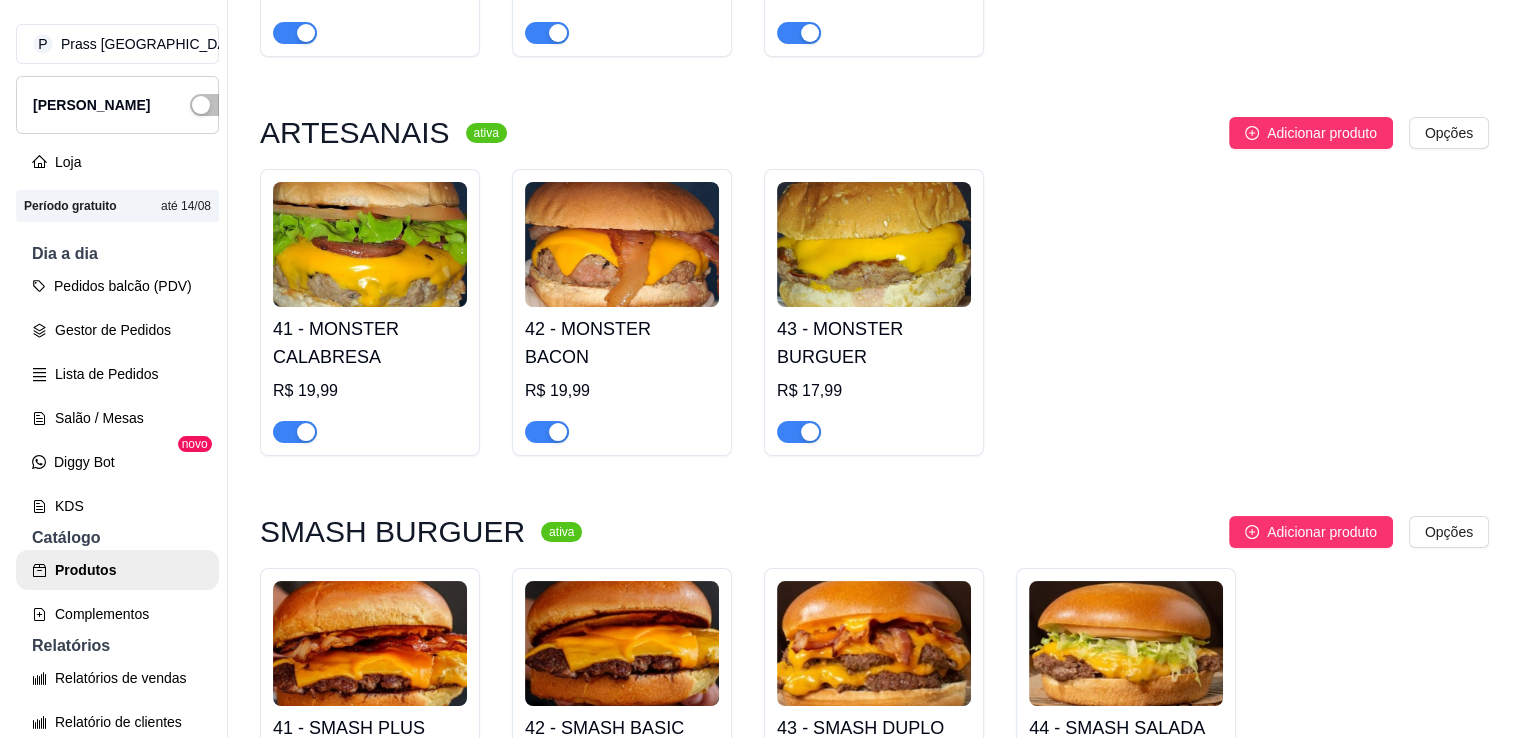 scroll, scrollTop: 400, scrollLeft: 0, axis: vertical 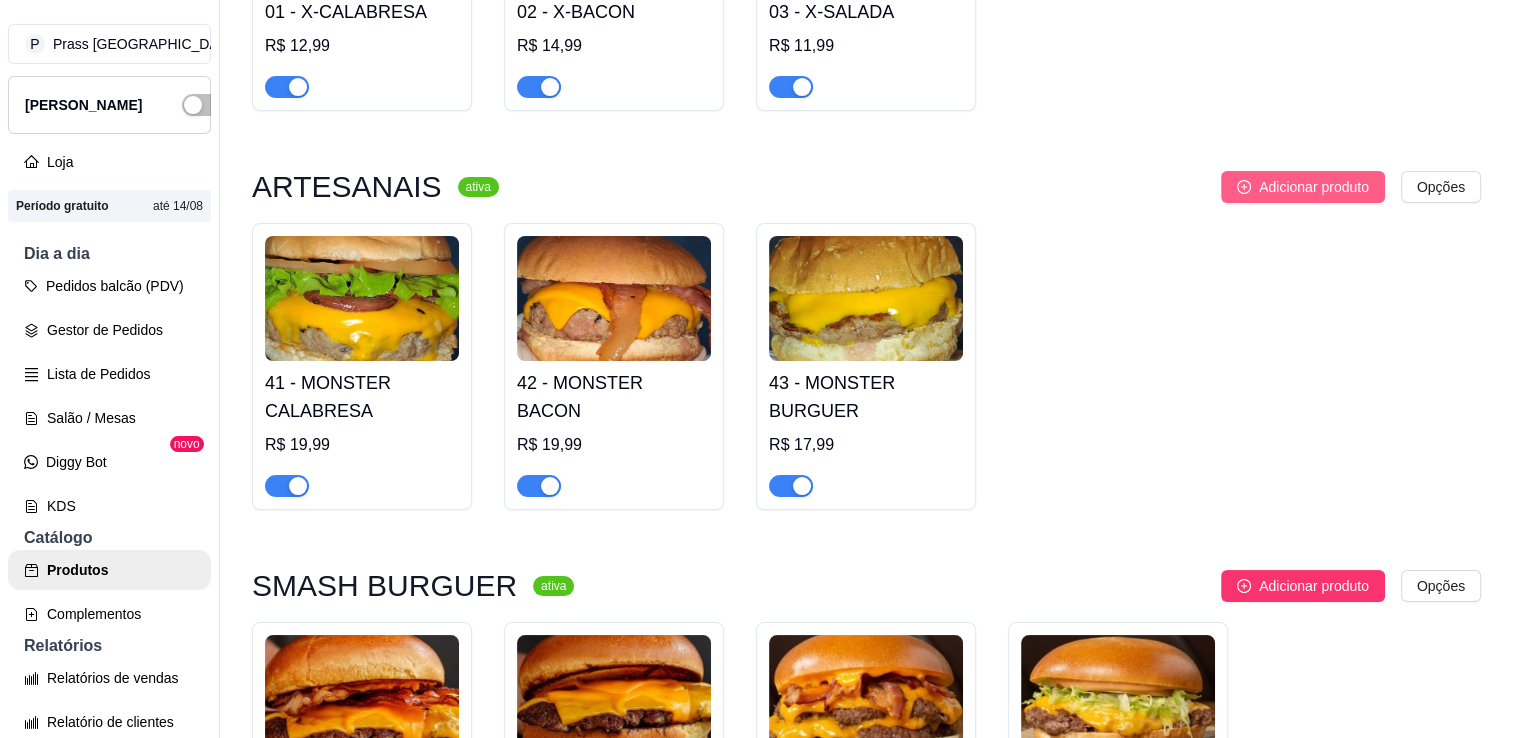 click on "Adicionar produto" at bounding box center [1314, 187] 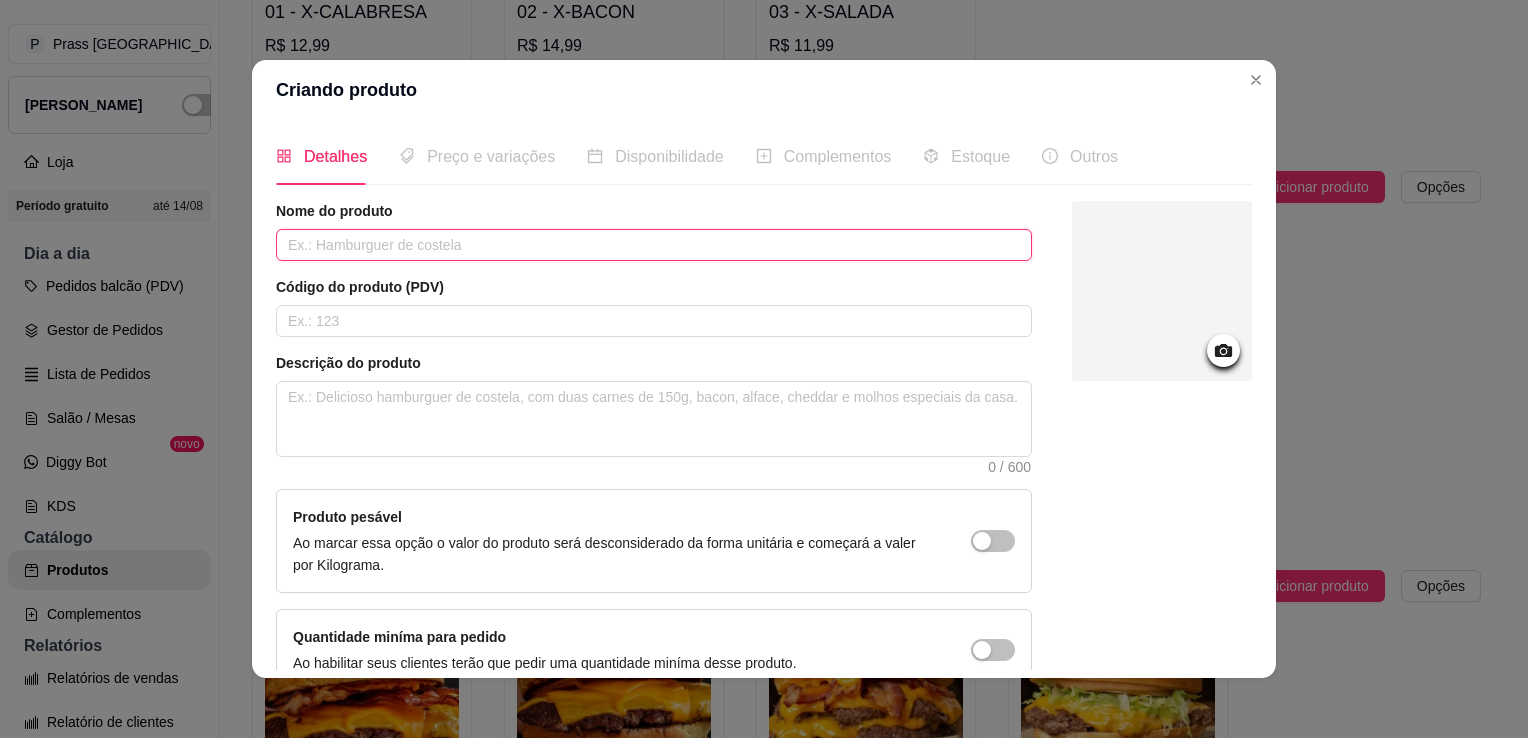 click at bounding box center (654, 245) 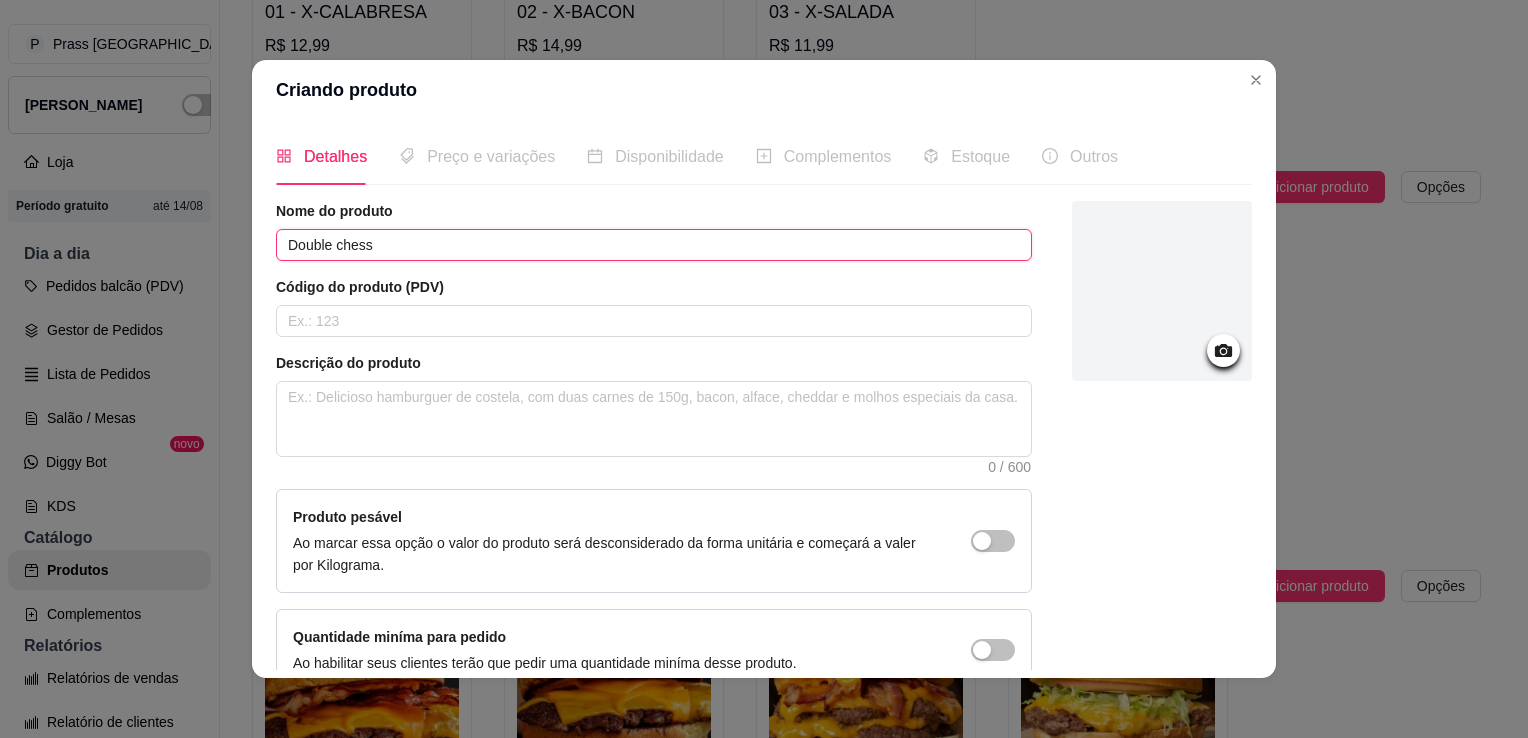 click on "Double chess" at bounding box center (654, 245) 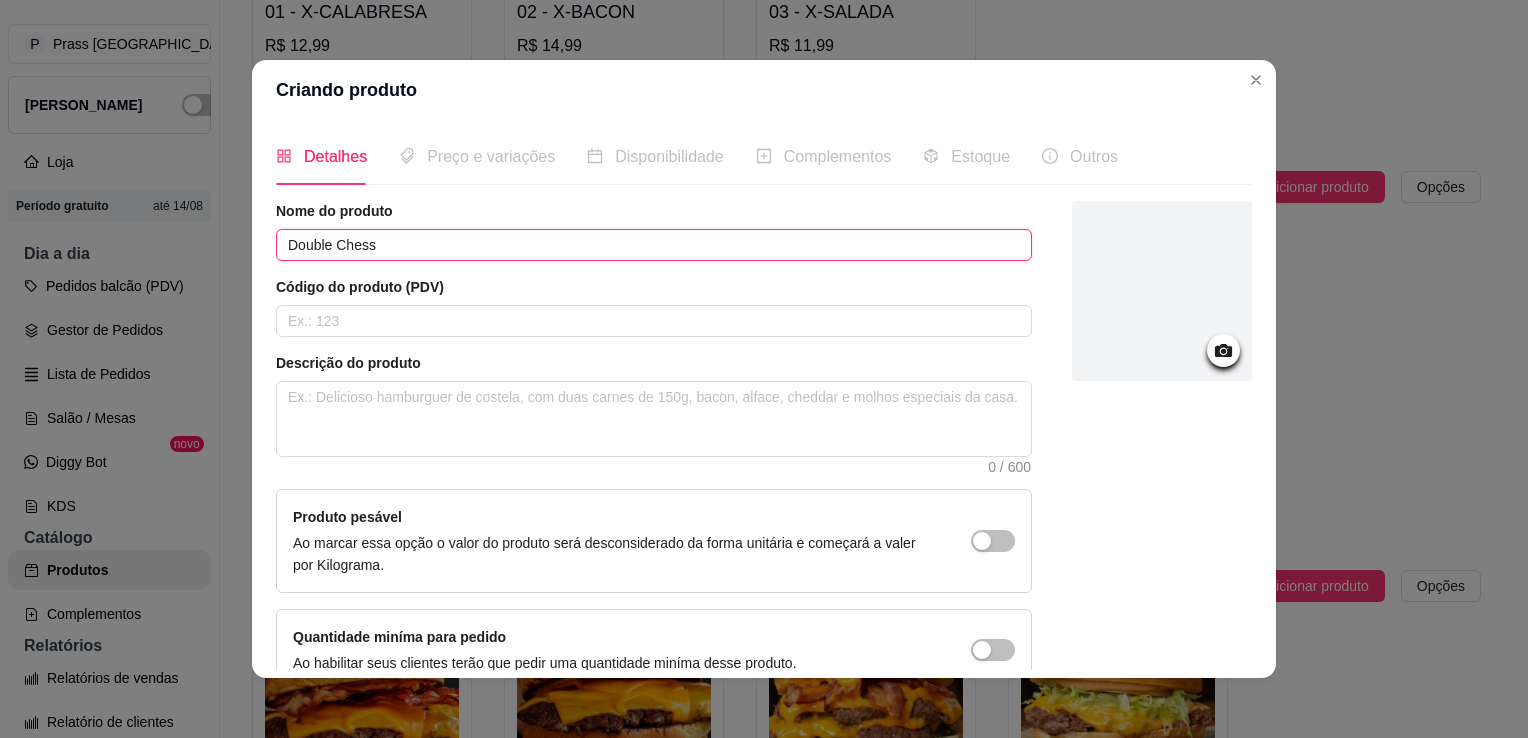 click on "Double Chess" at bounding box center (654, 245) 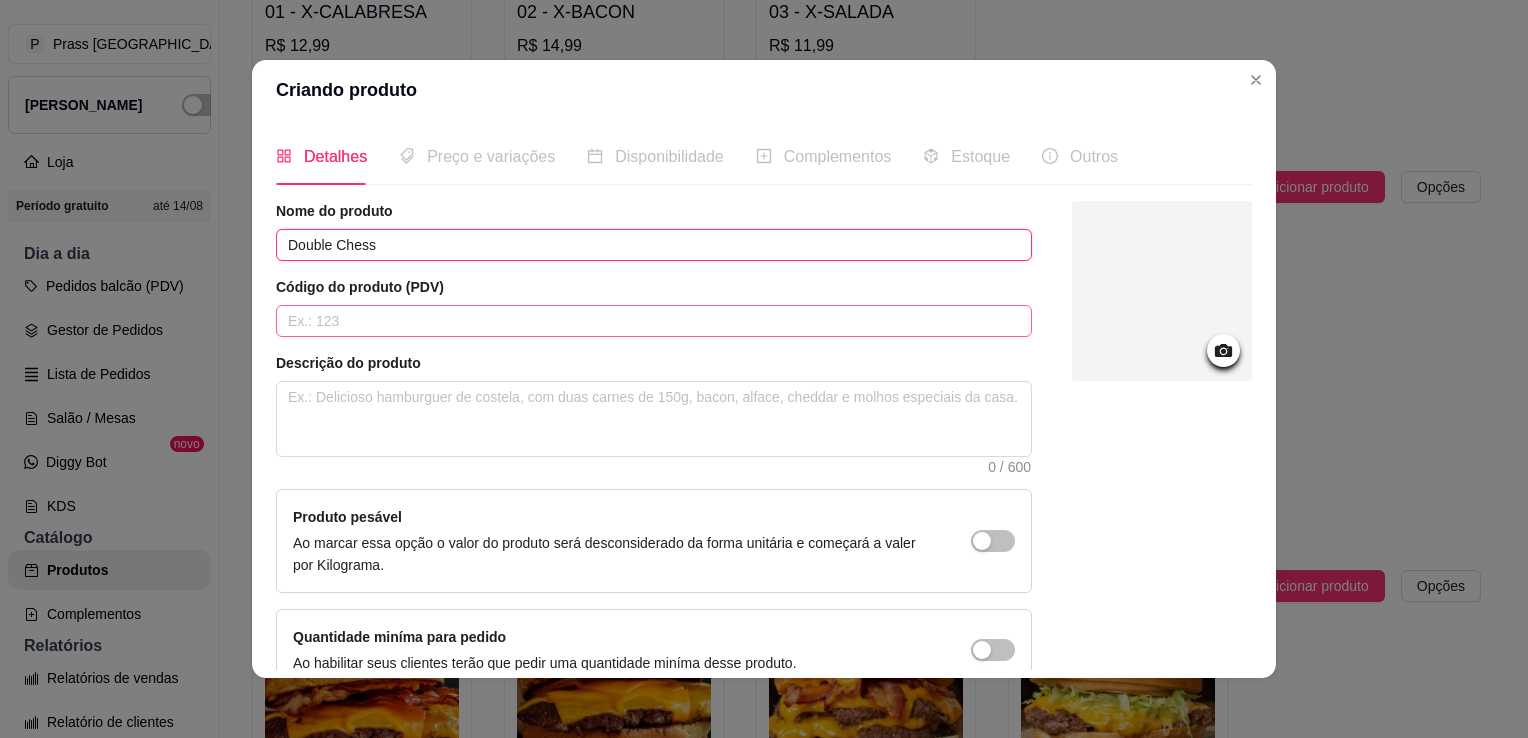 type on "Double Chess" 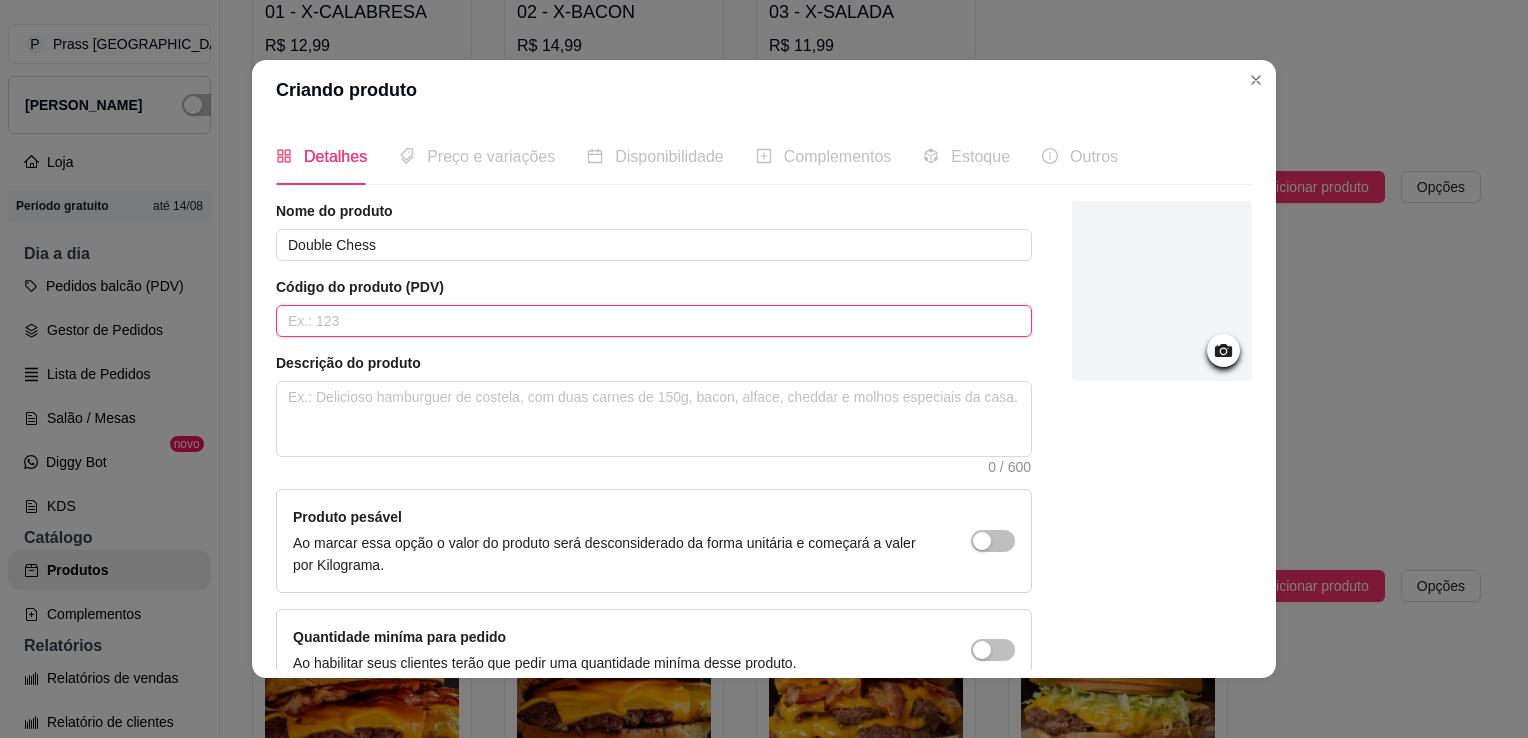 click at bounding box center [654, 321] 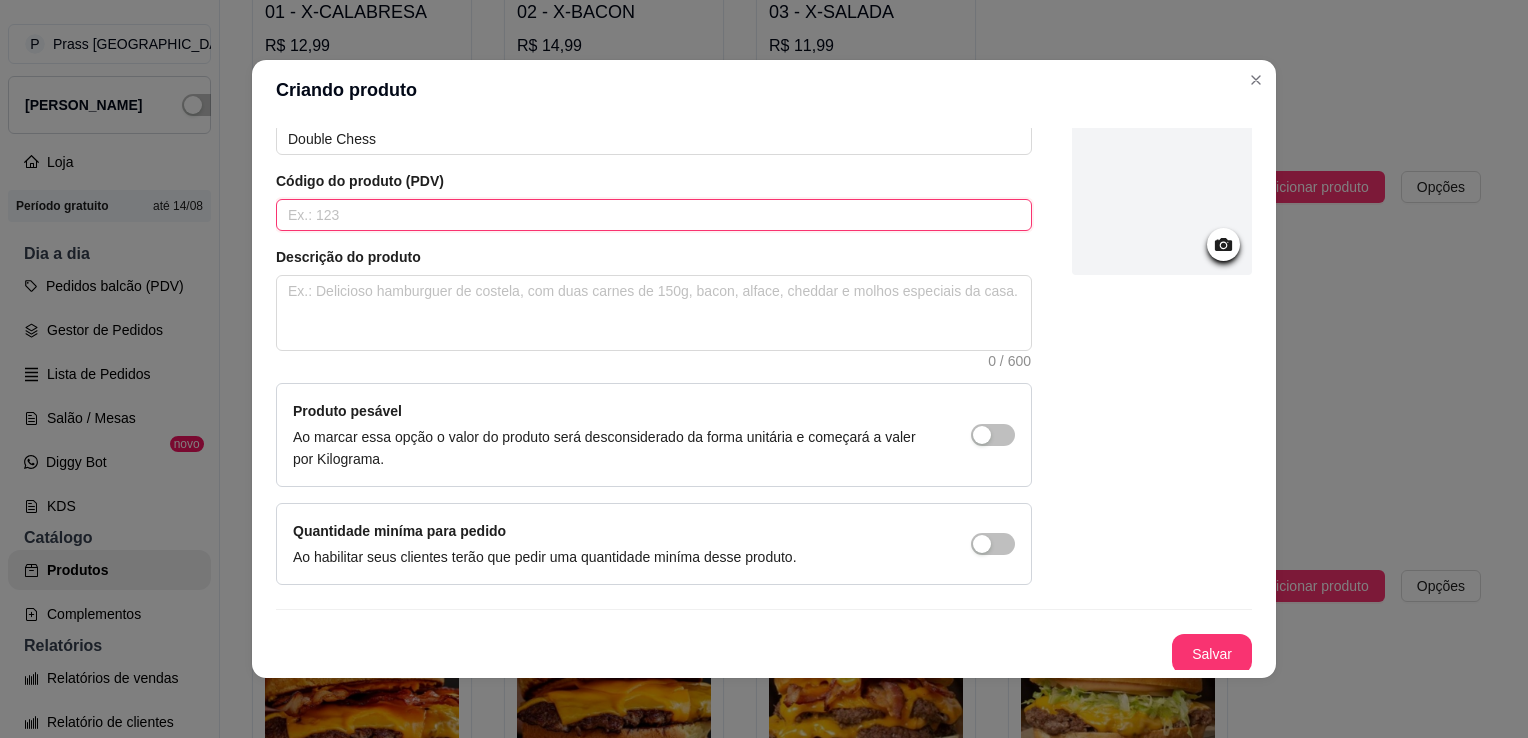 scroll, scrollTop: 107, scrollLeft: 0, axis: vertical 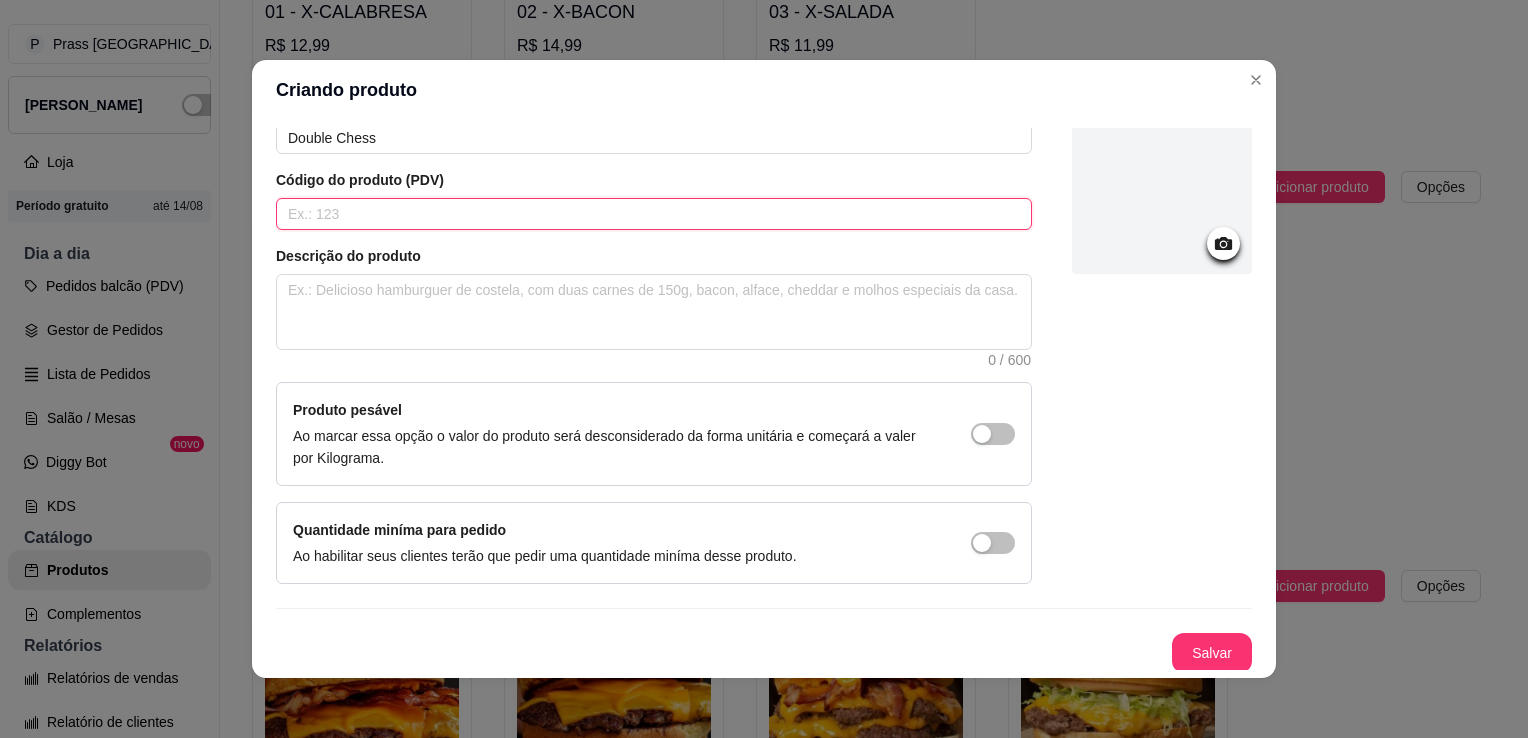 click at bounding box center [654, 214] 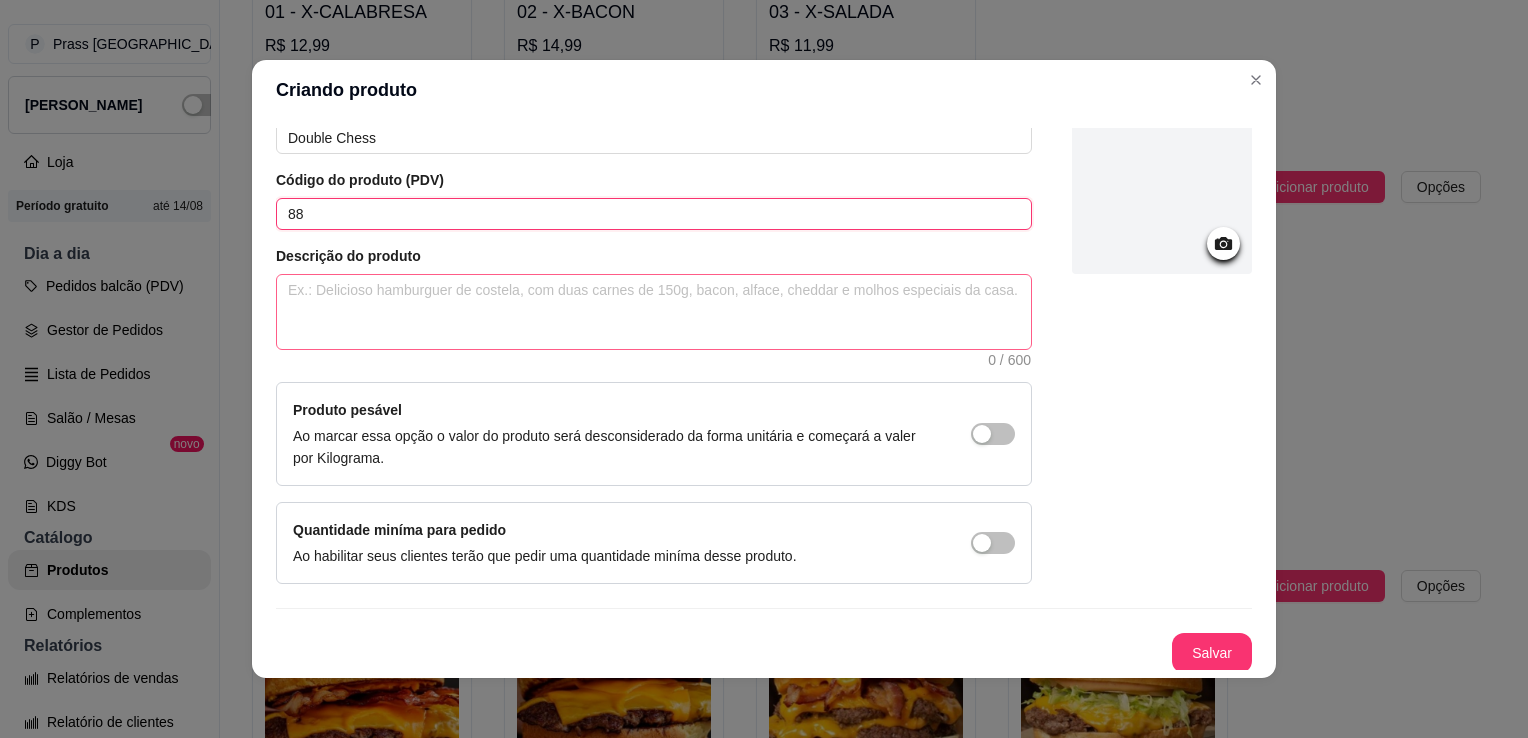 type on "88" 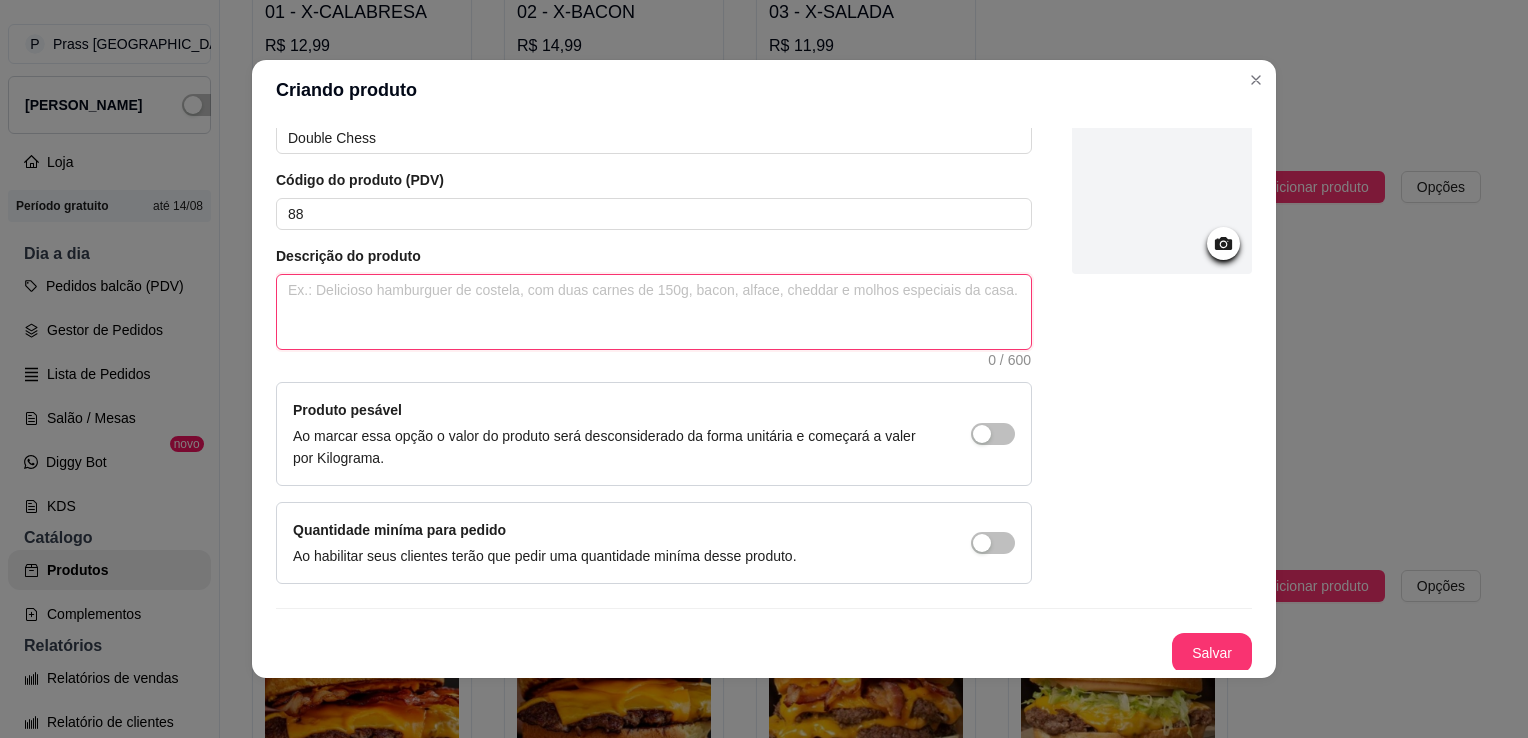 click at bounding box center [654, 312] 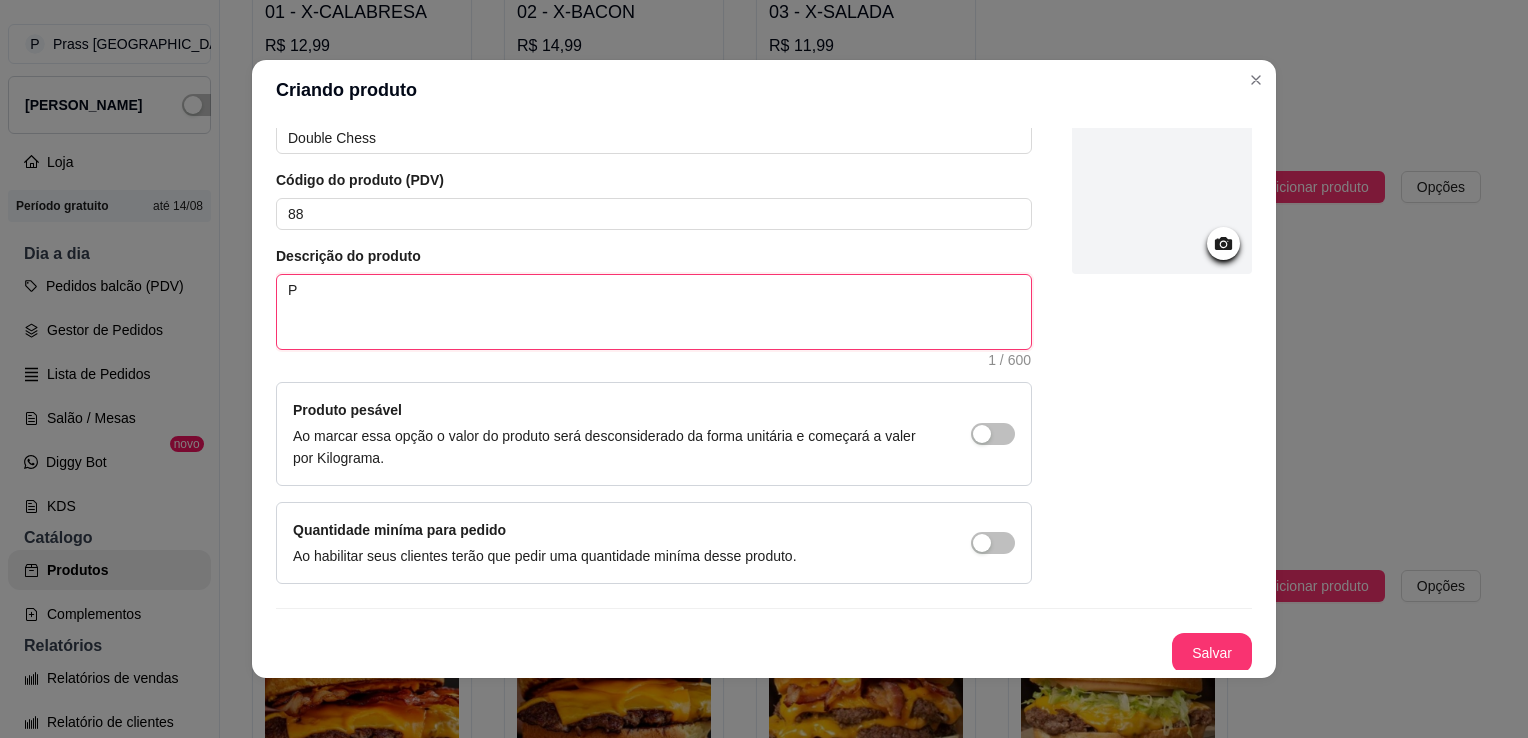 type on "Põ" 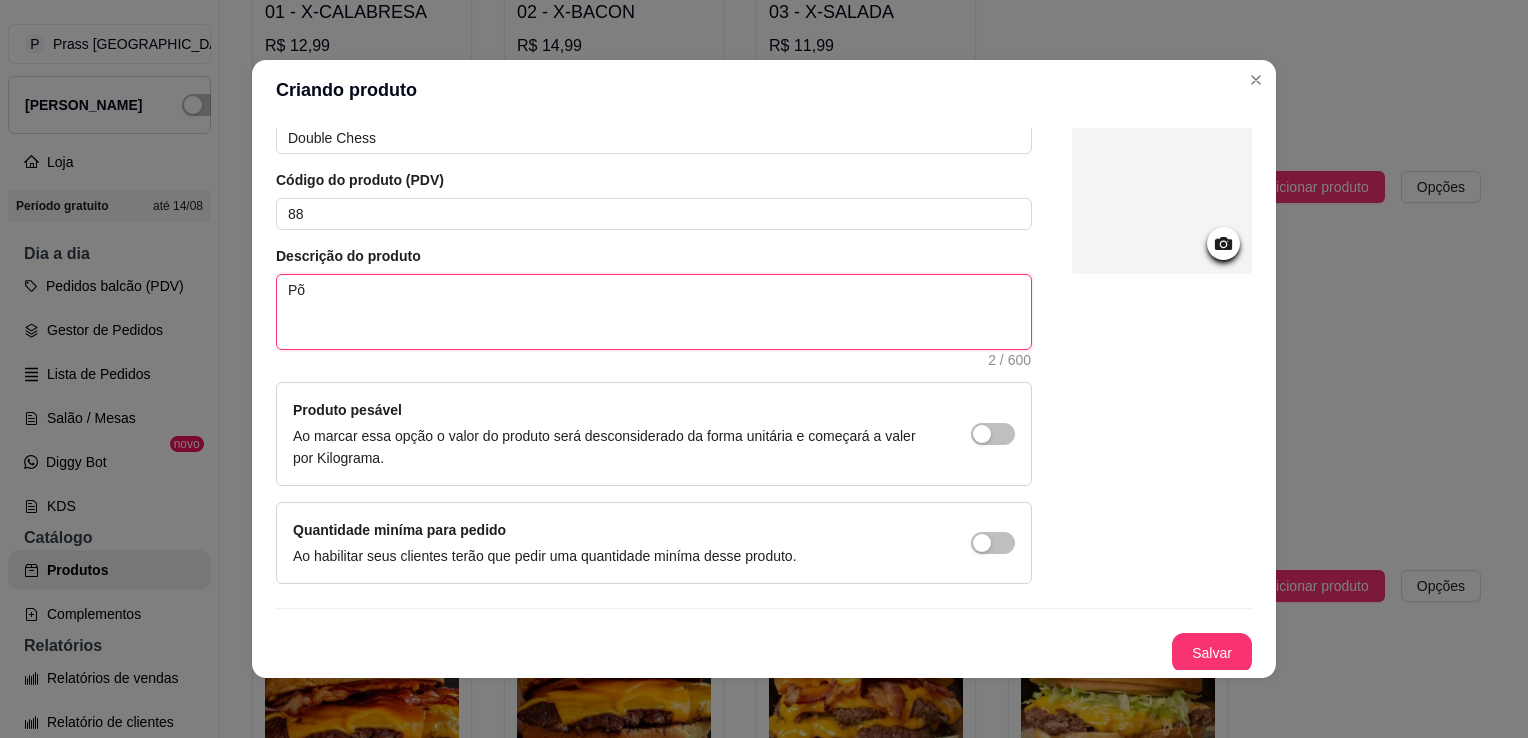 type on "Põa" 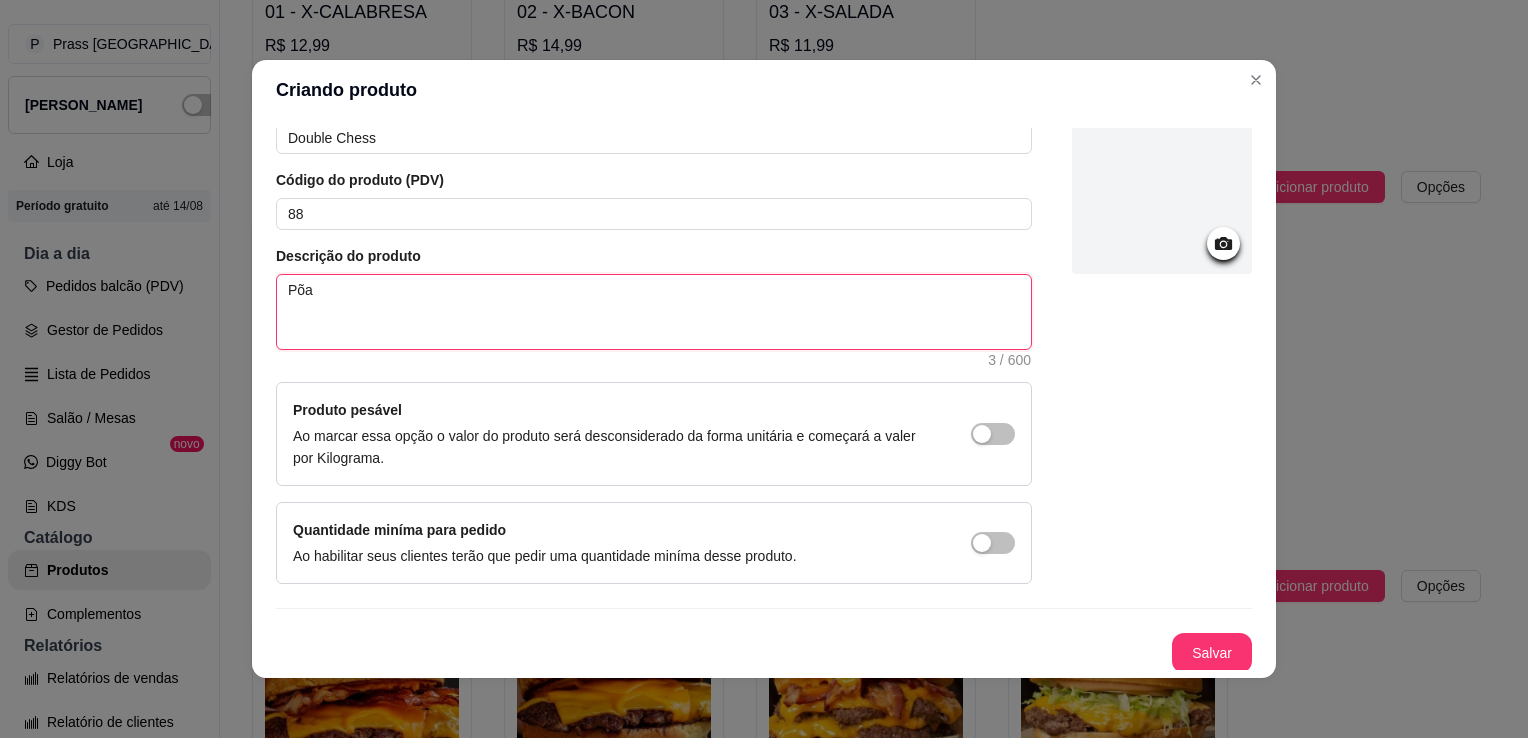 type on "Põa" 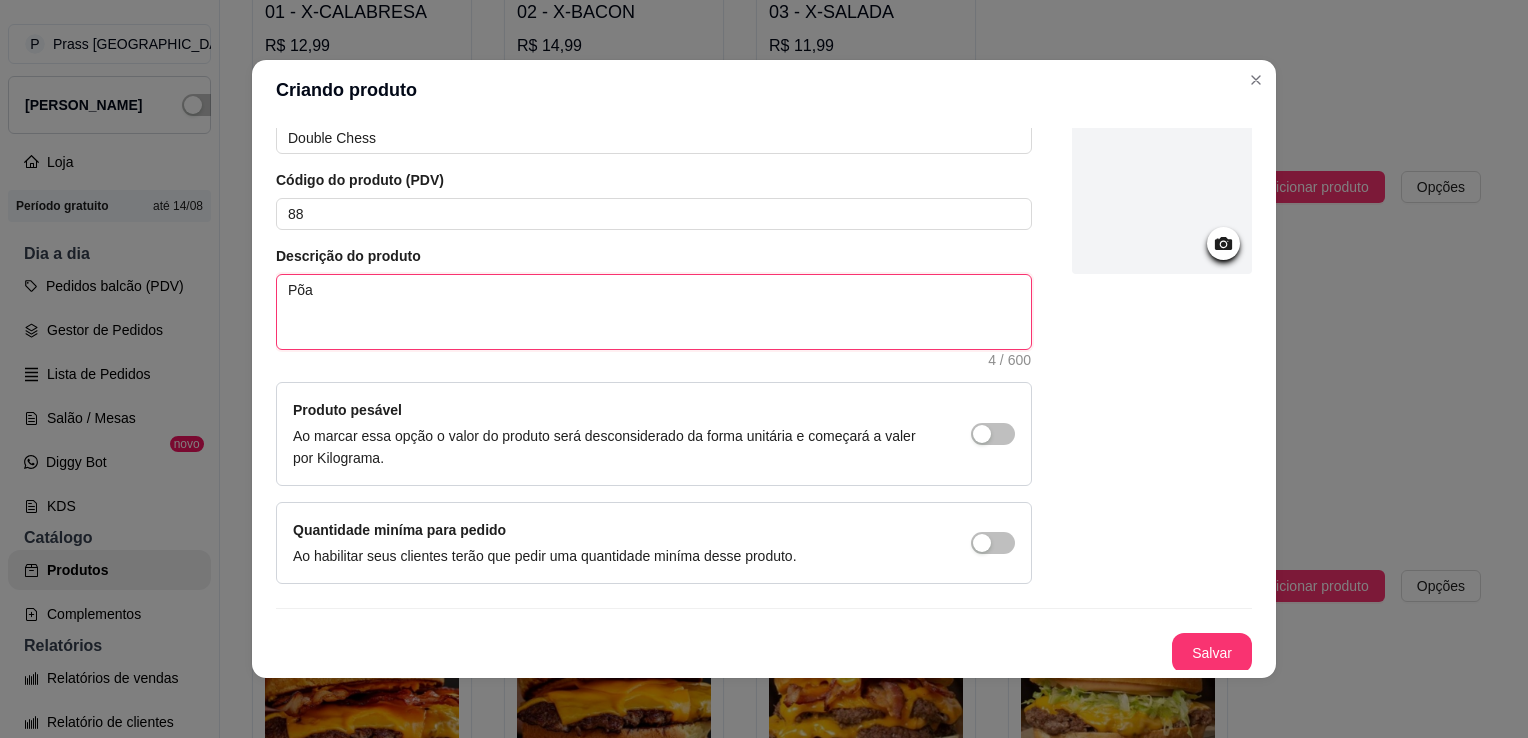 type on "Põa" 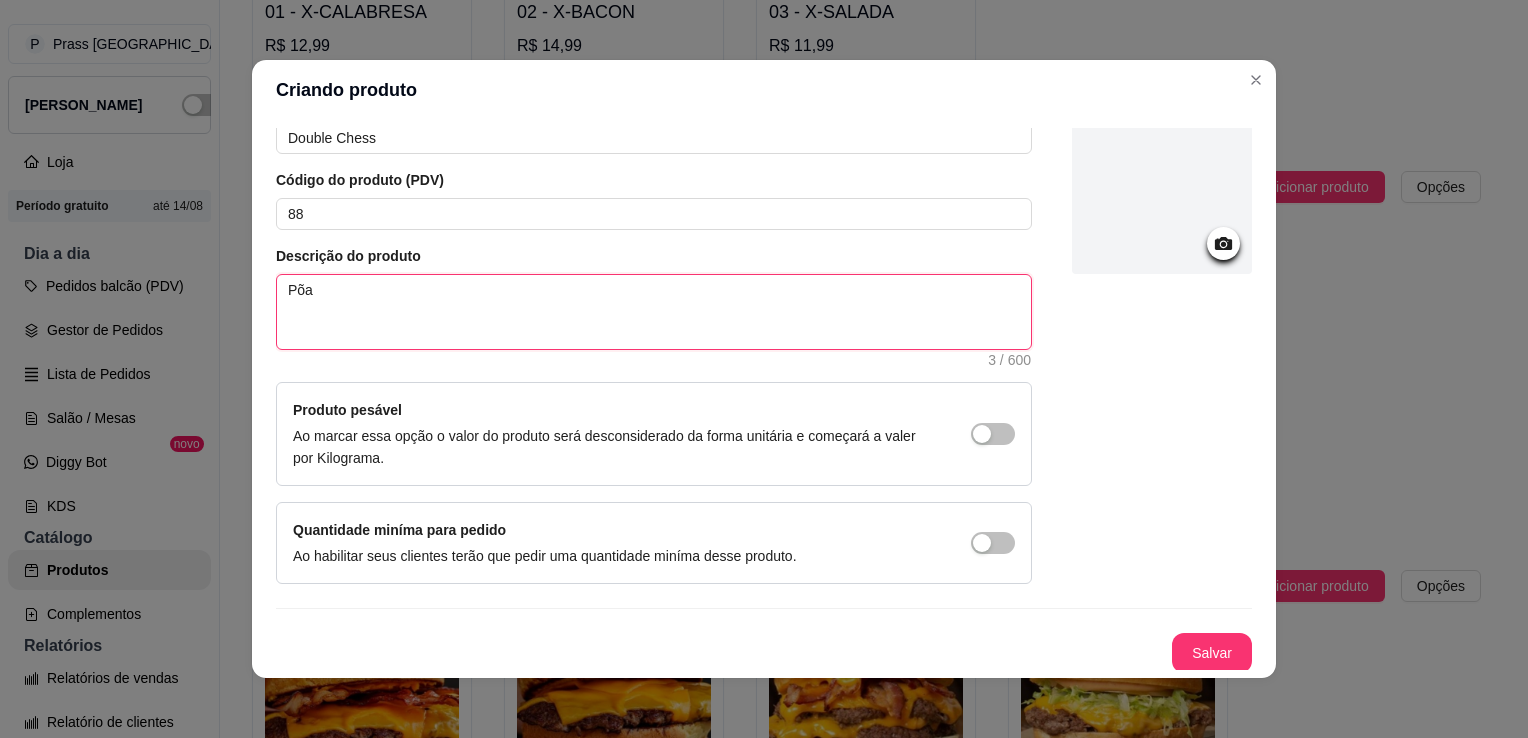 type on "Põ" 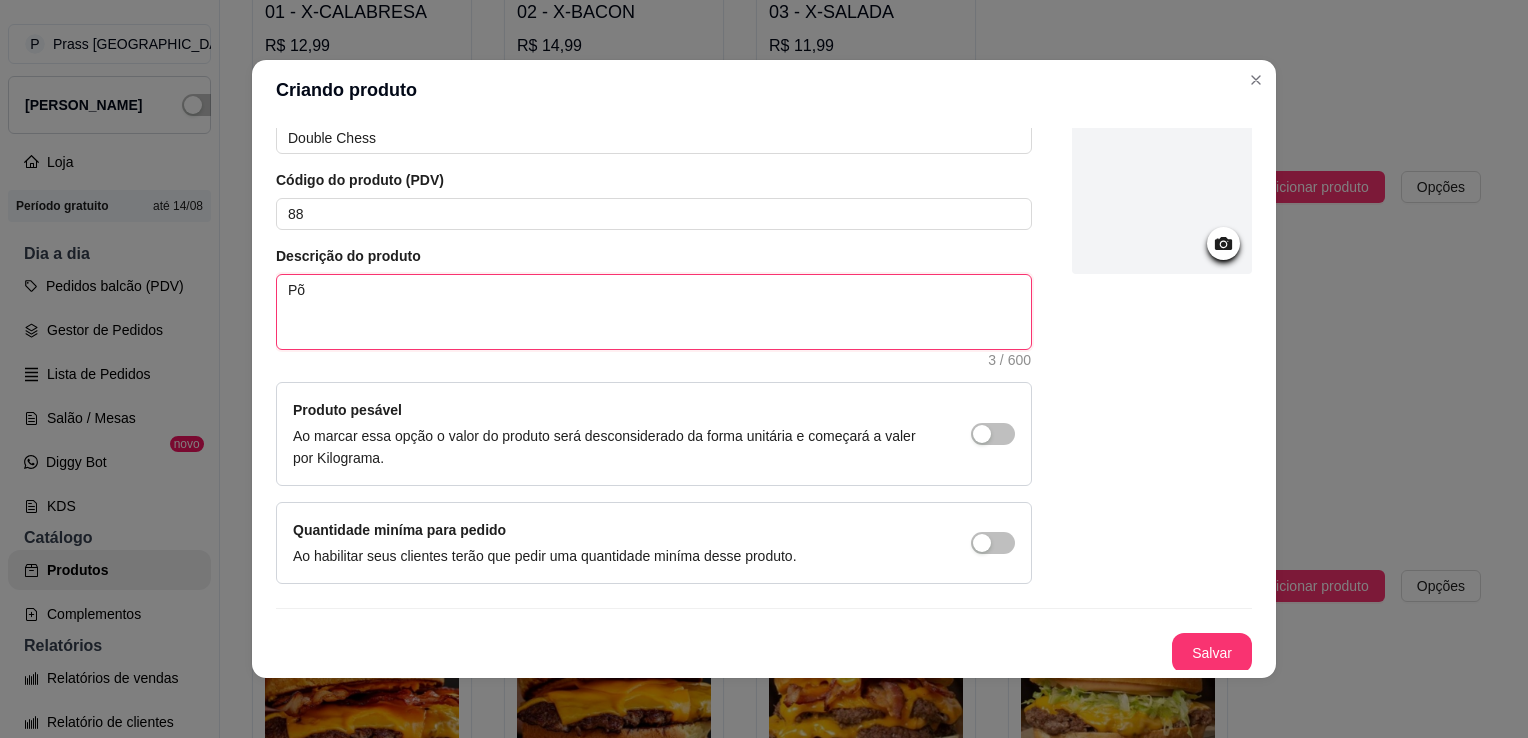 type on "P" 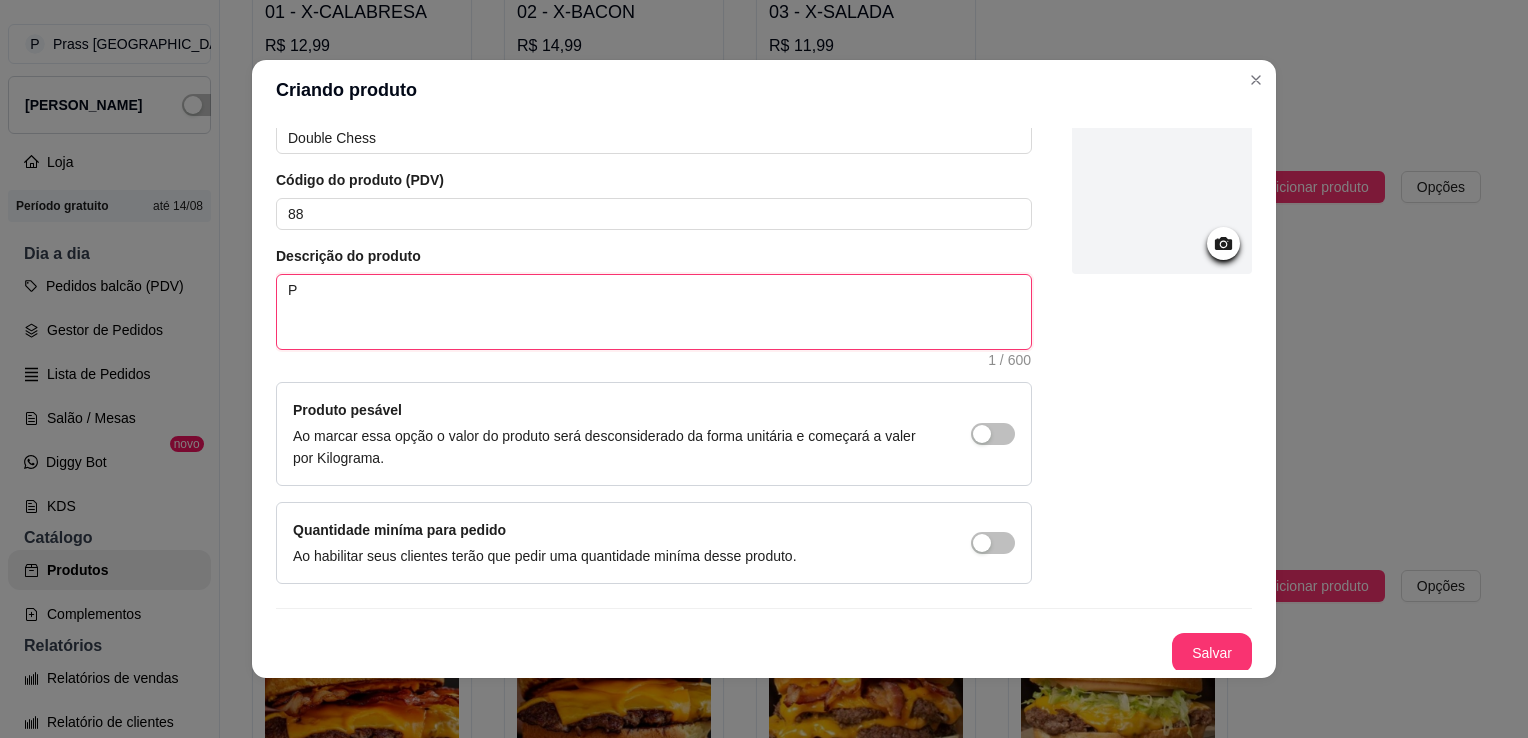 type on "Pã" 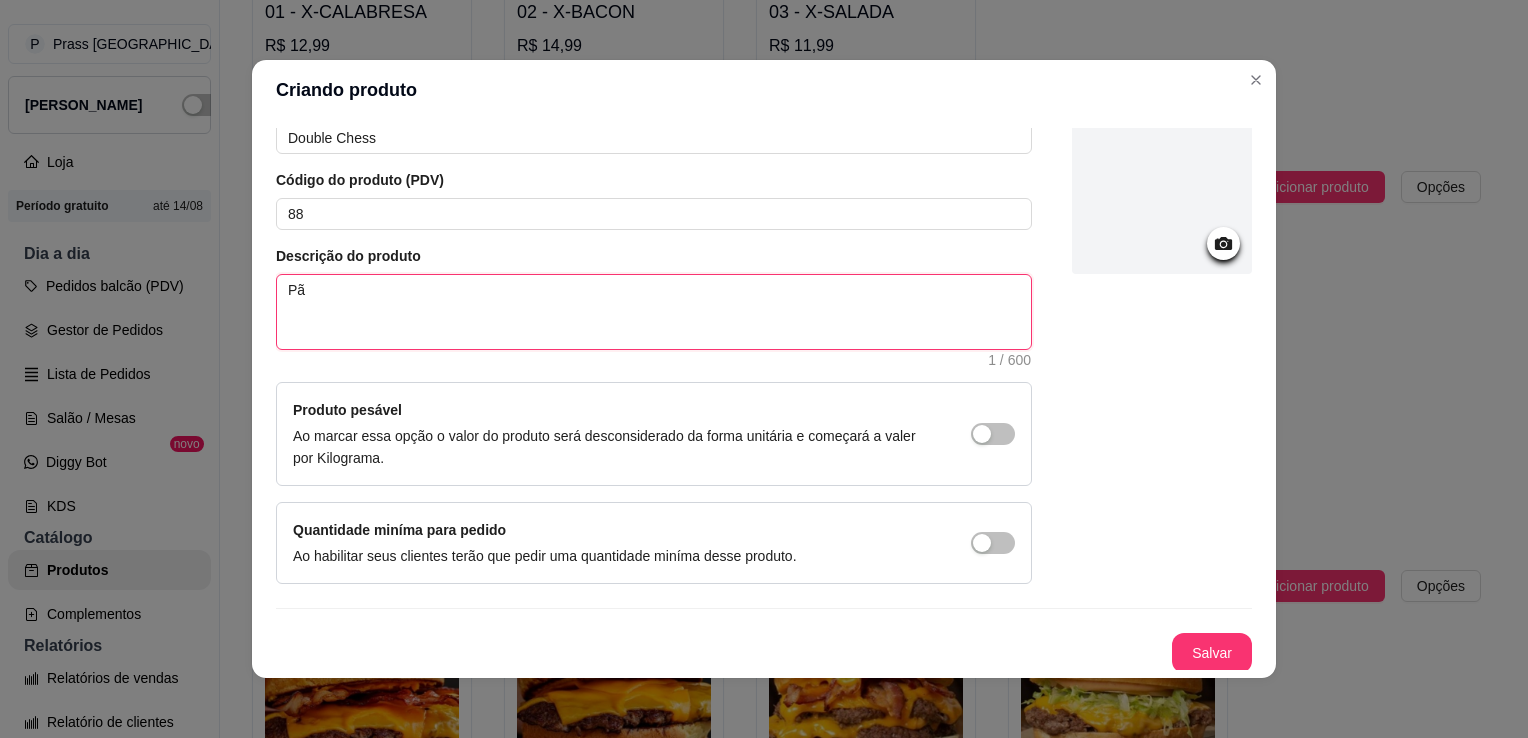 type on "Pão" 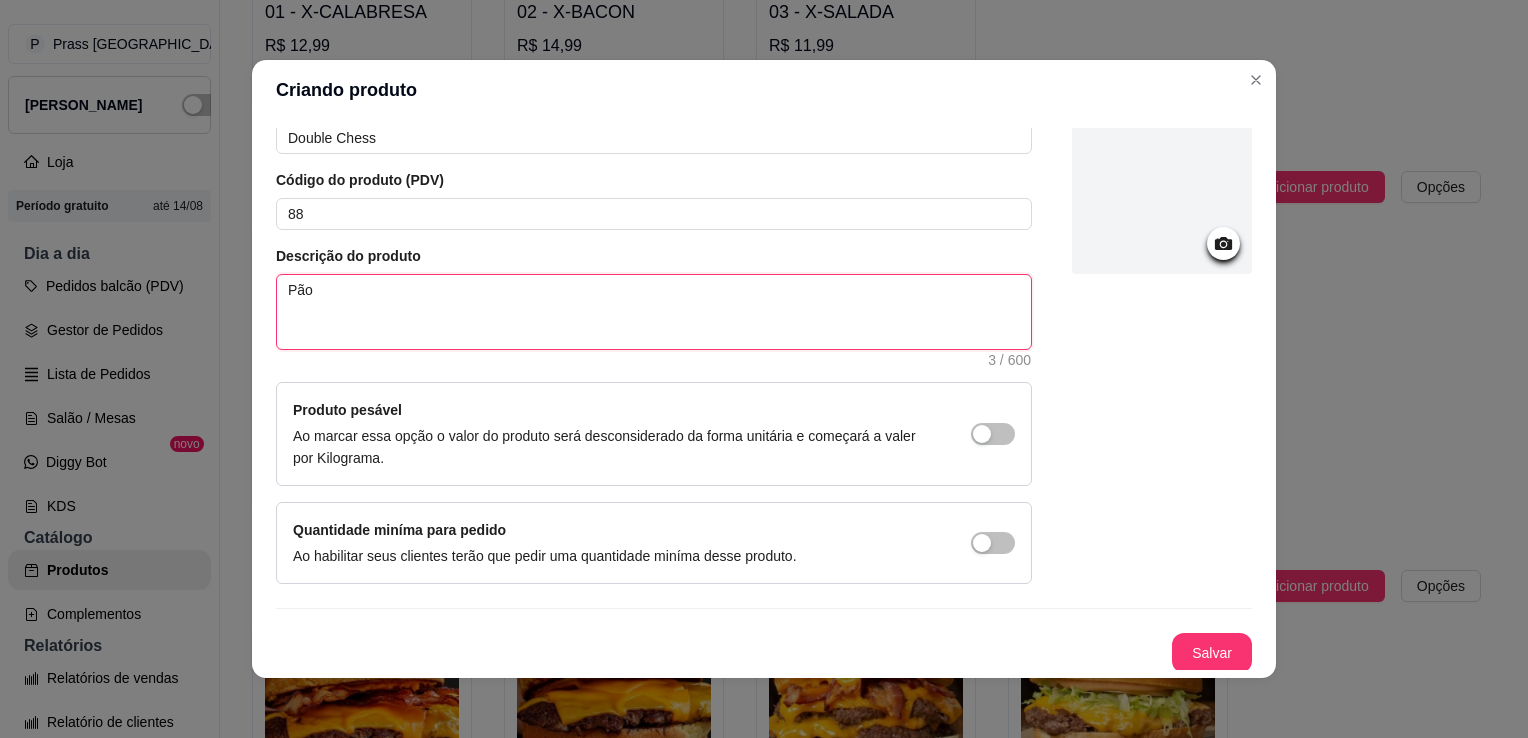 type 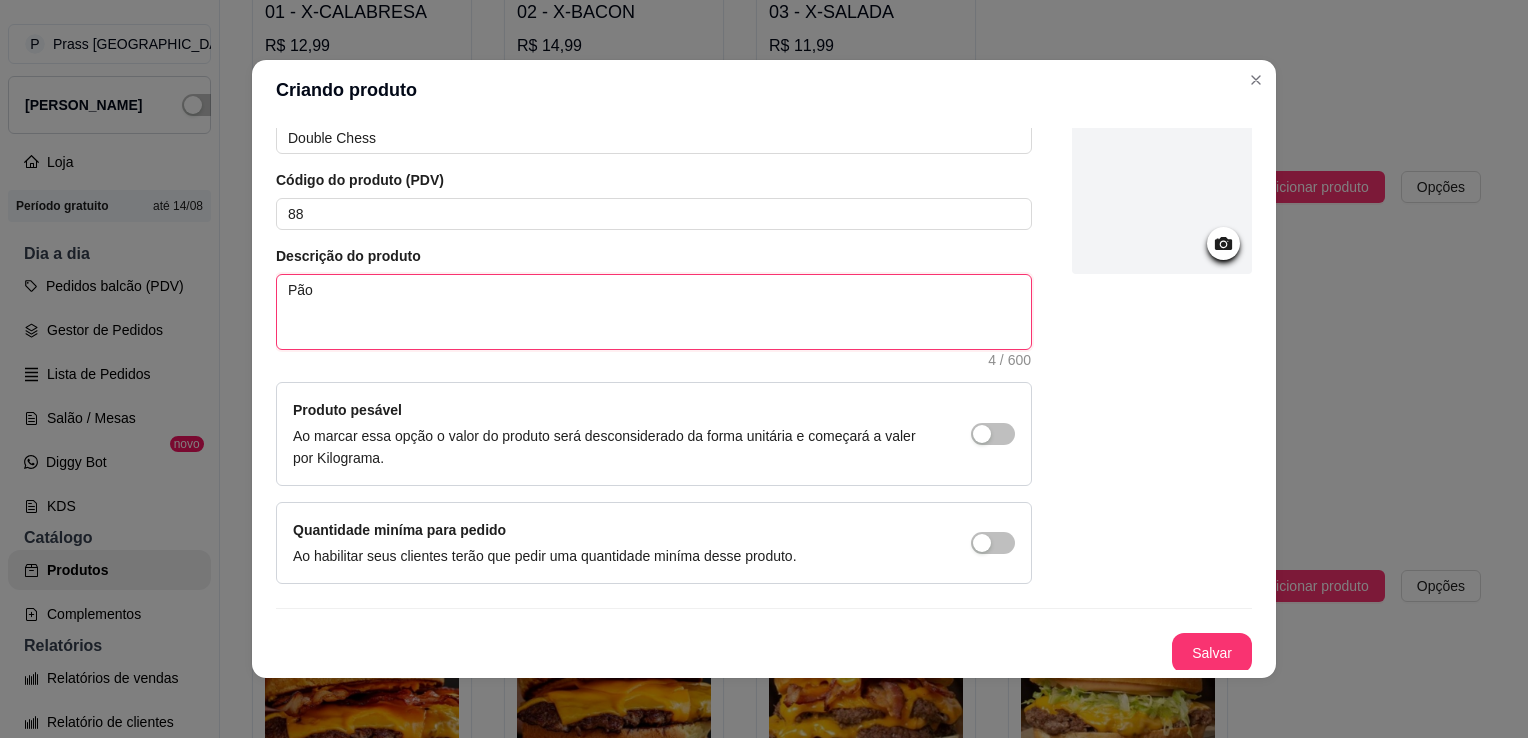 type on "Pão b" 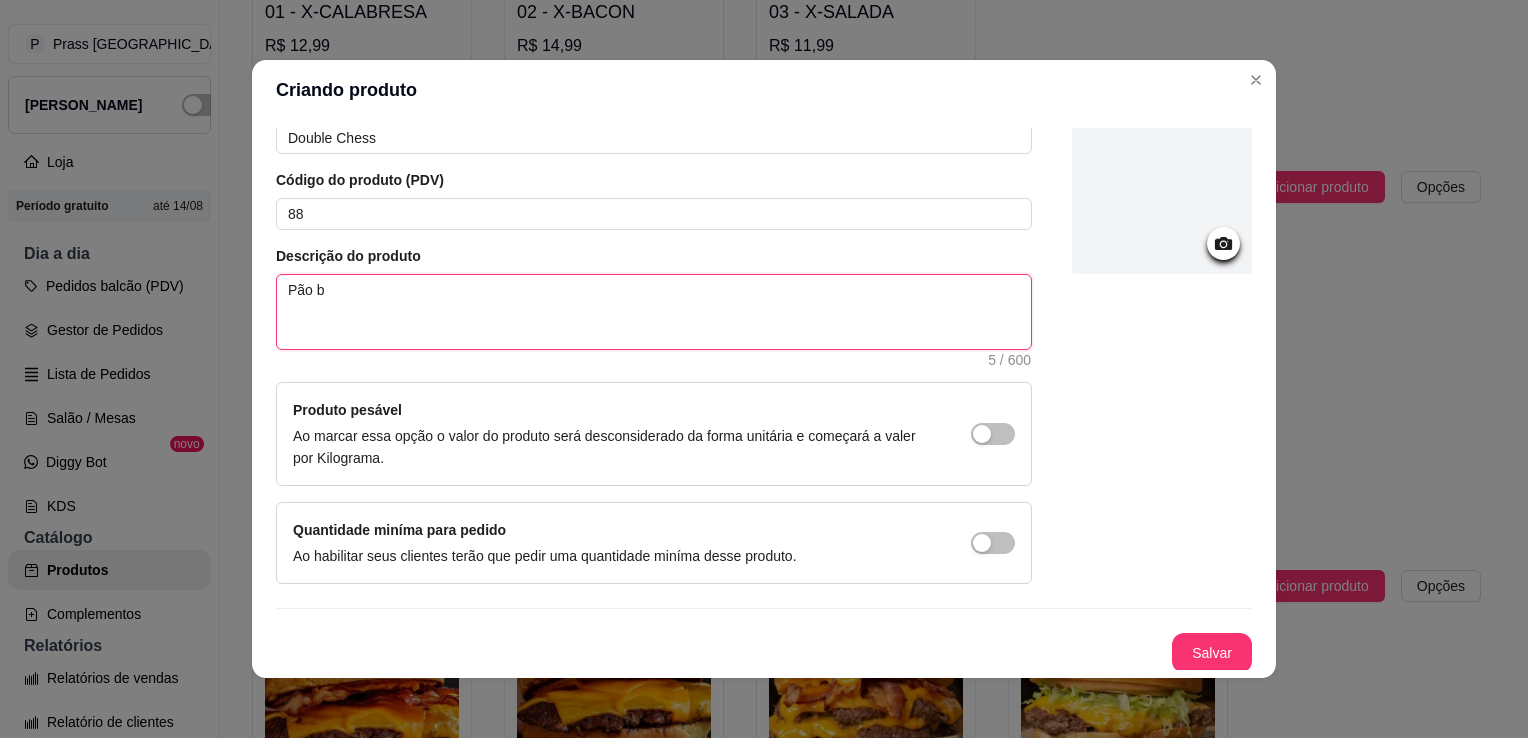 type on "Pão br" 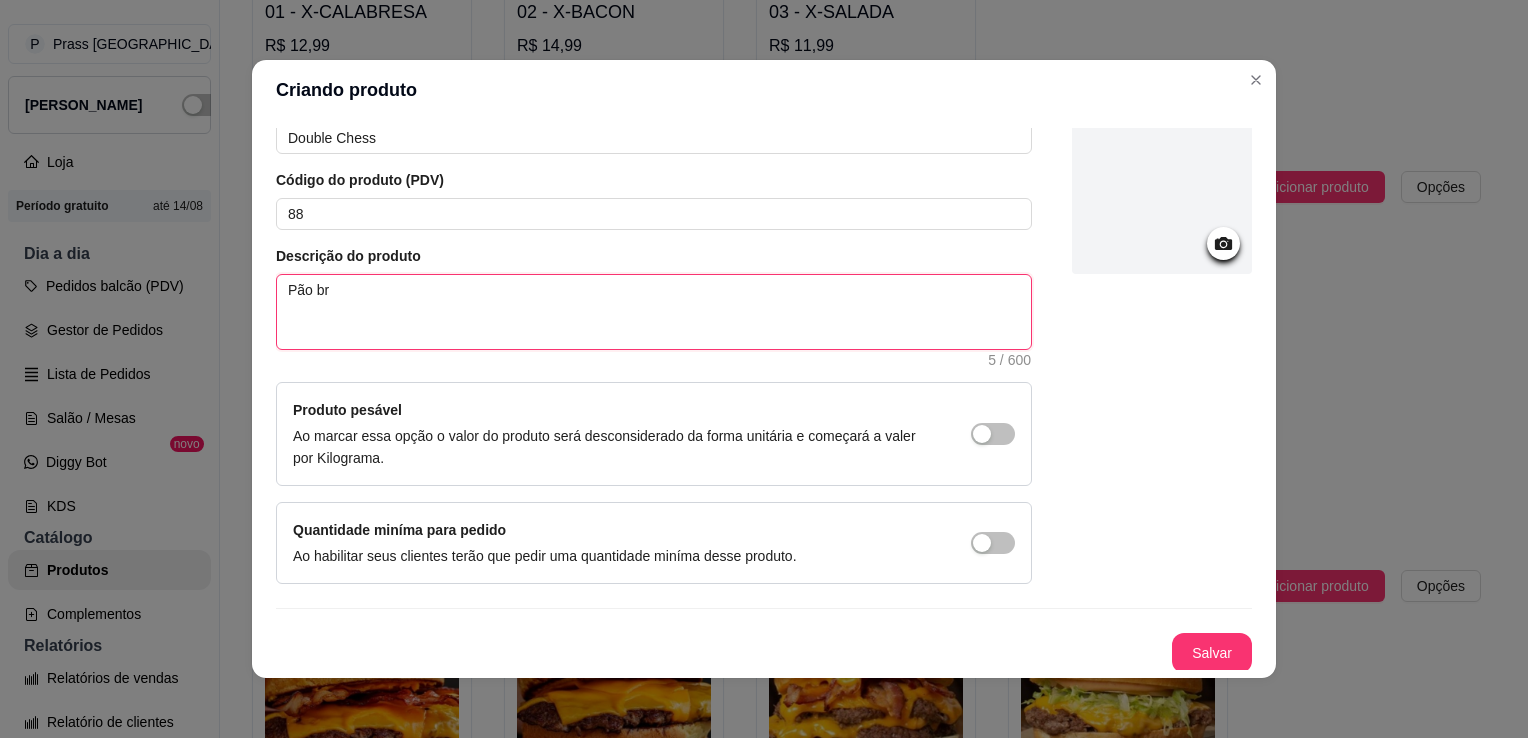 type on "Pão bri" 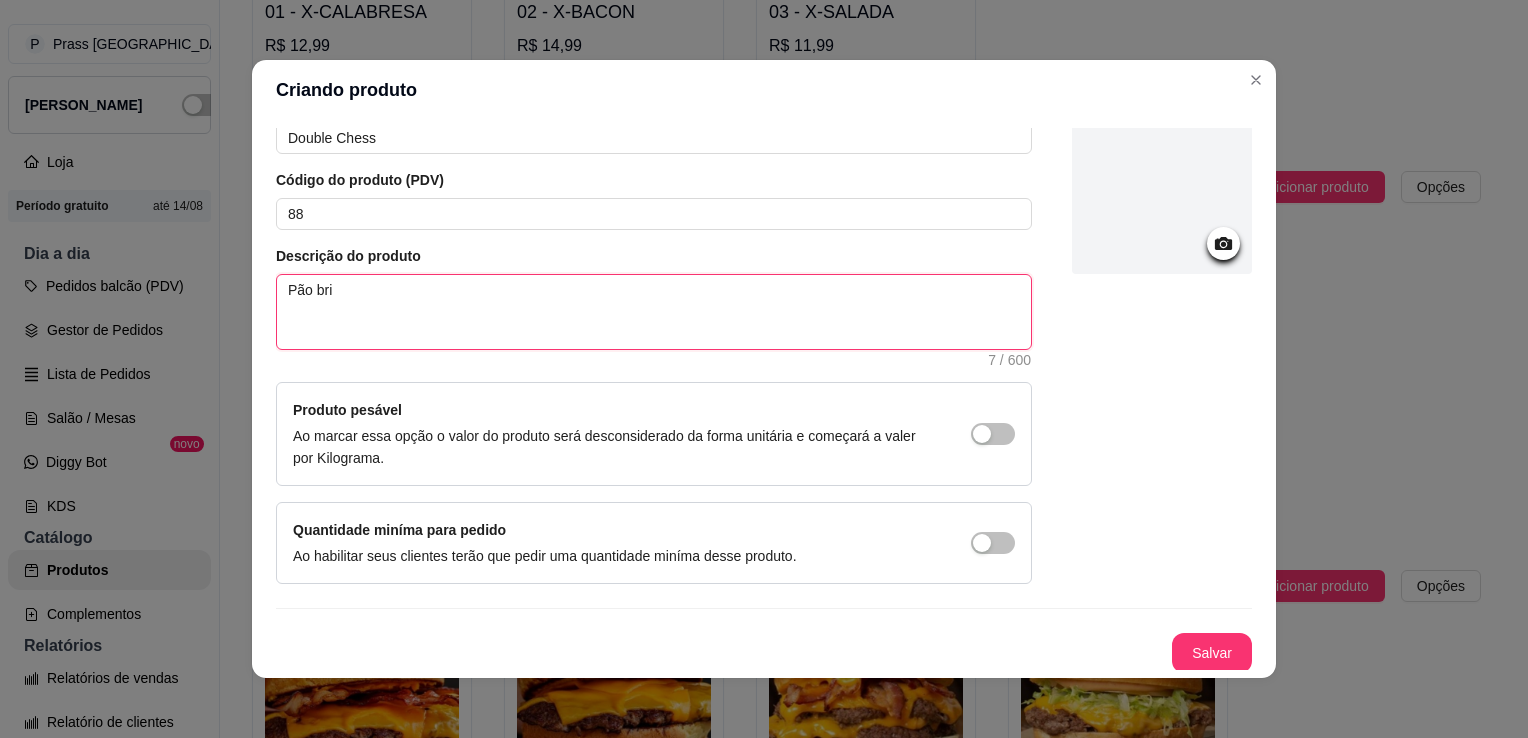 type on "Pão brio" 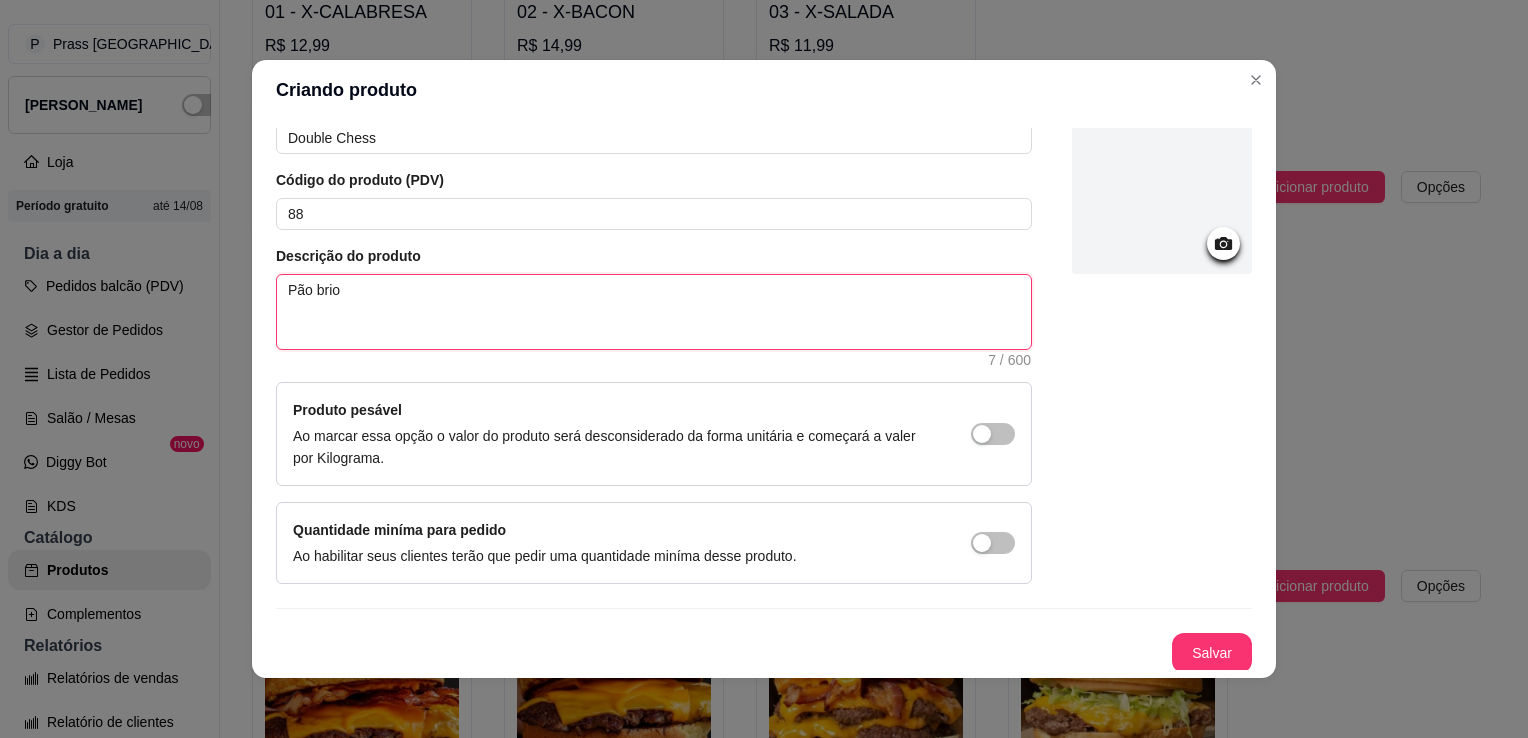 type on "Pão brioc" 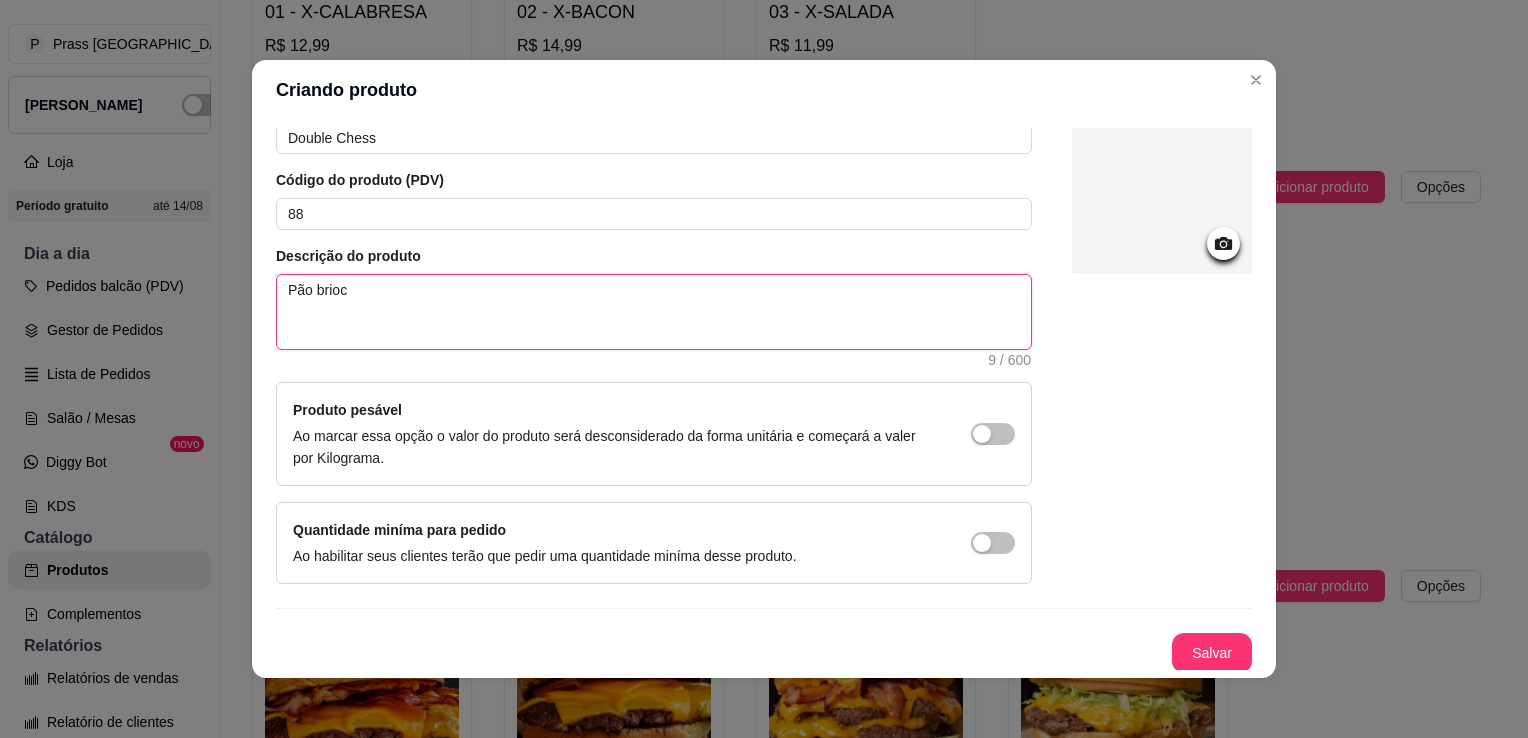 type on "Pão brioch" 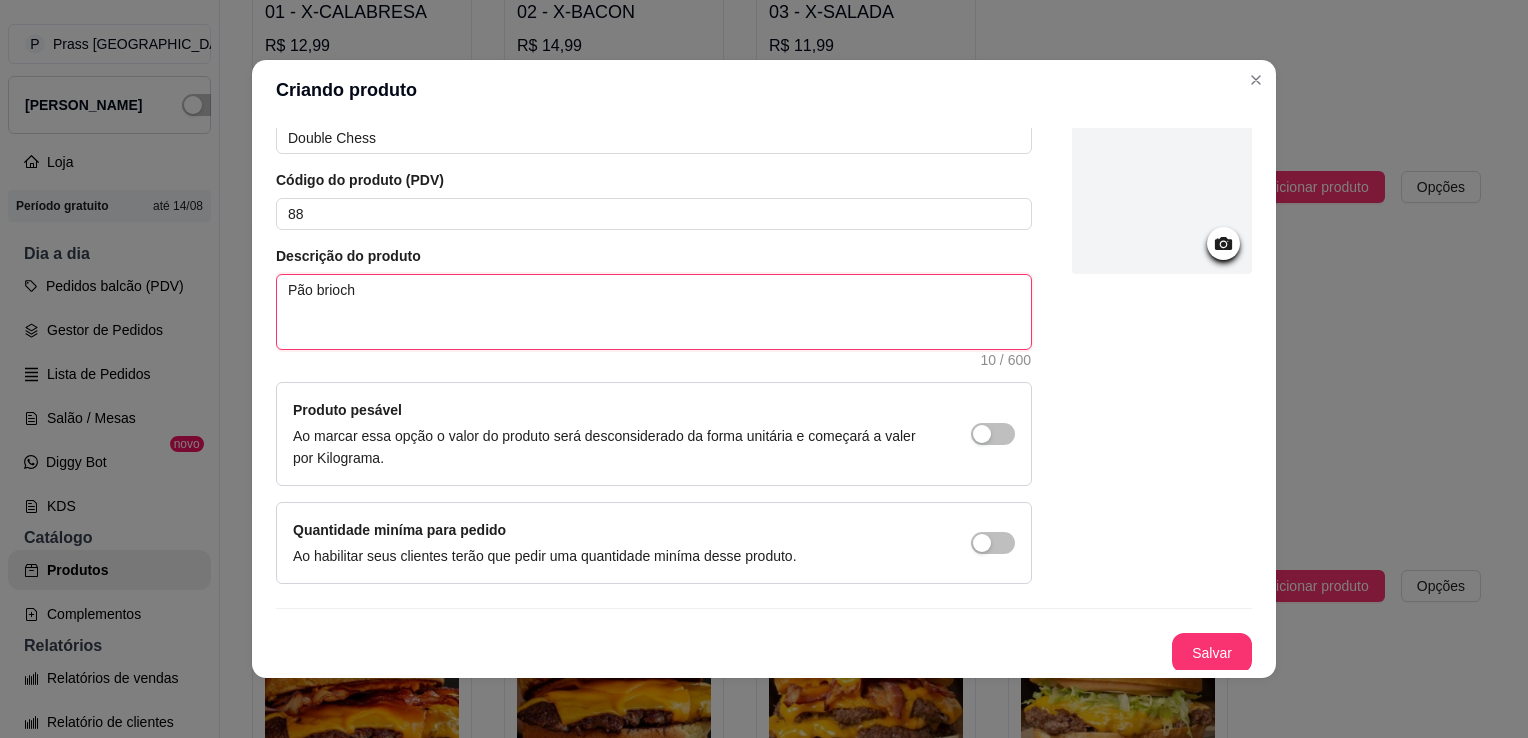 type on "Pão brioche" 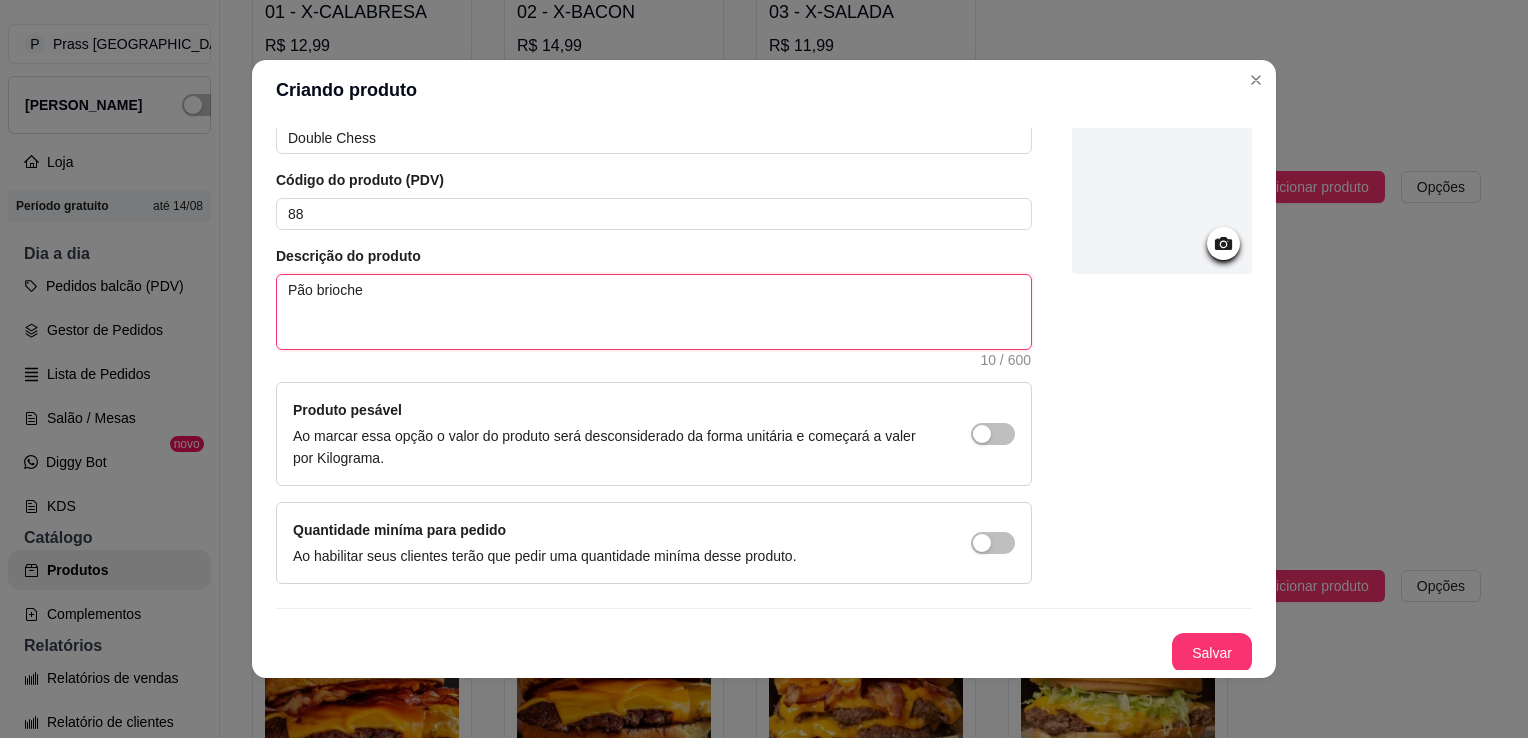 type on "Pão brioche" 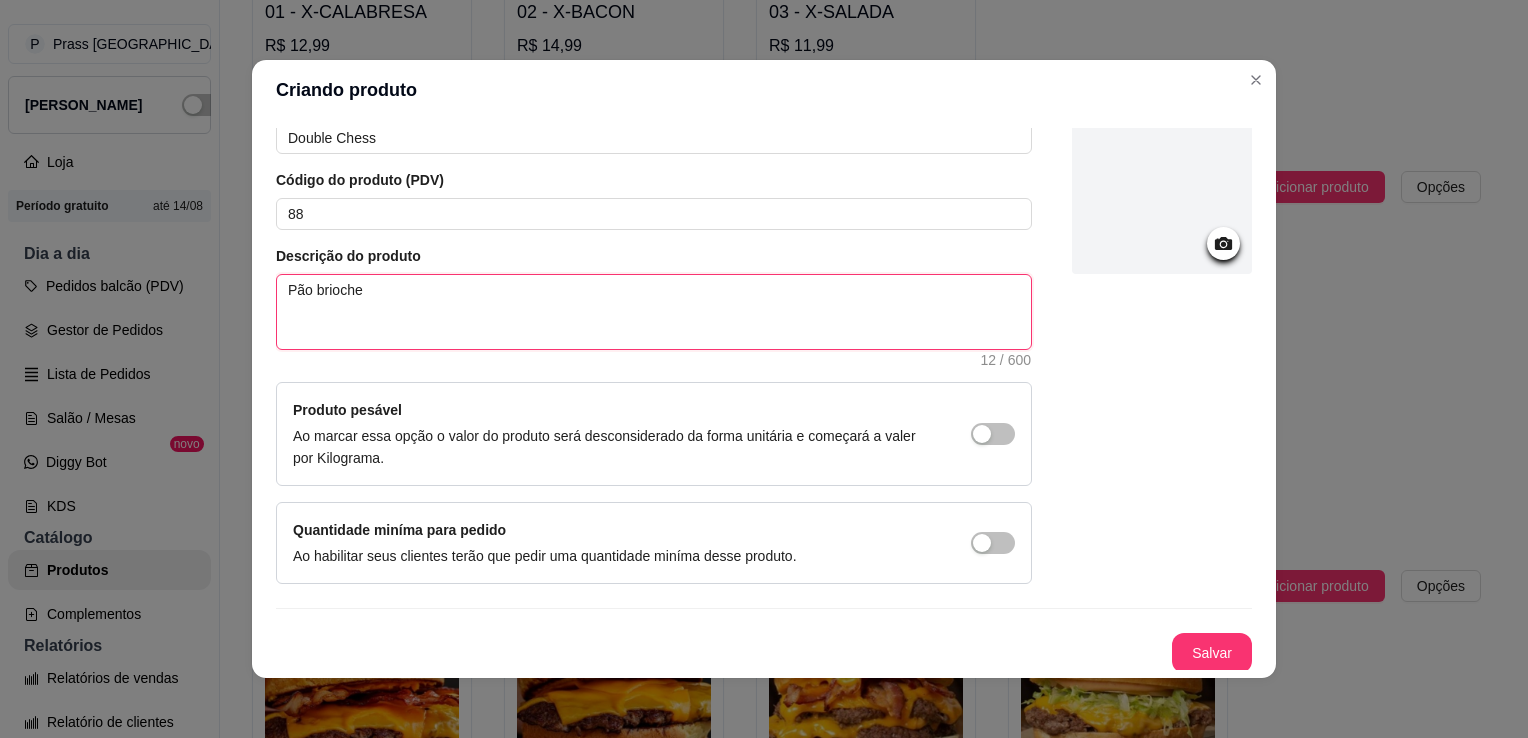 type on "Pão brioche" 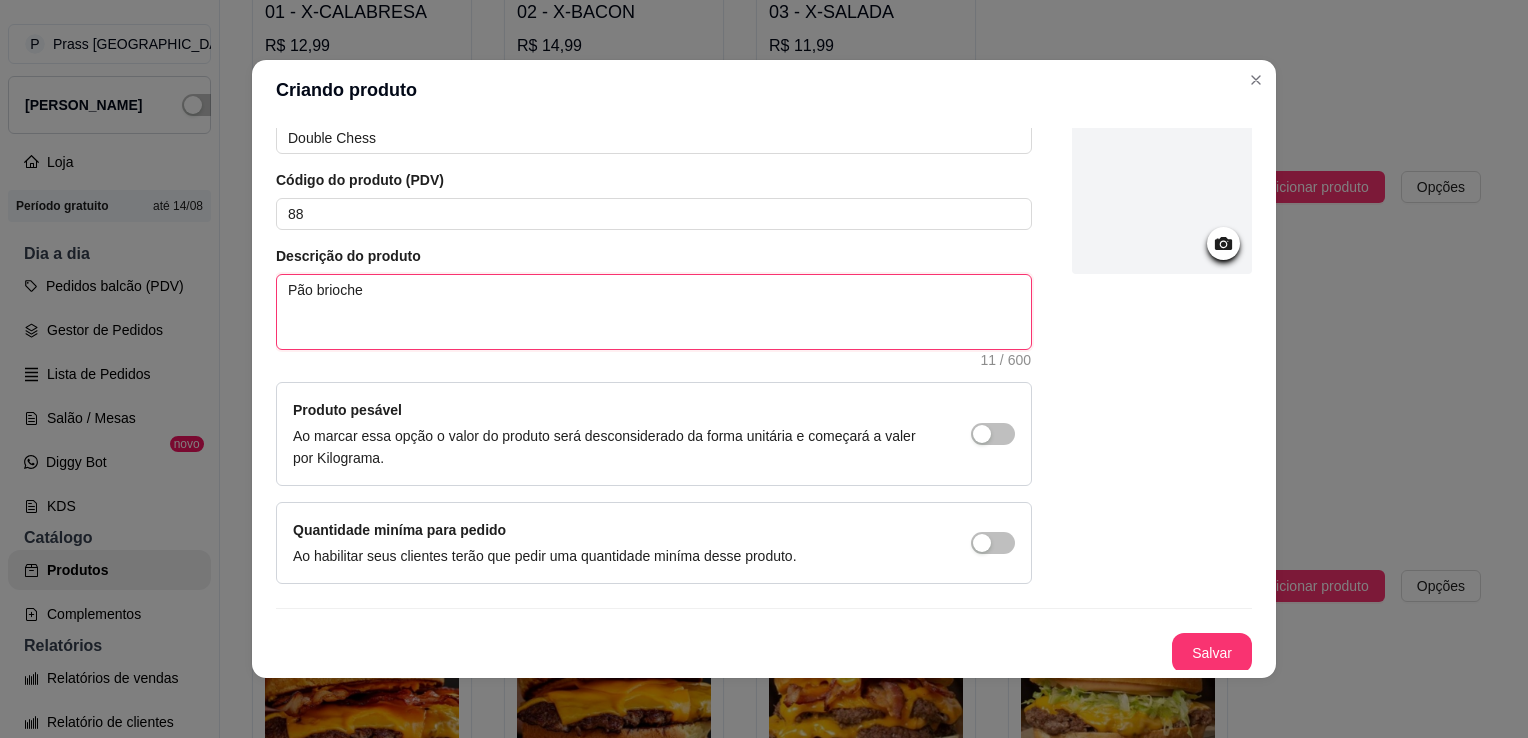 type on "Pão brioche," 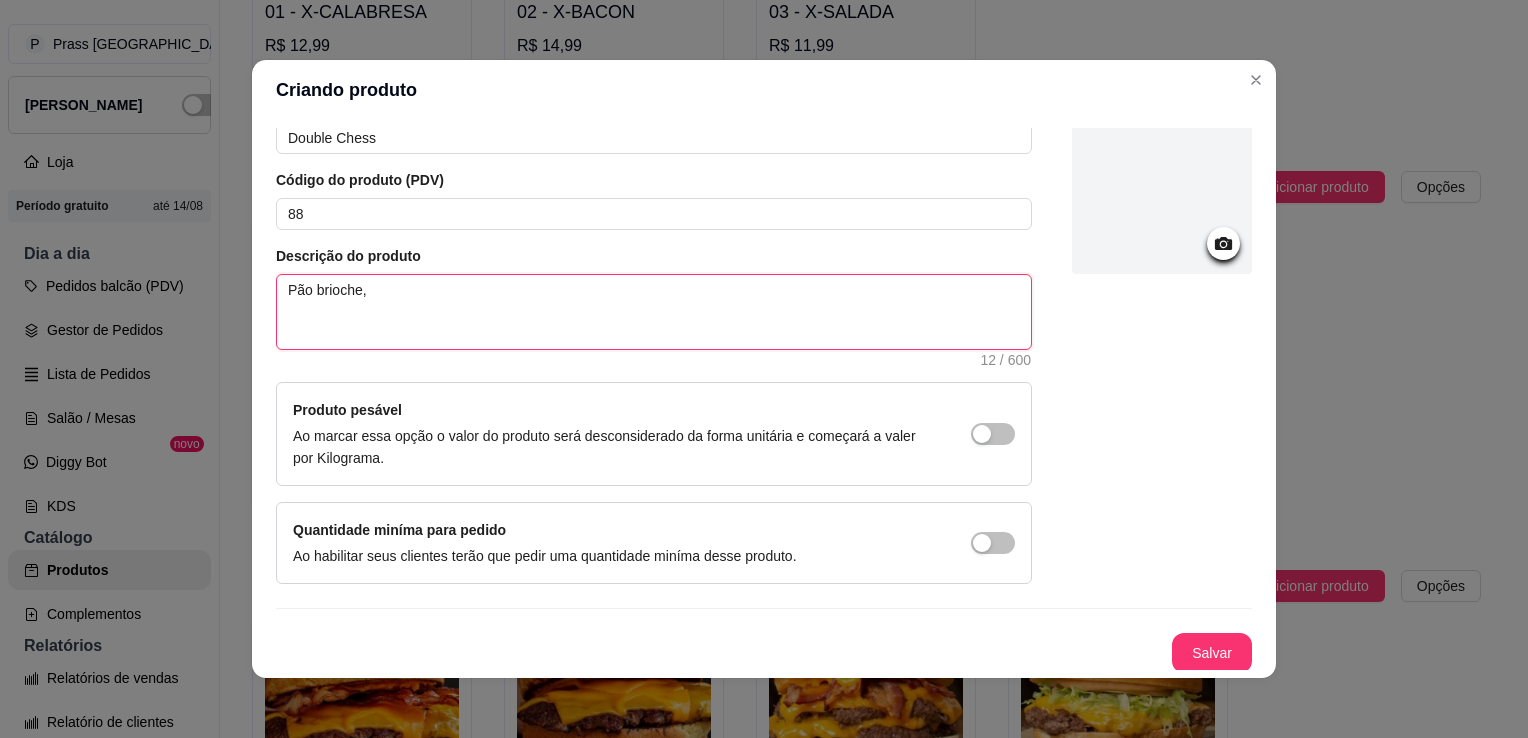 type on "Pão brioche," 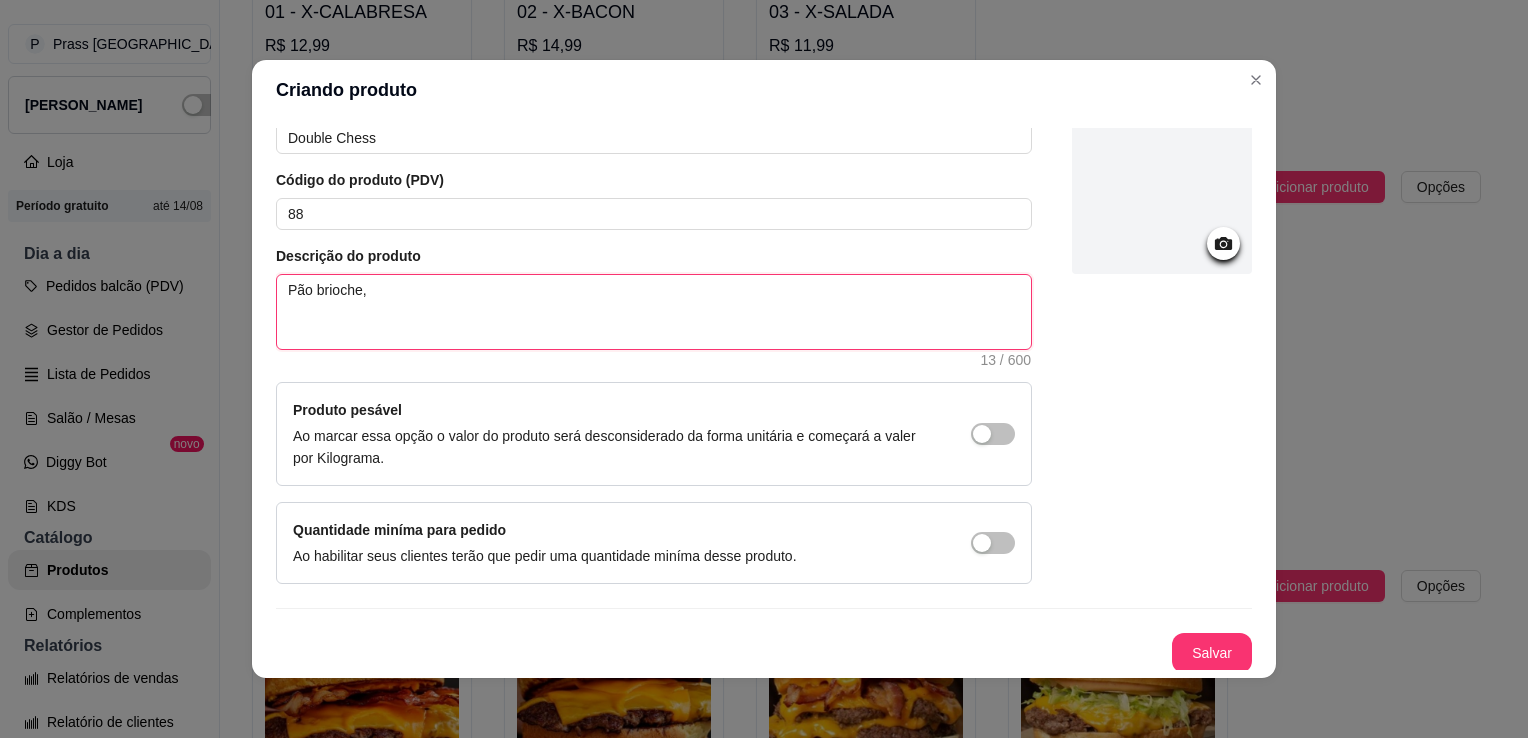 type on "Pão brioche, d" 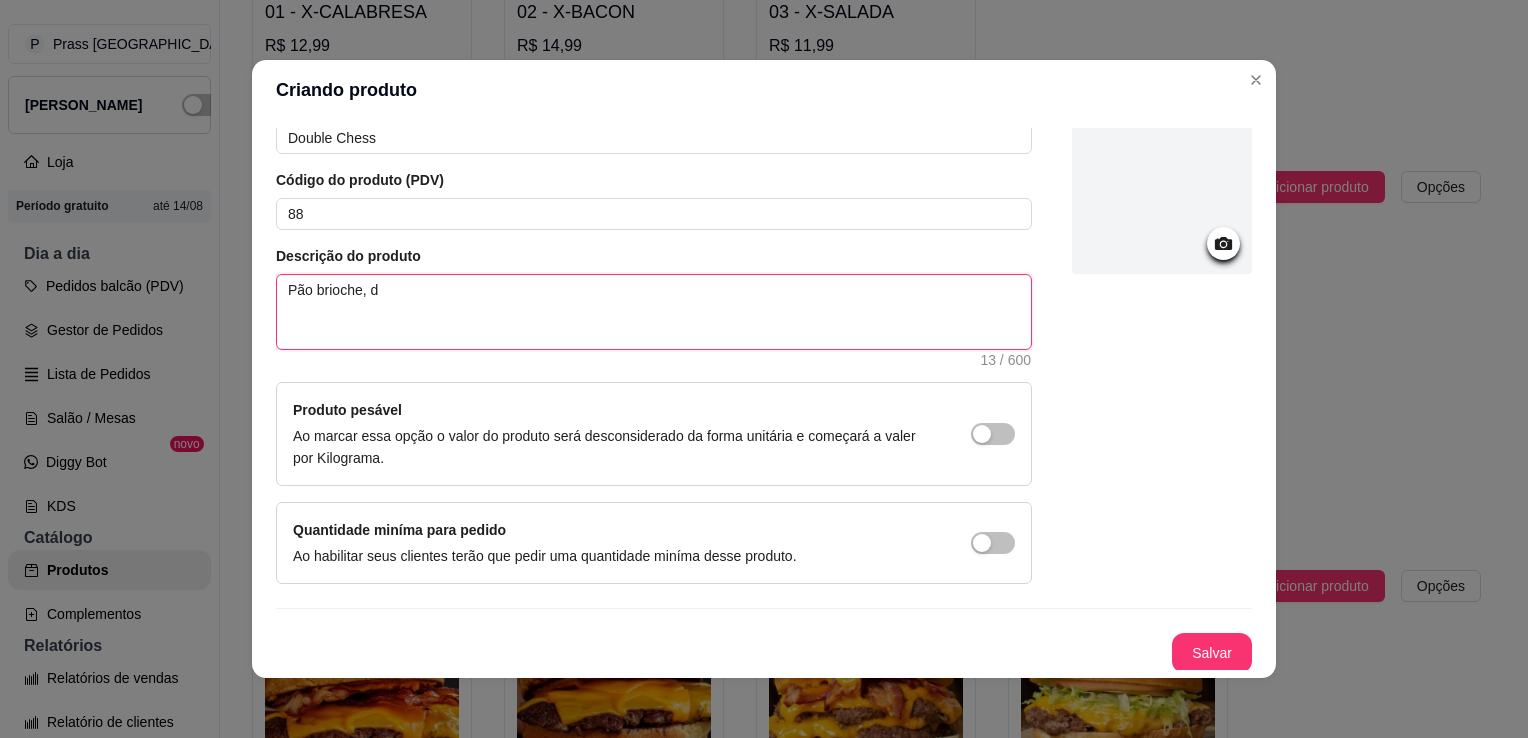 type on "Pão brioche, do" 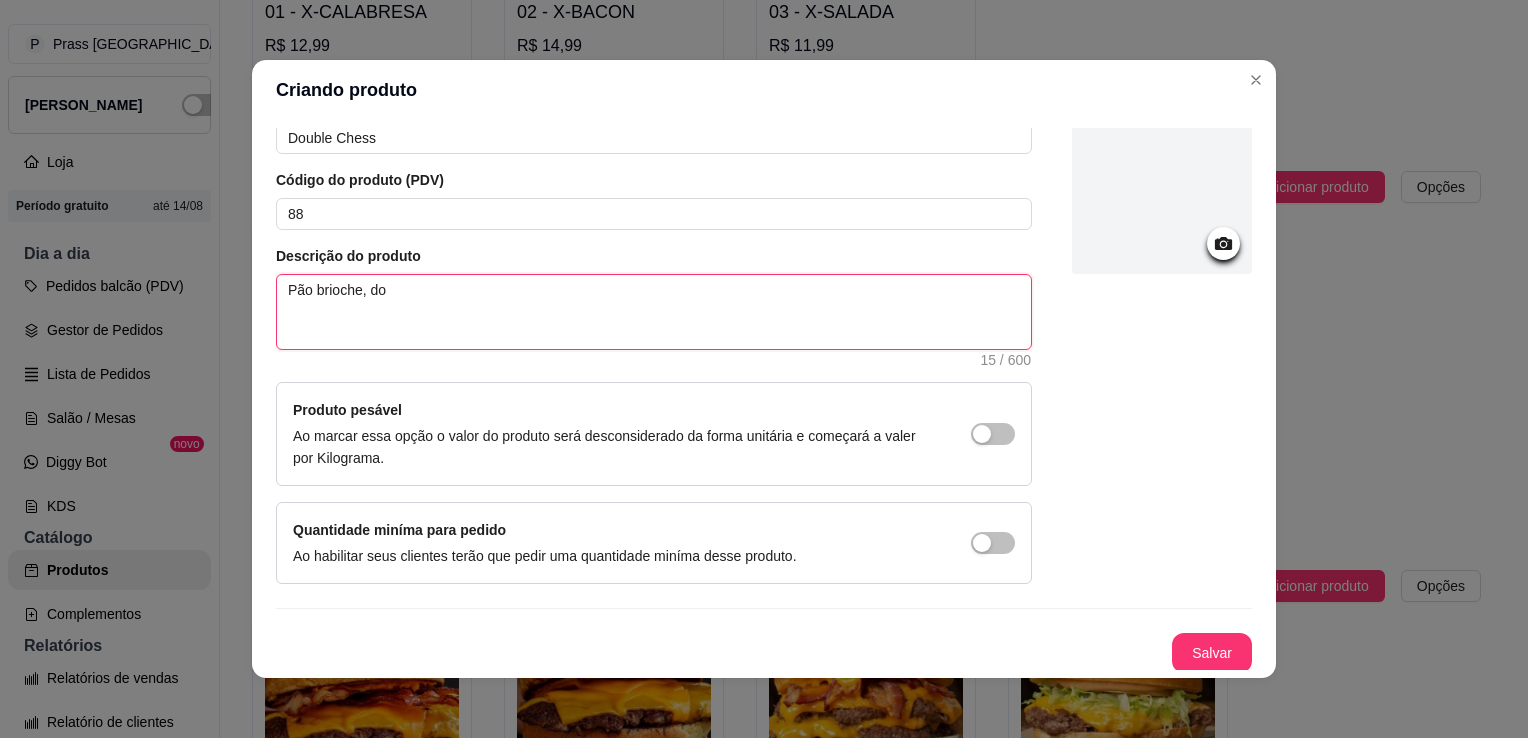 type on "Pão brioche, dou" 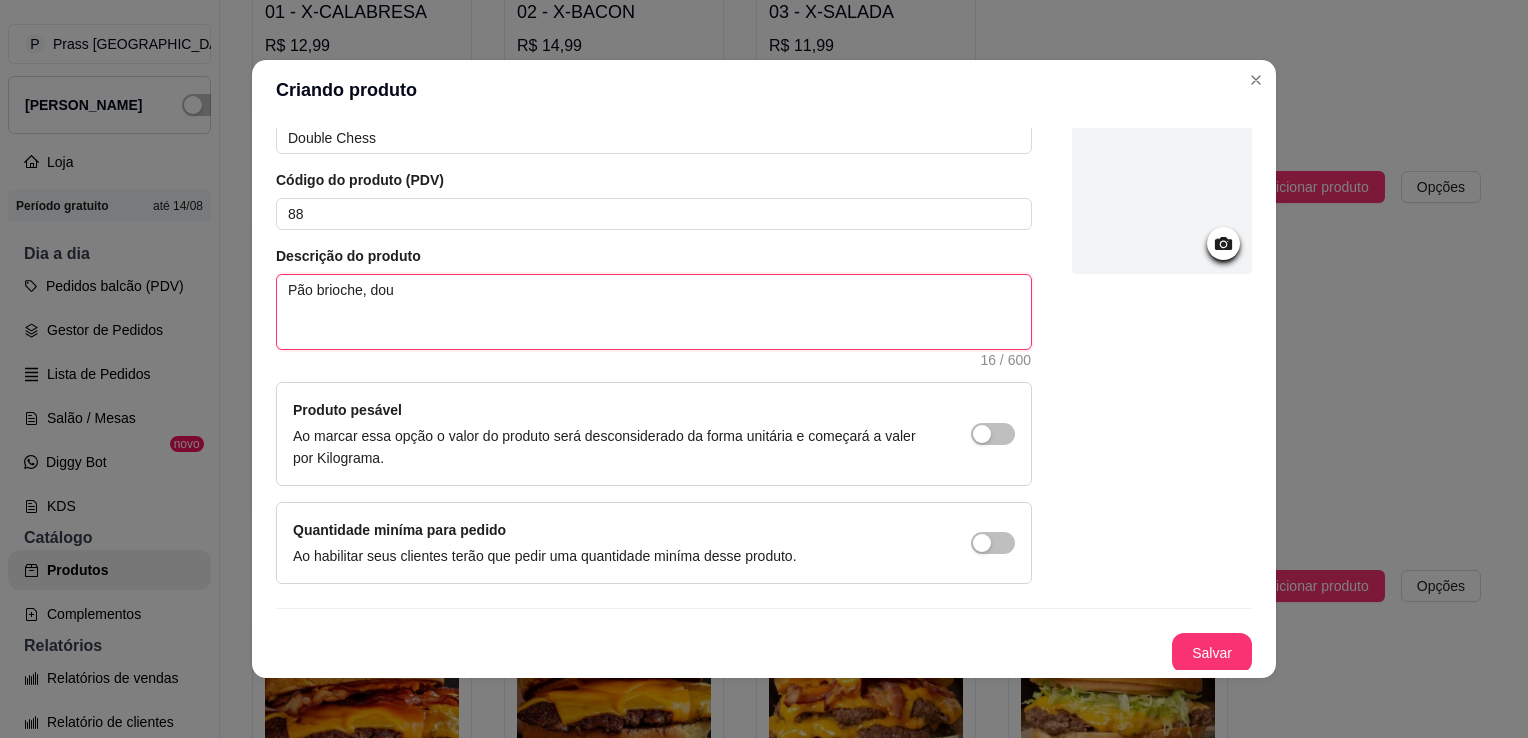 type on "Pão brioche, doub" 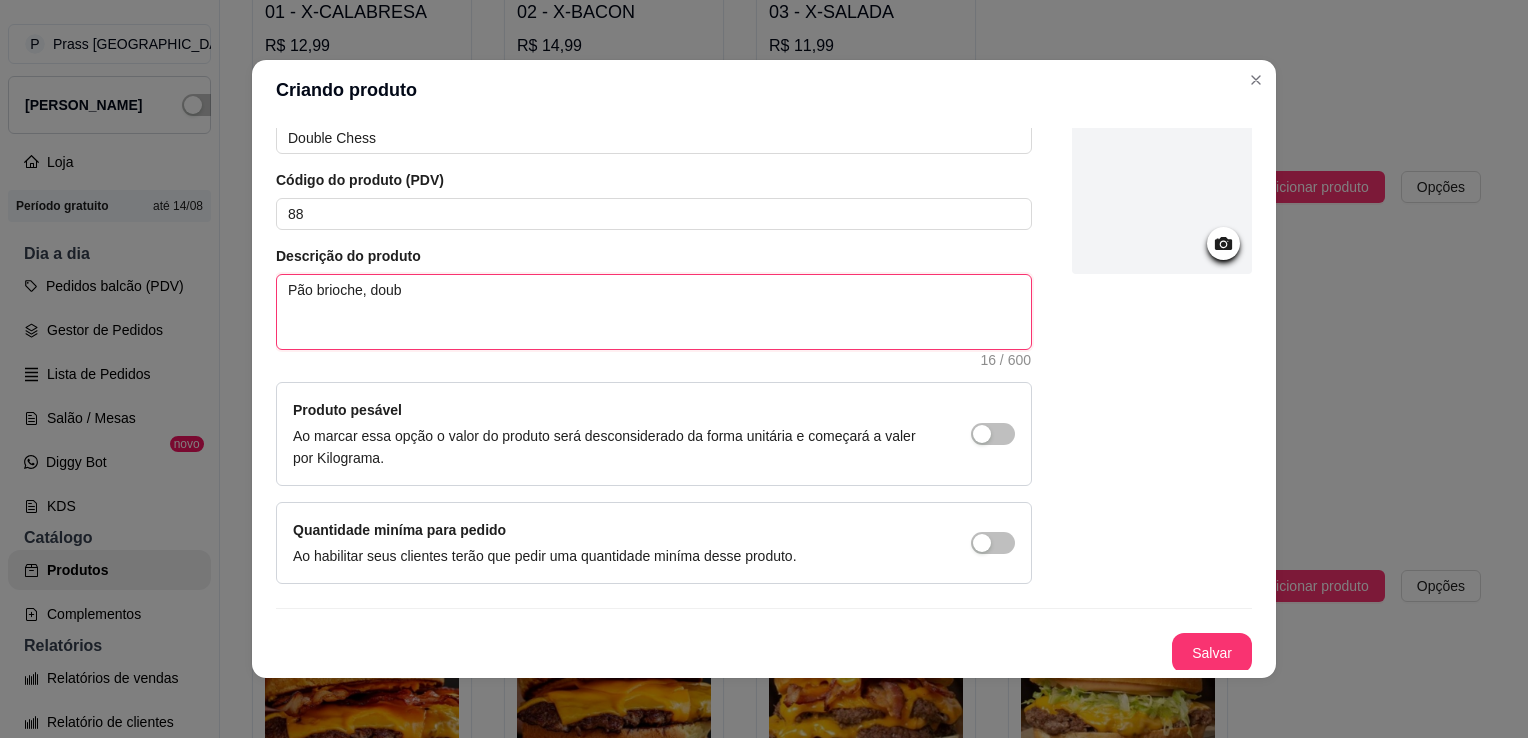 type on "Pão brioche, doubl" 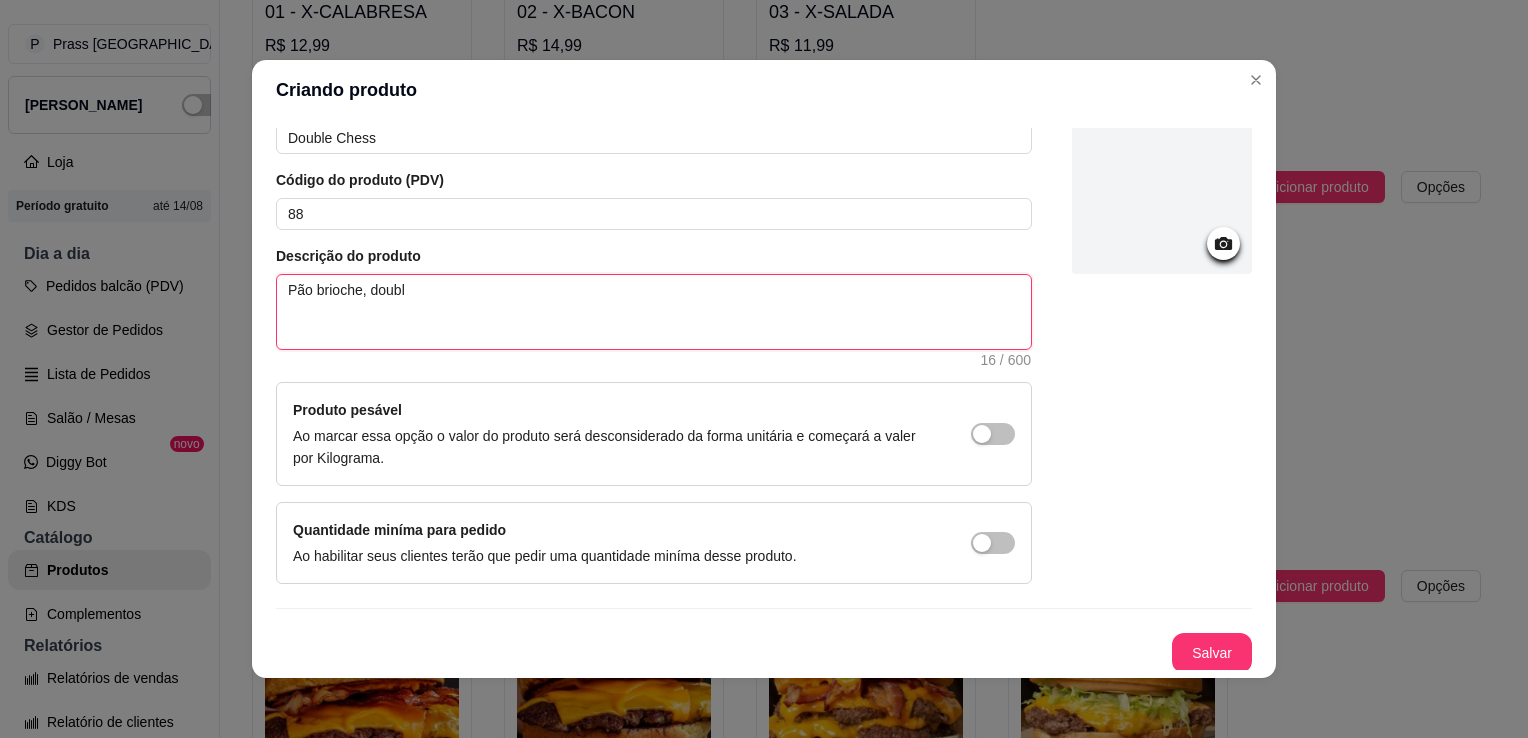 type on "Pão brioche, double" 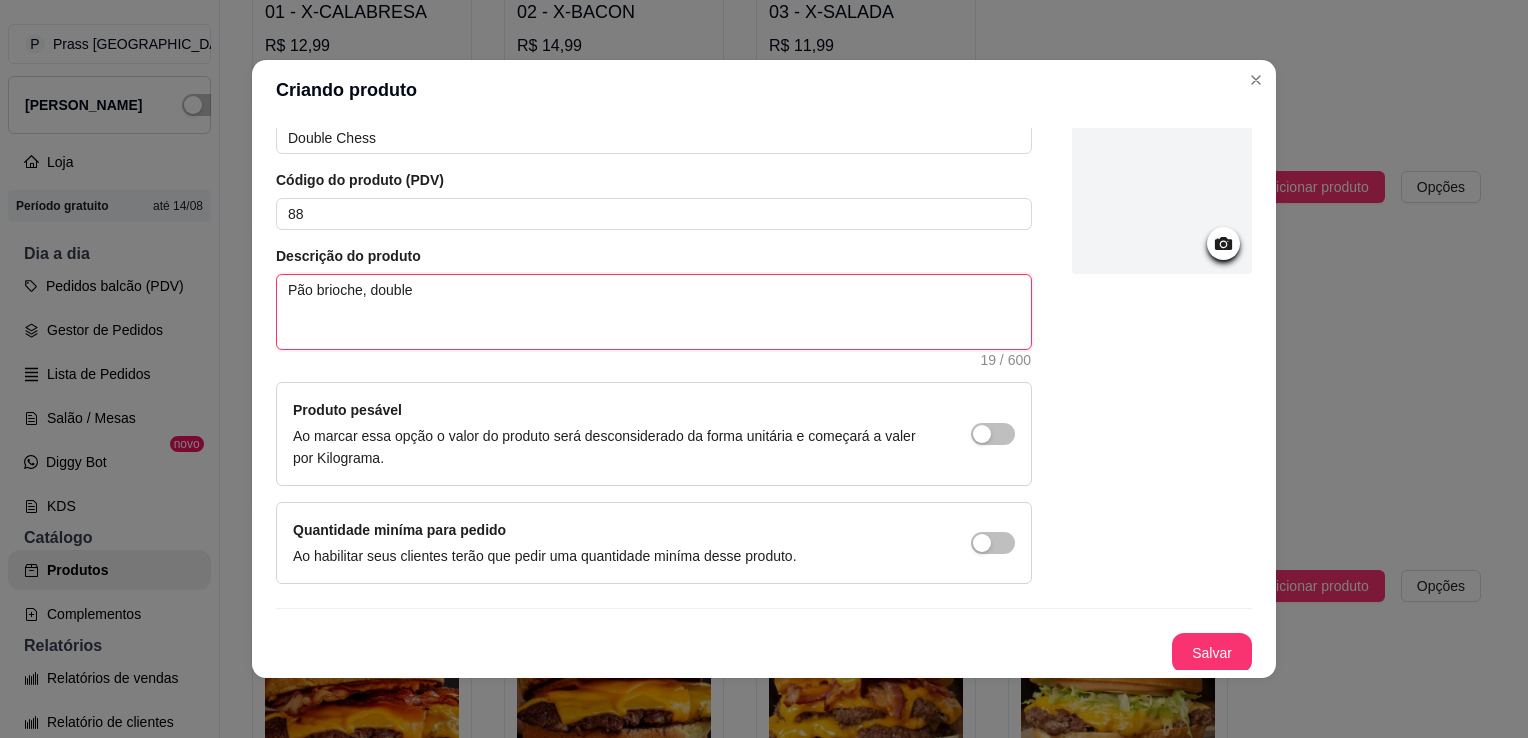 type on "Pão brioche, double" 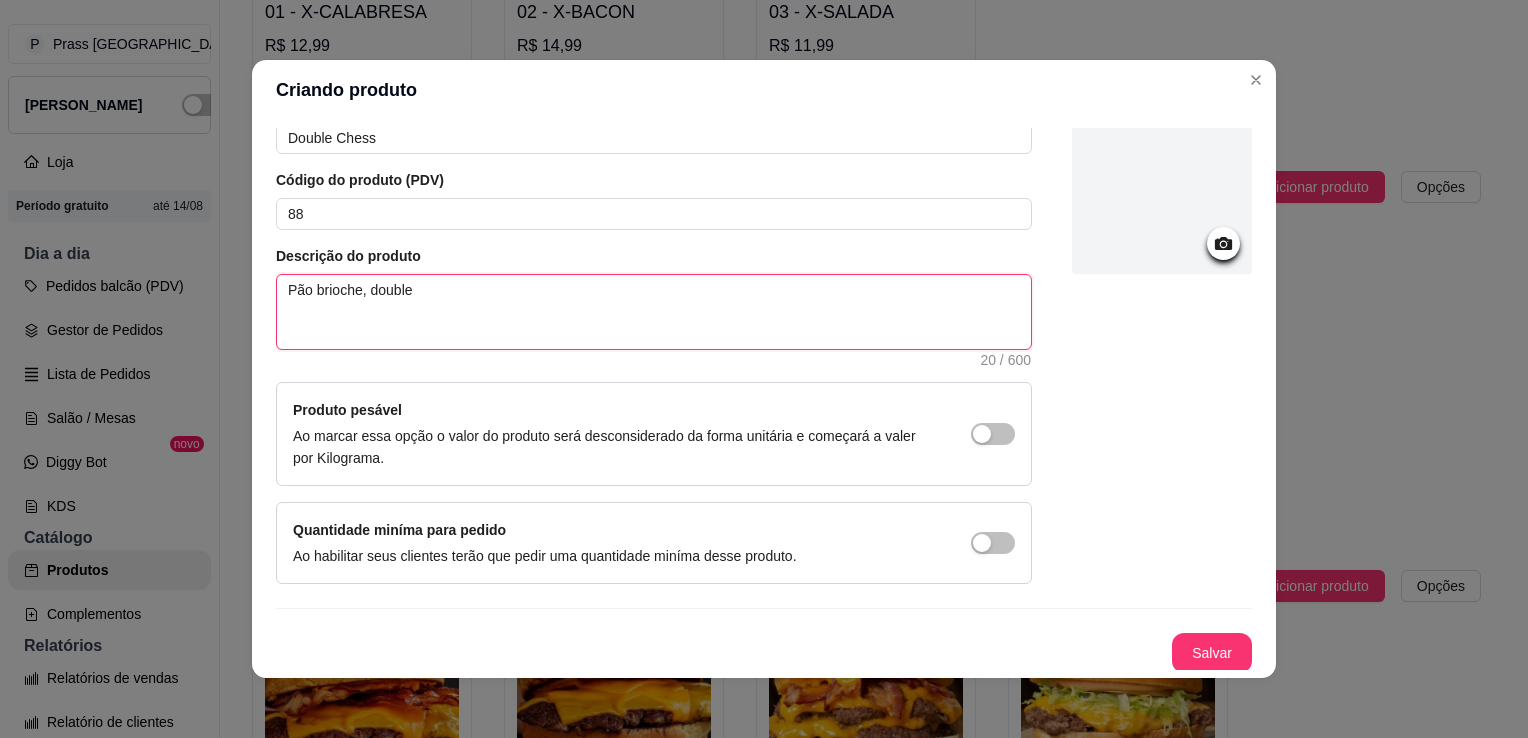 type on "Pão brioche, double" 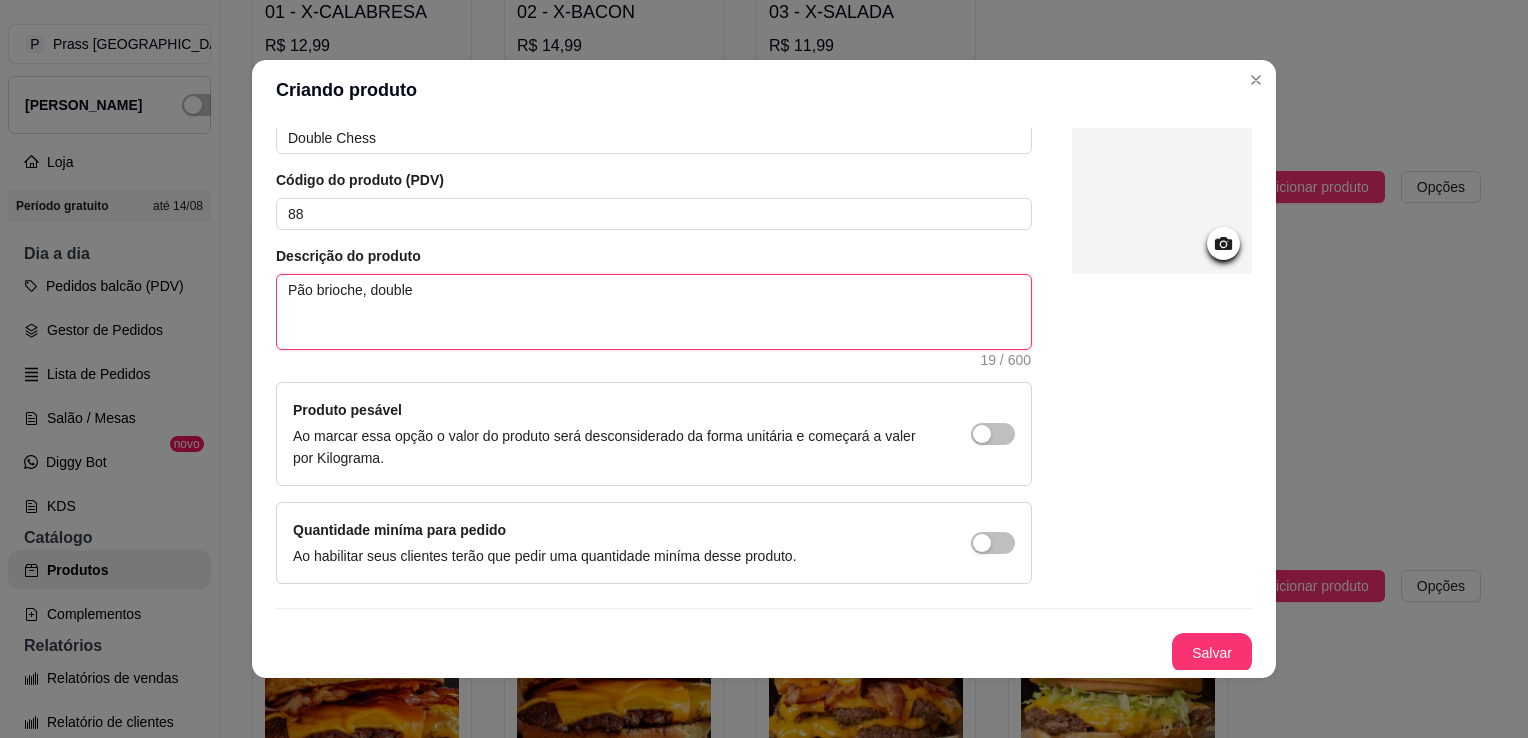 type on "Pão brioche, doubl" 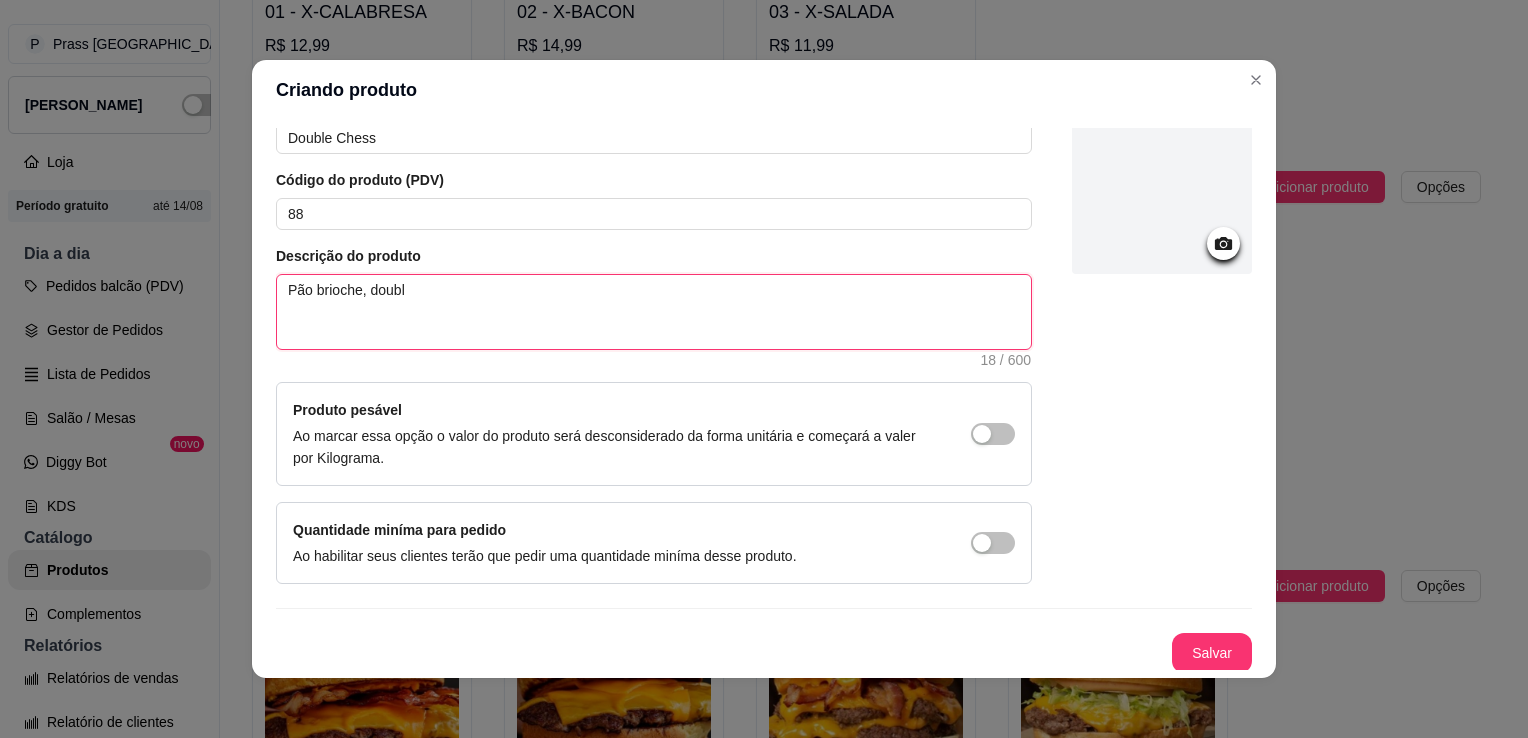 type on "Pão brioche, doub" 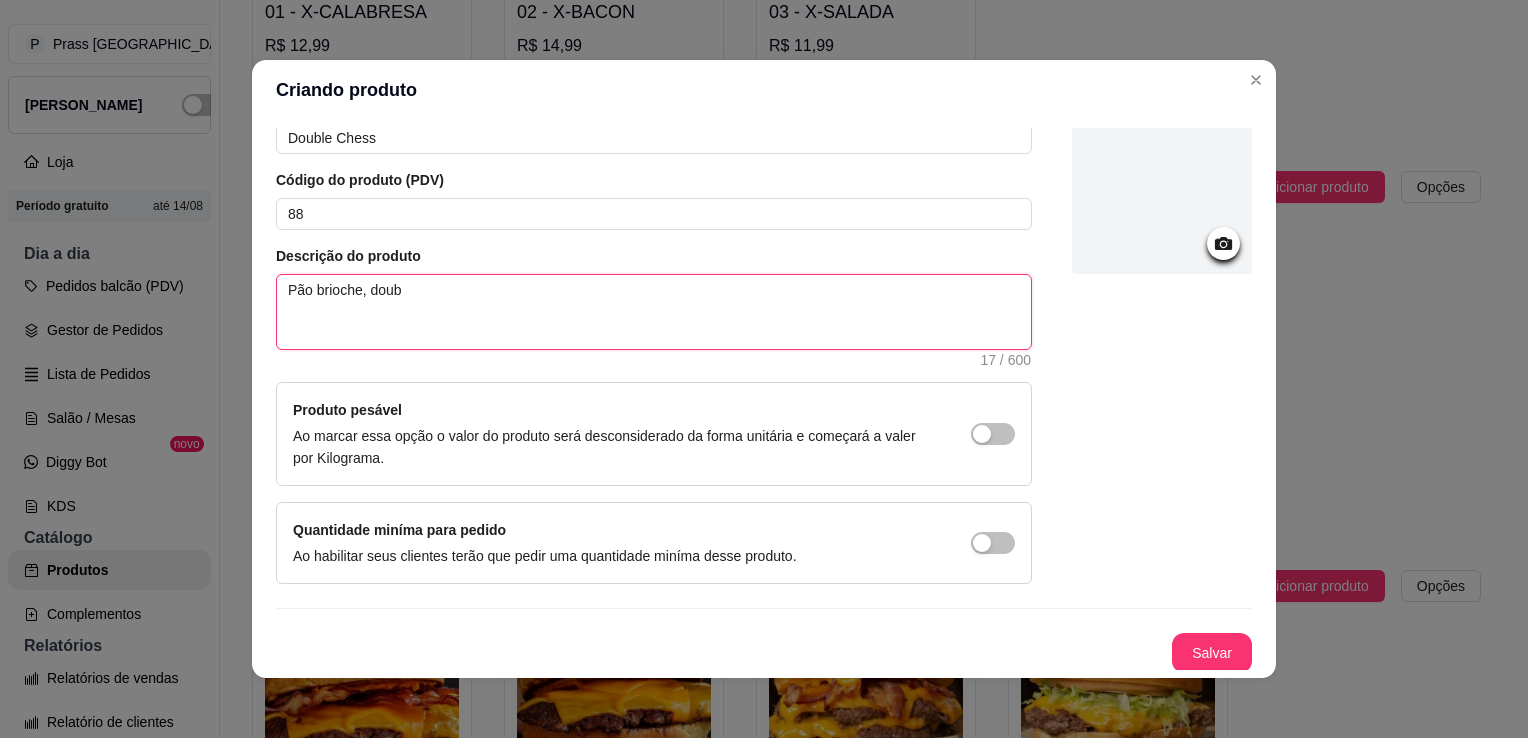 type on "Pão brioche, dou" 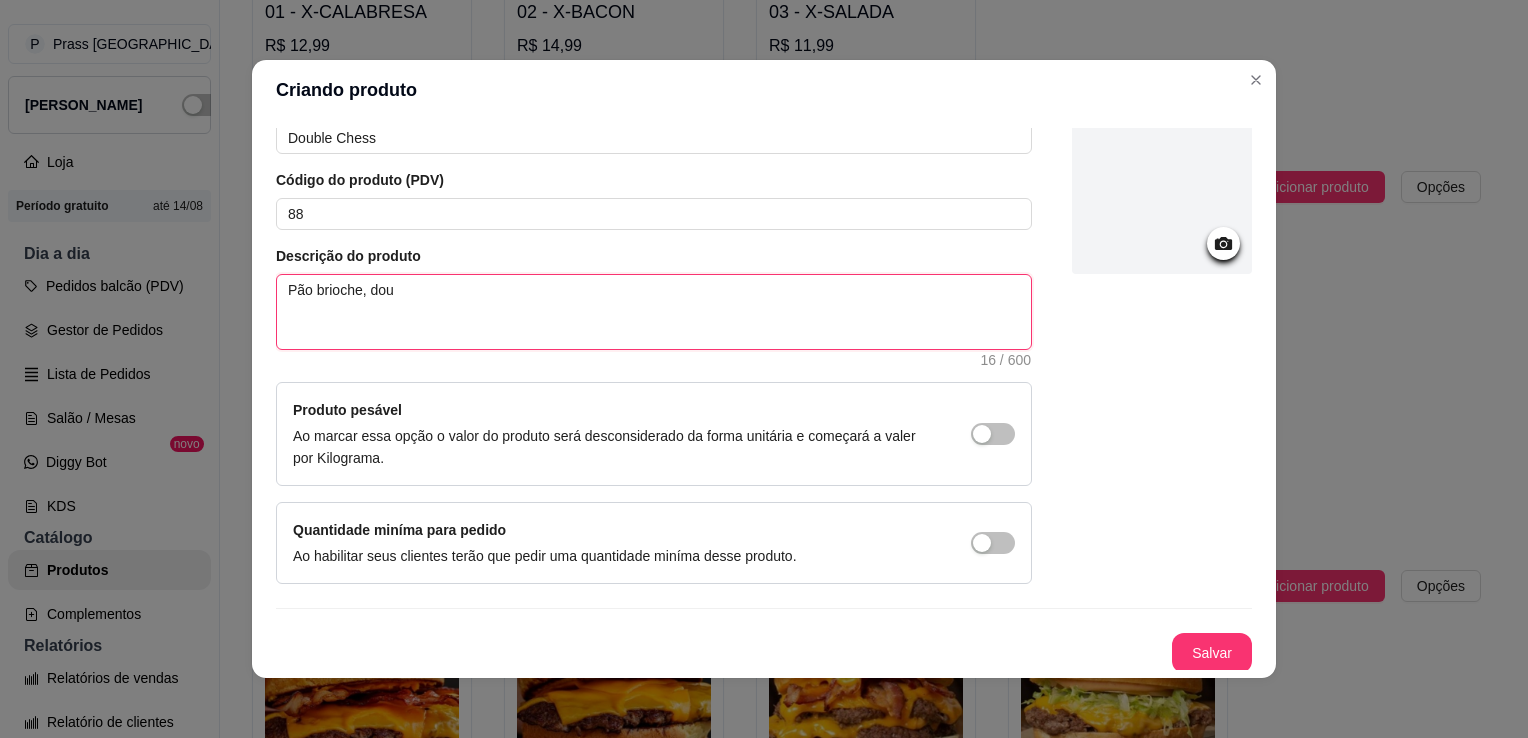 type on "Pão brioche, do" 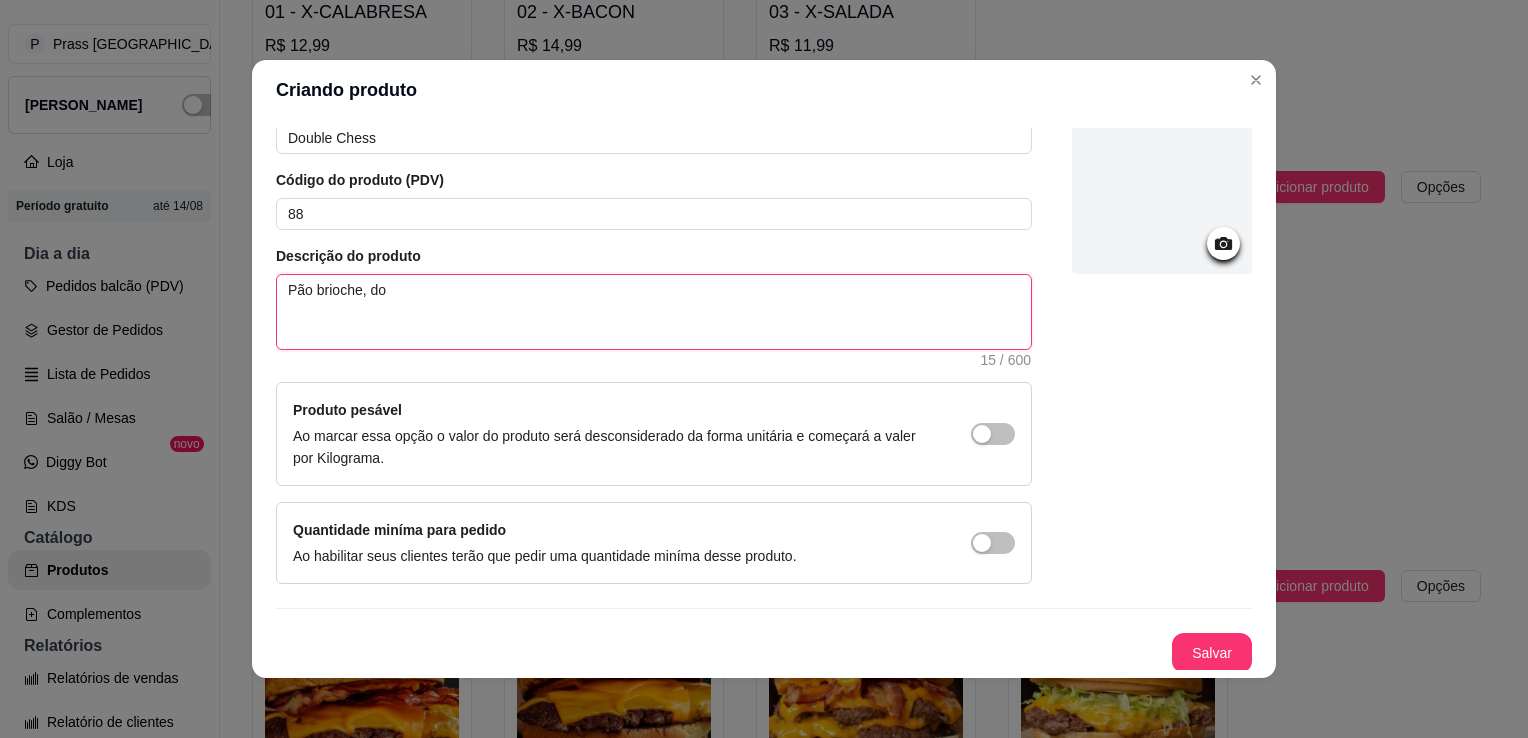 type on "Pão brioche, d" 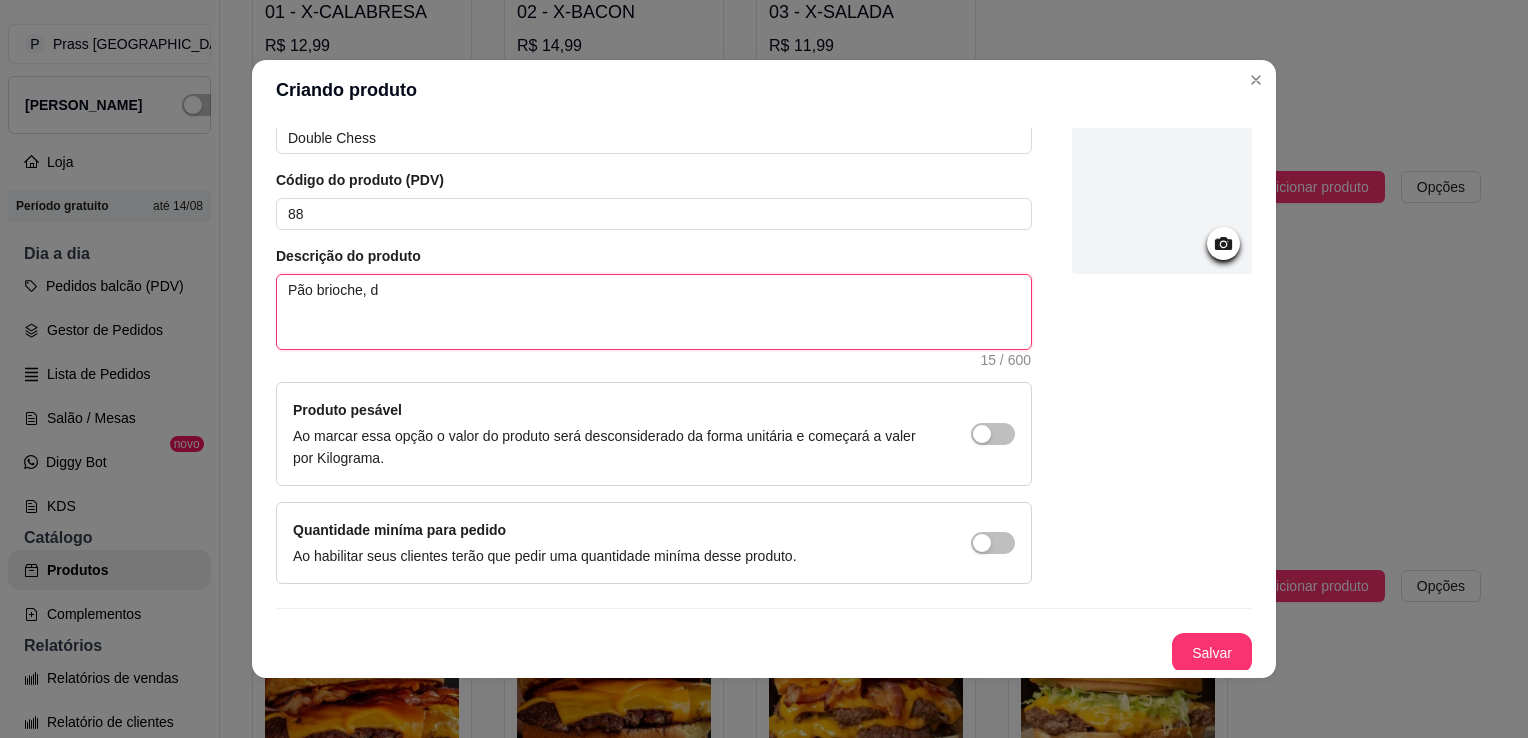 type on "Pão brioche," 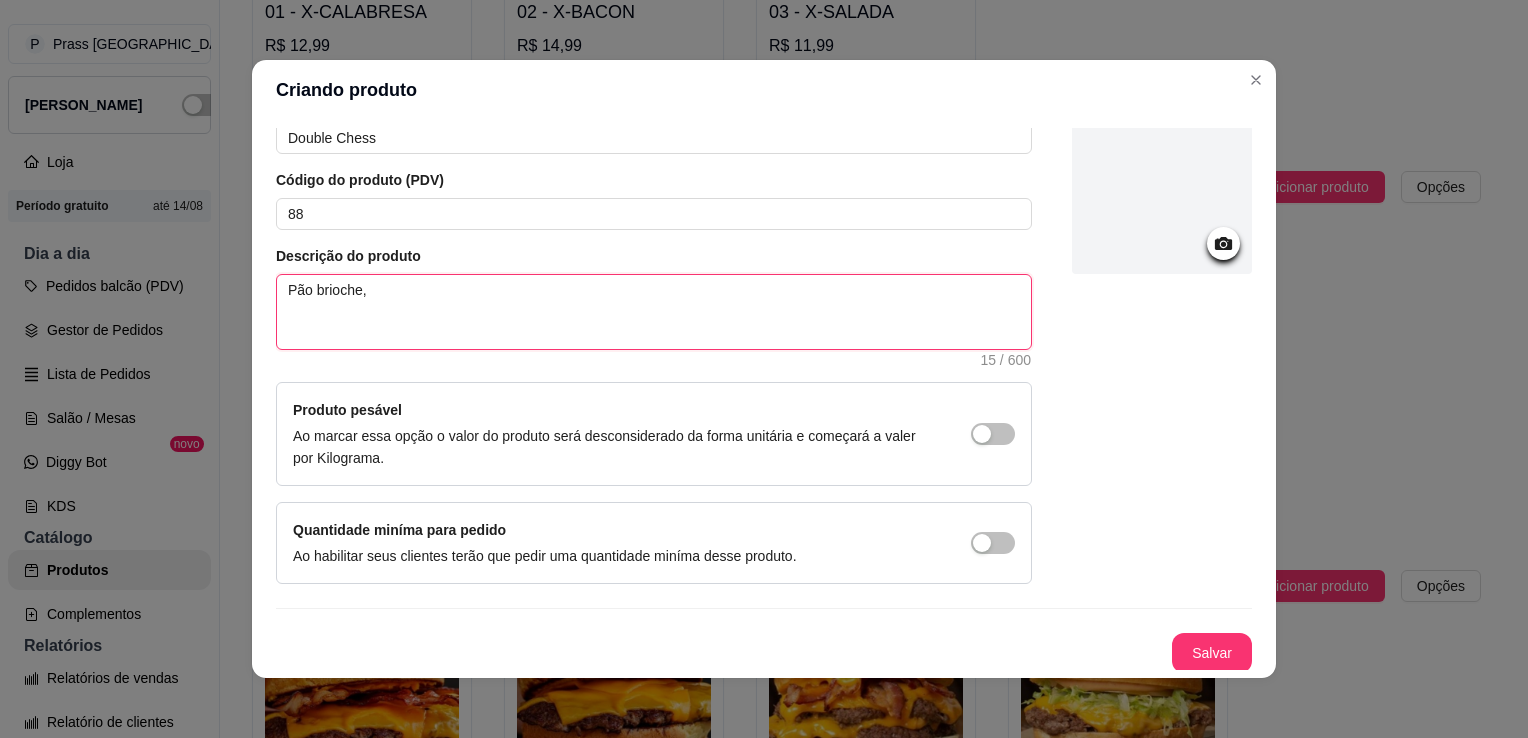 type 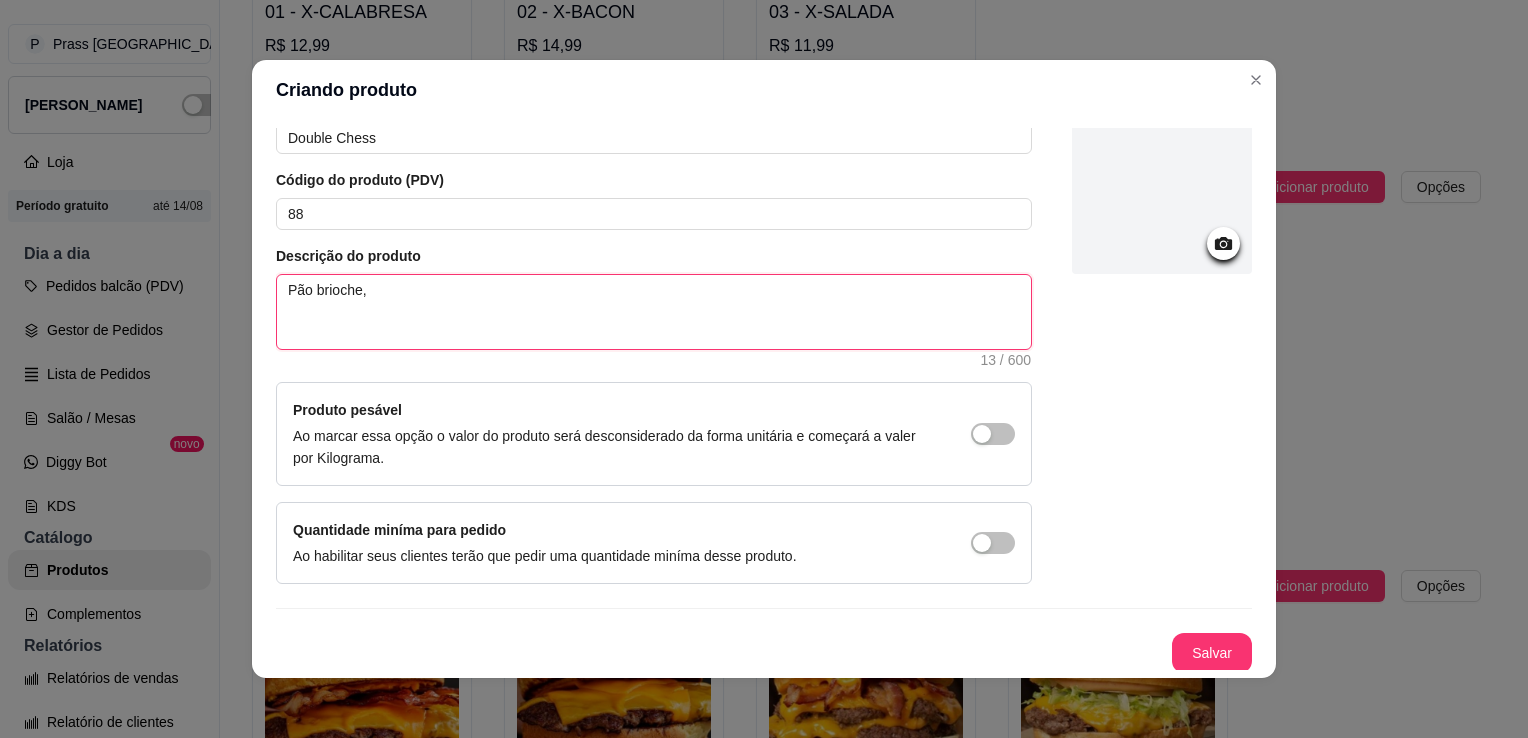 type on "Pão brioche, d" 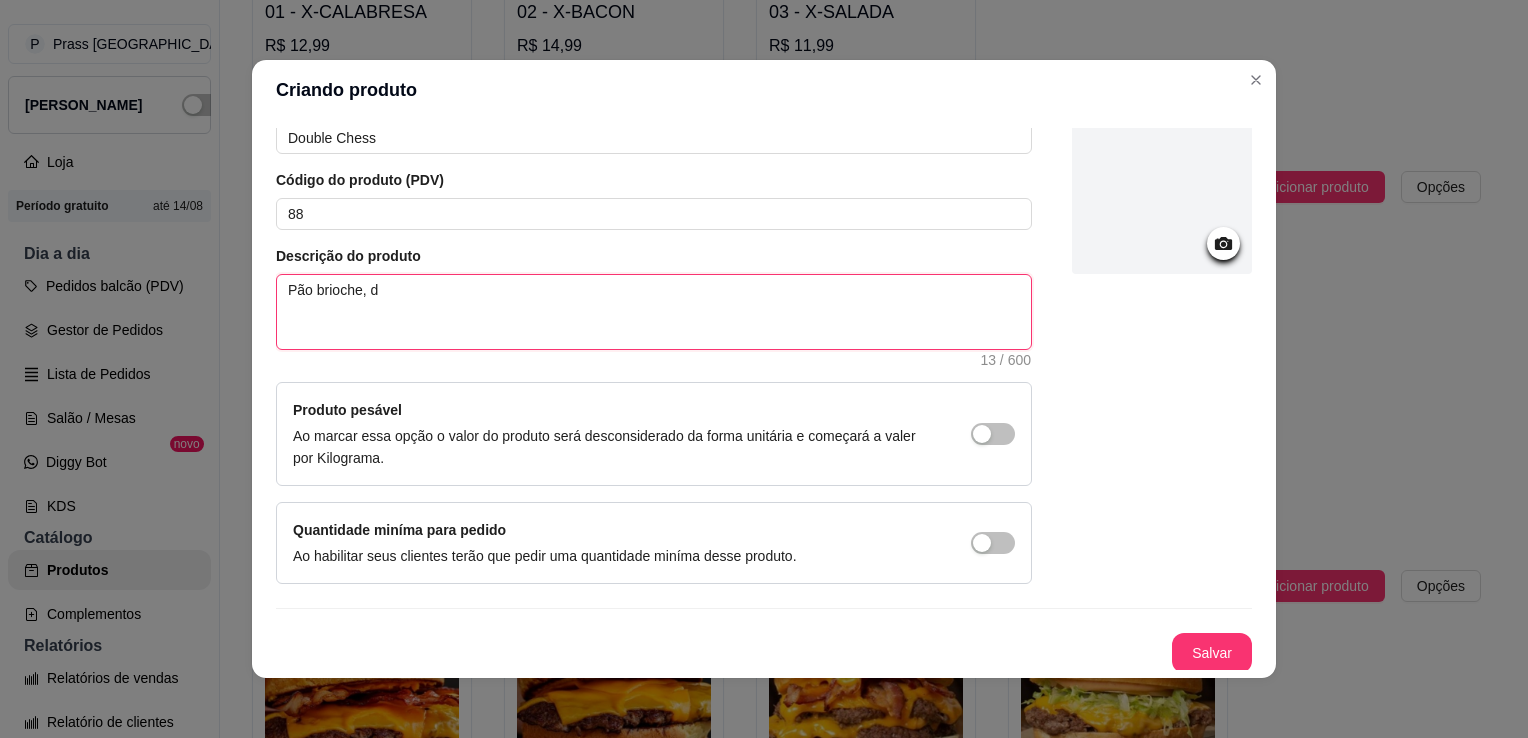 type on "Pão brioche, do" 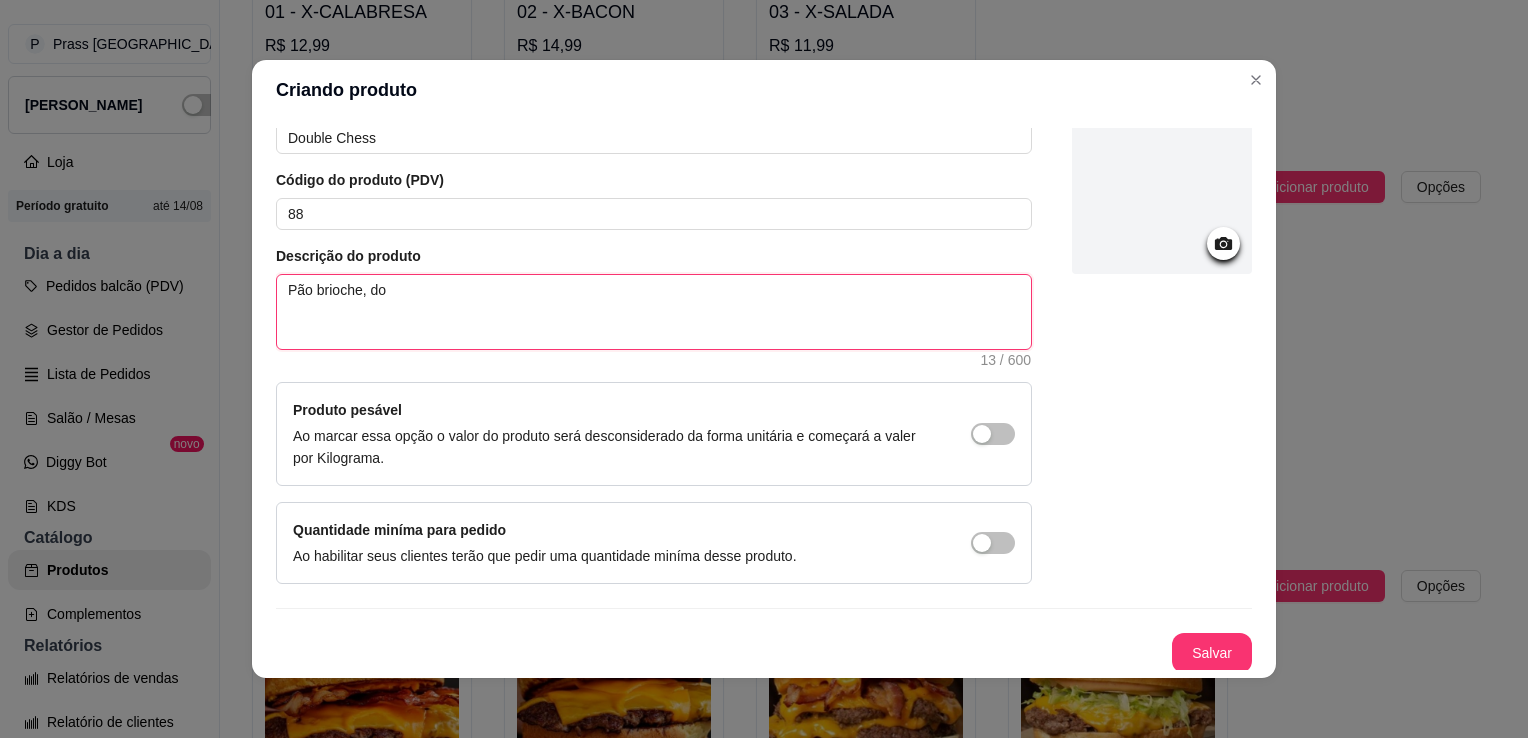 type 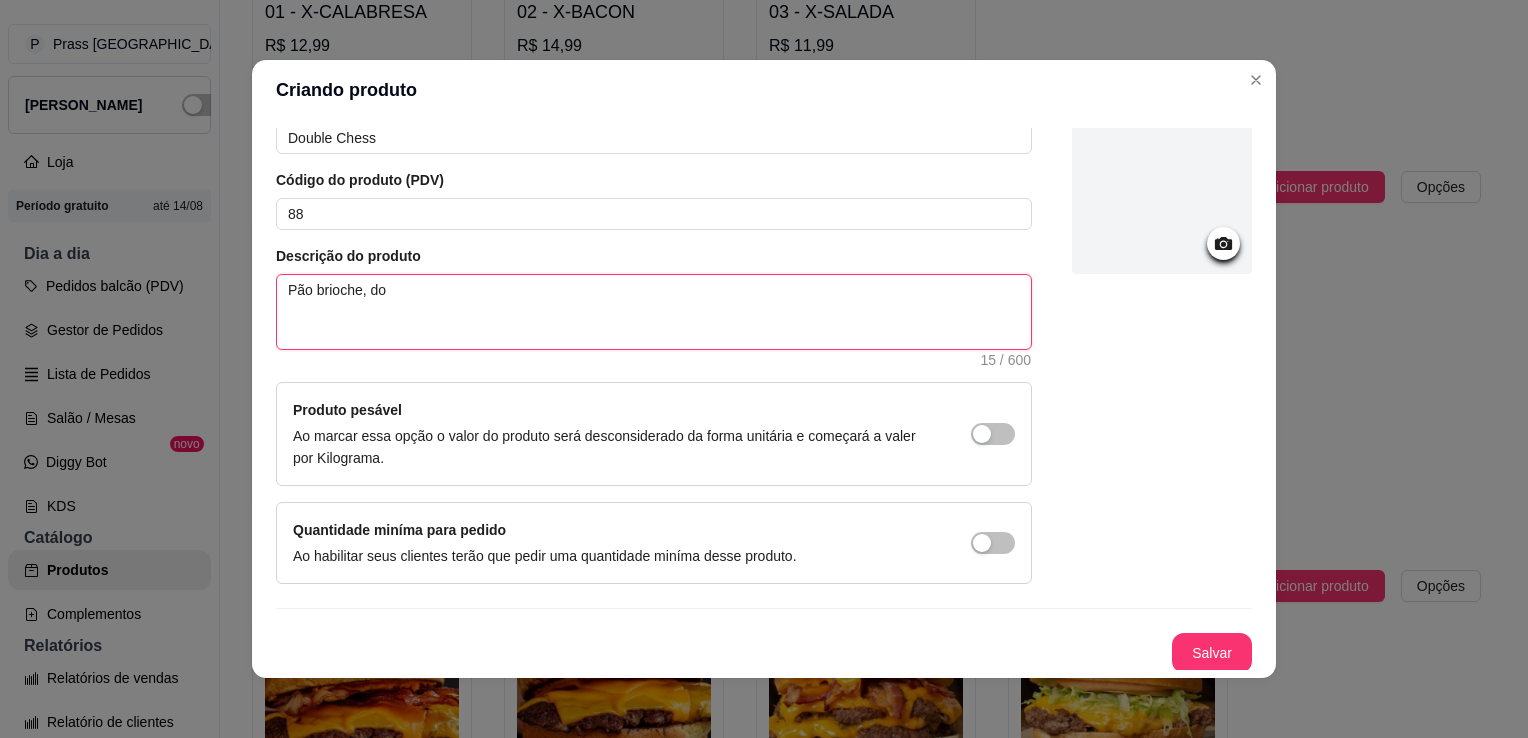 type on "Pão brioche, doi" 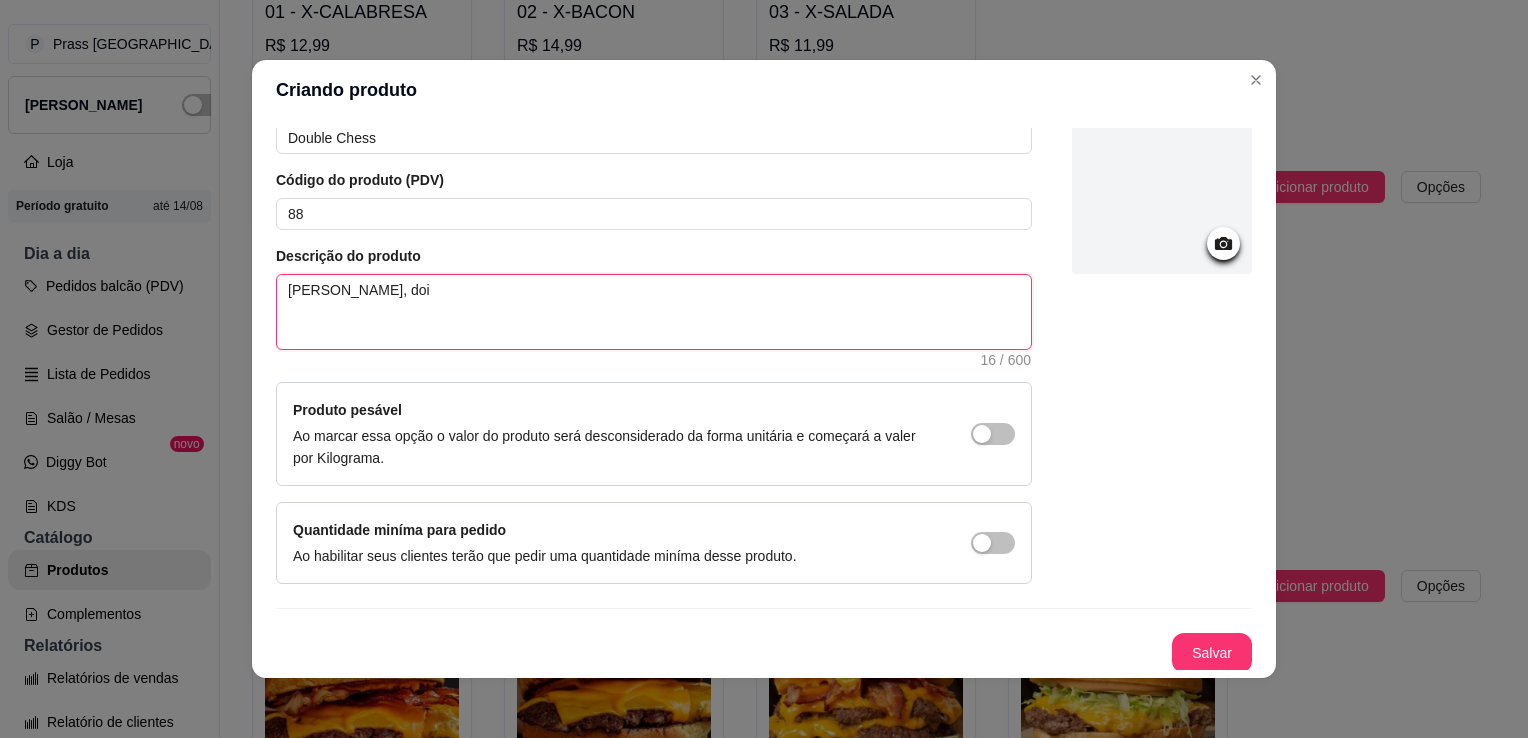 type on "Pão brioche, dois" 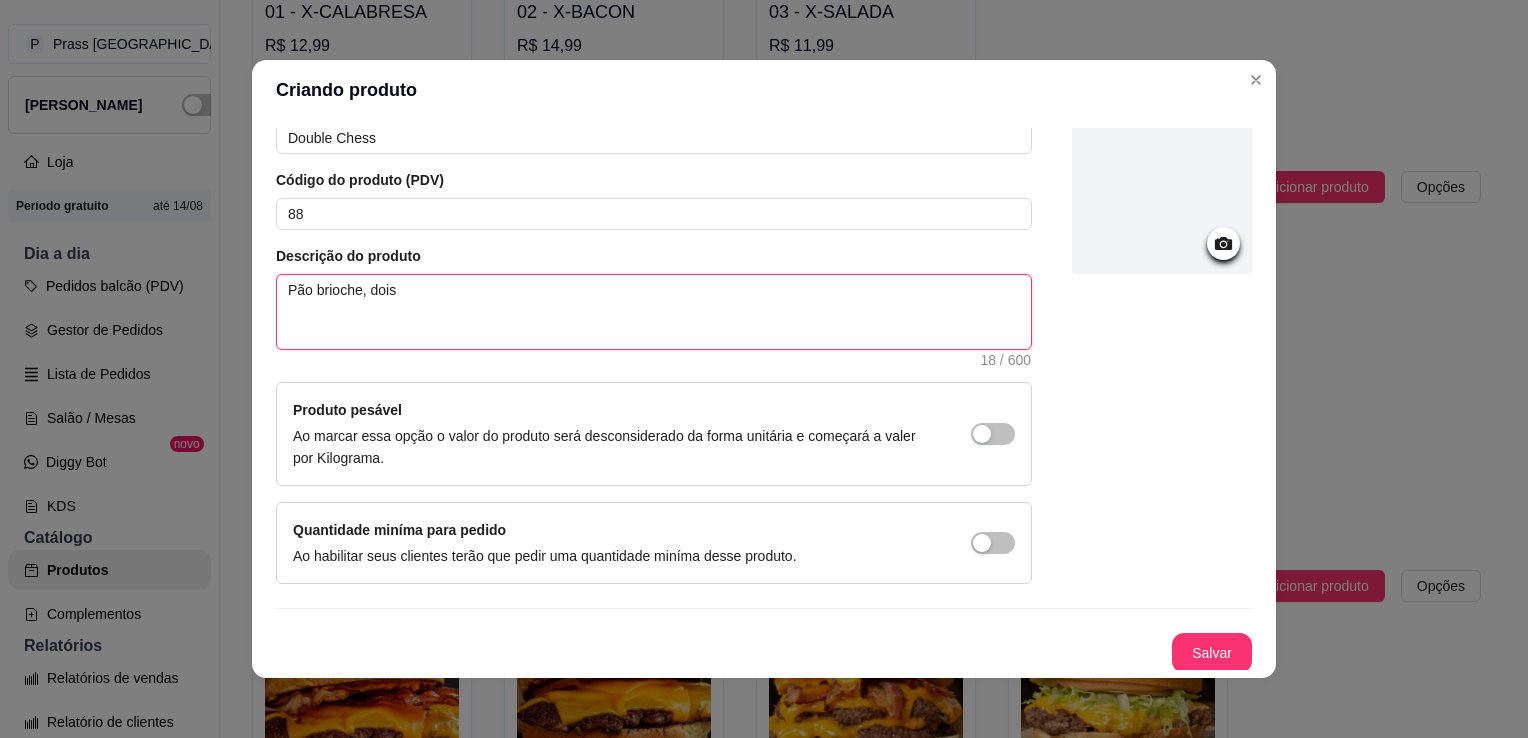 type on "Pão brioche, dois" 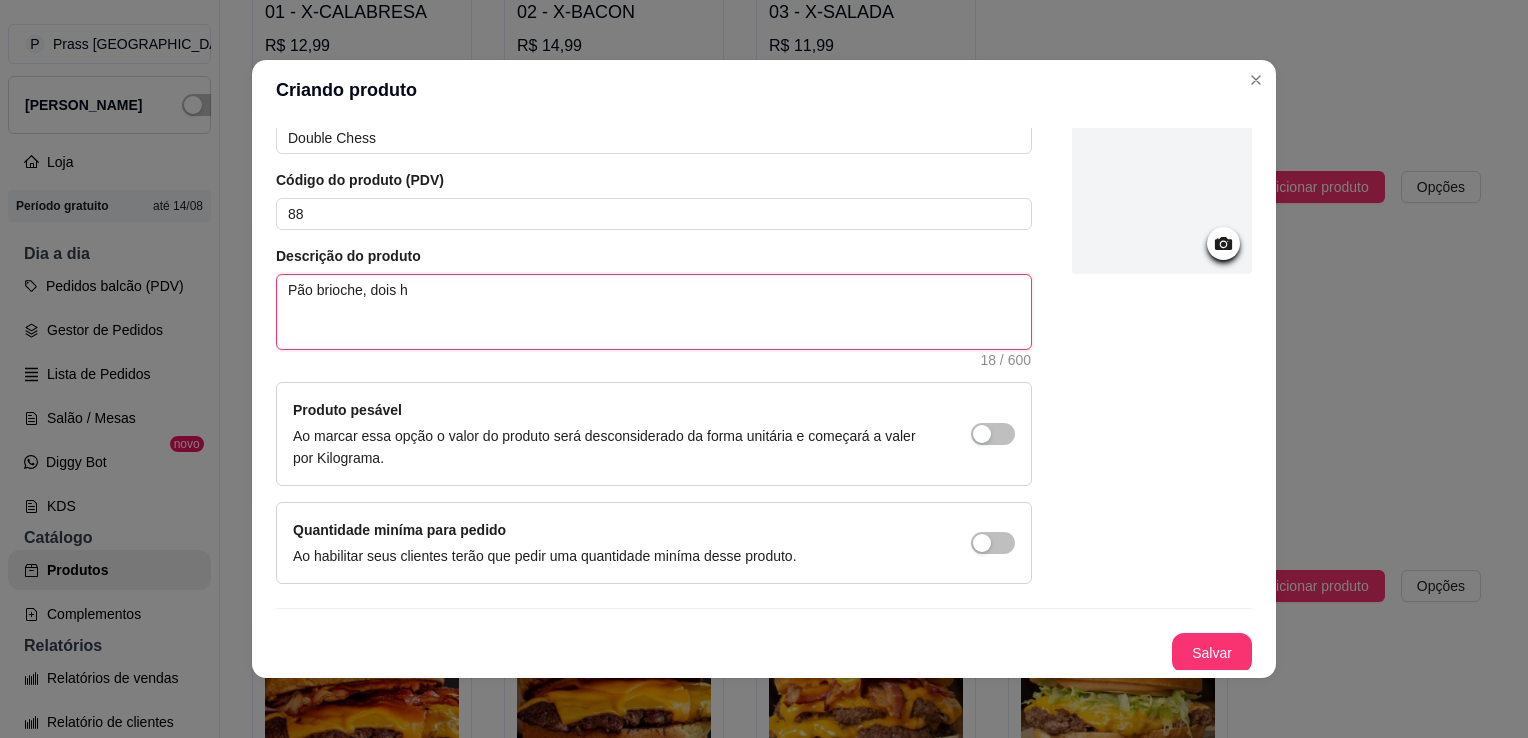 type on "Pão brioche, dois ha" 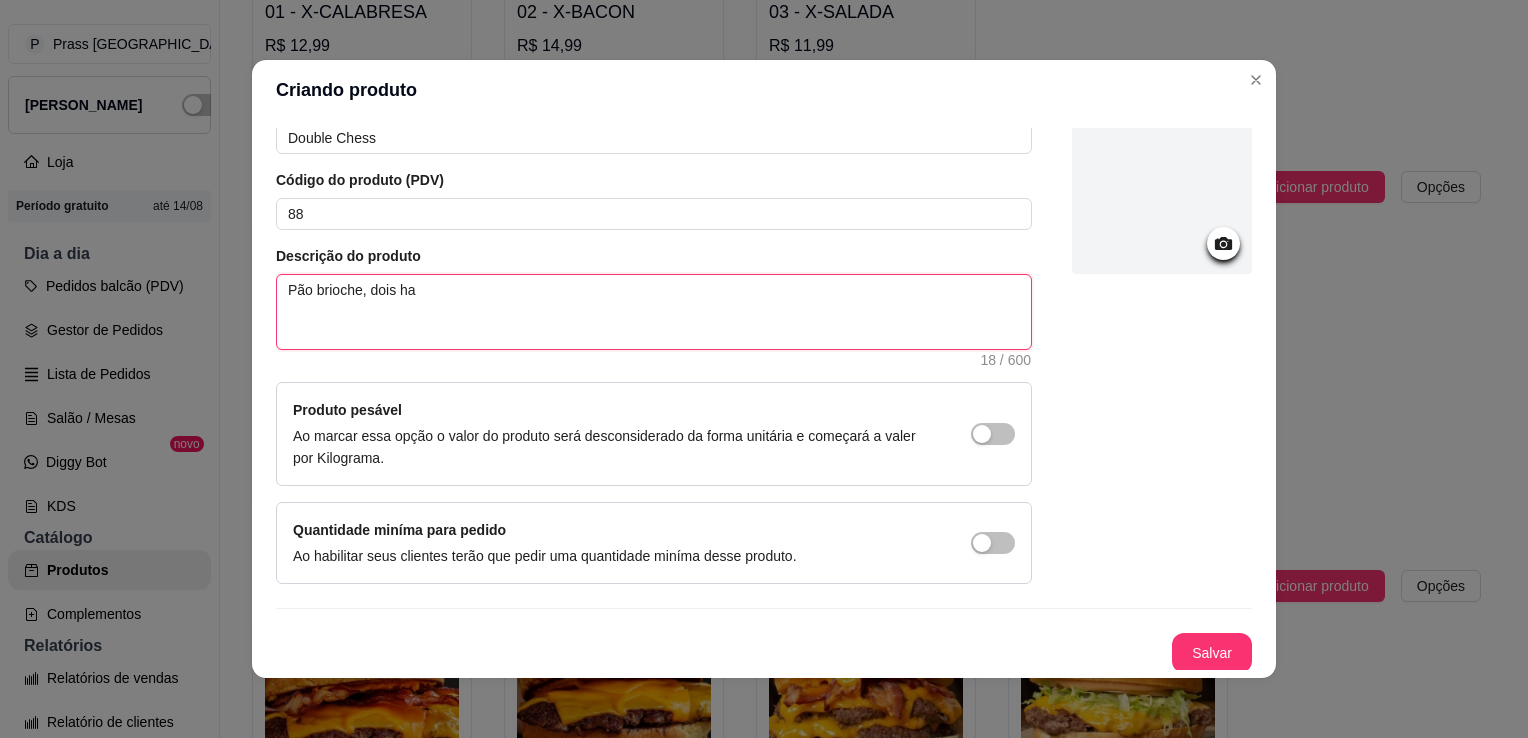 type 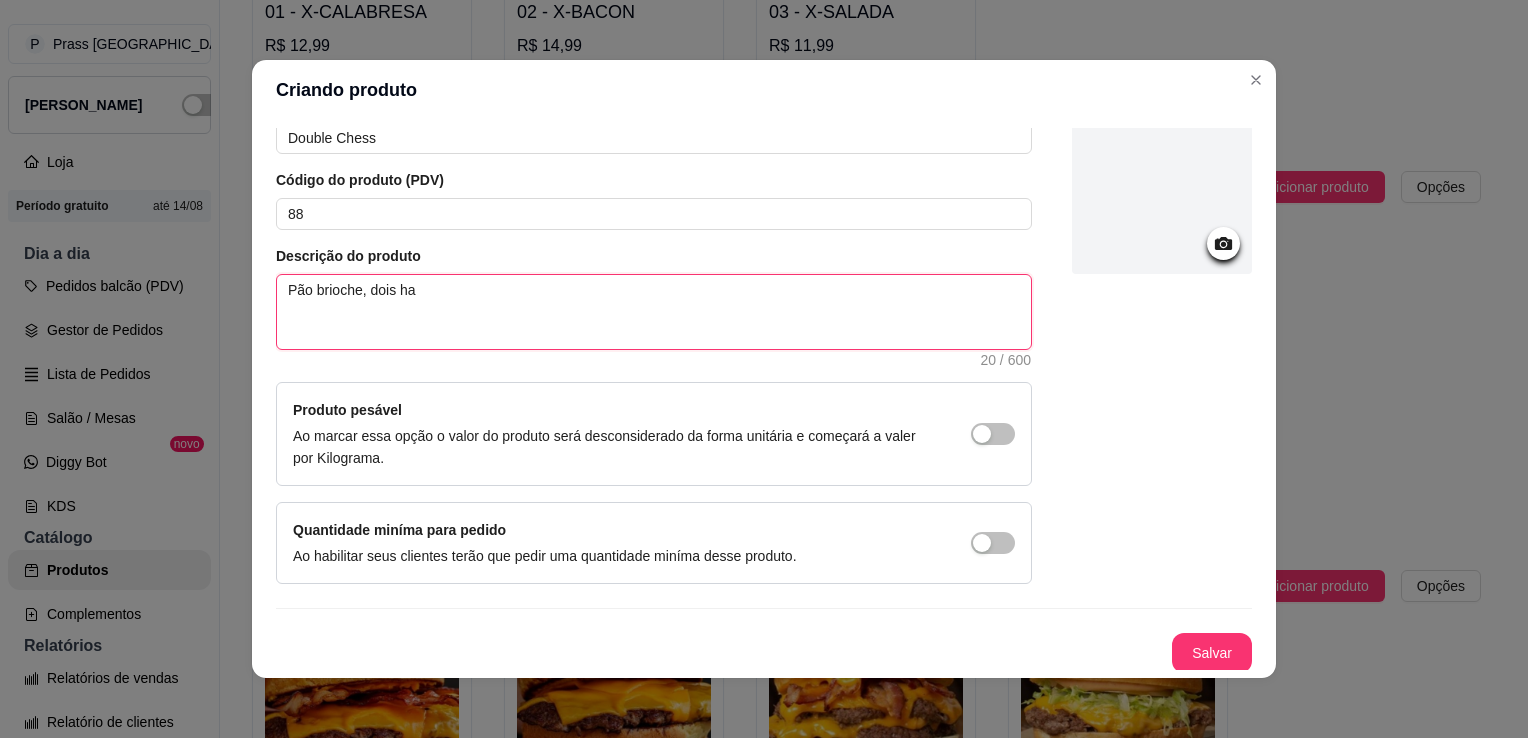 type on "Pão brioche, dois ham" 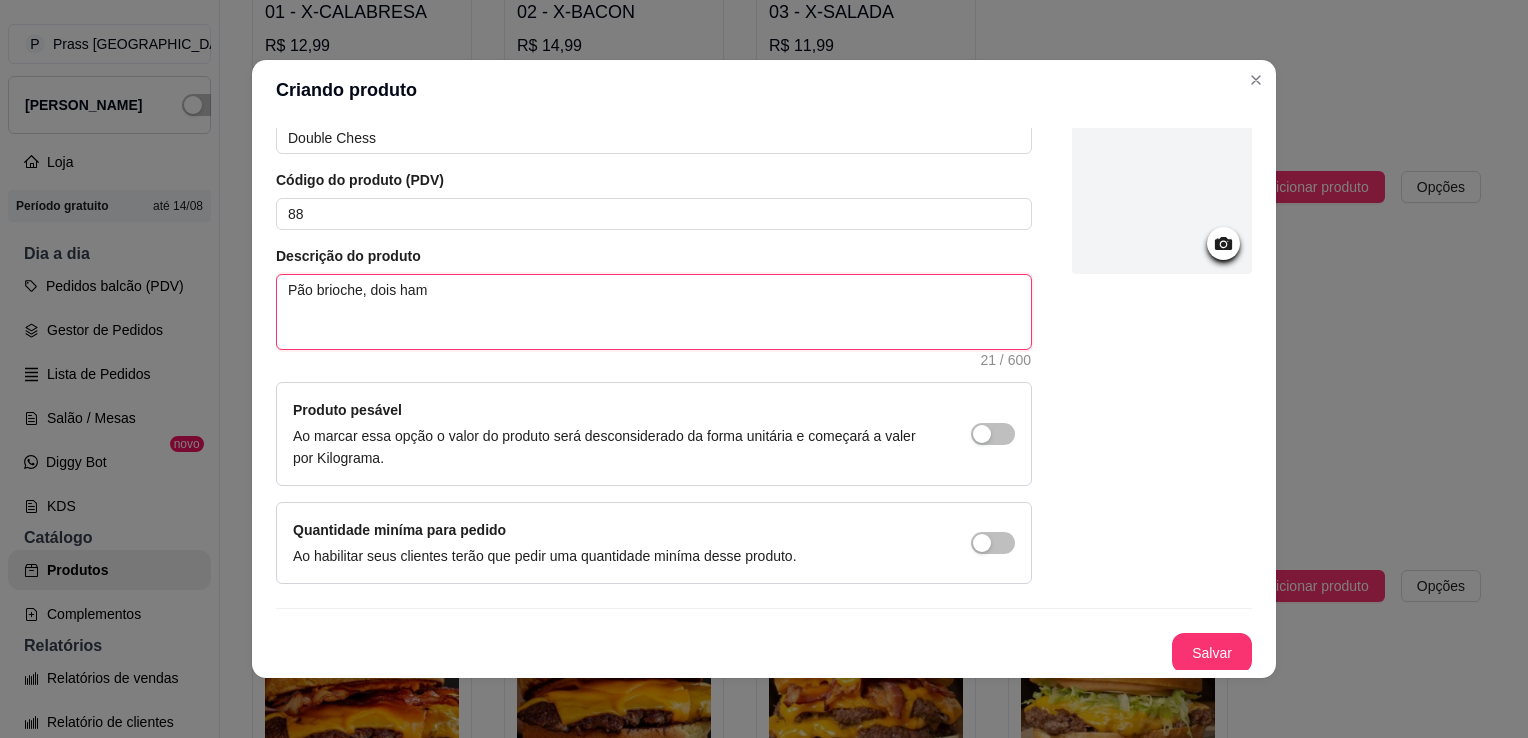 type on "Pão brioche, dois hamb" 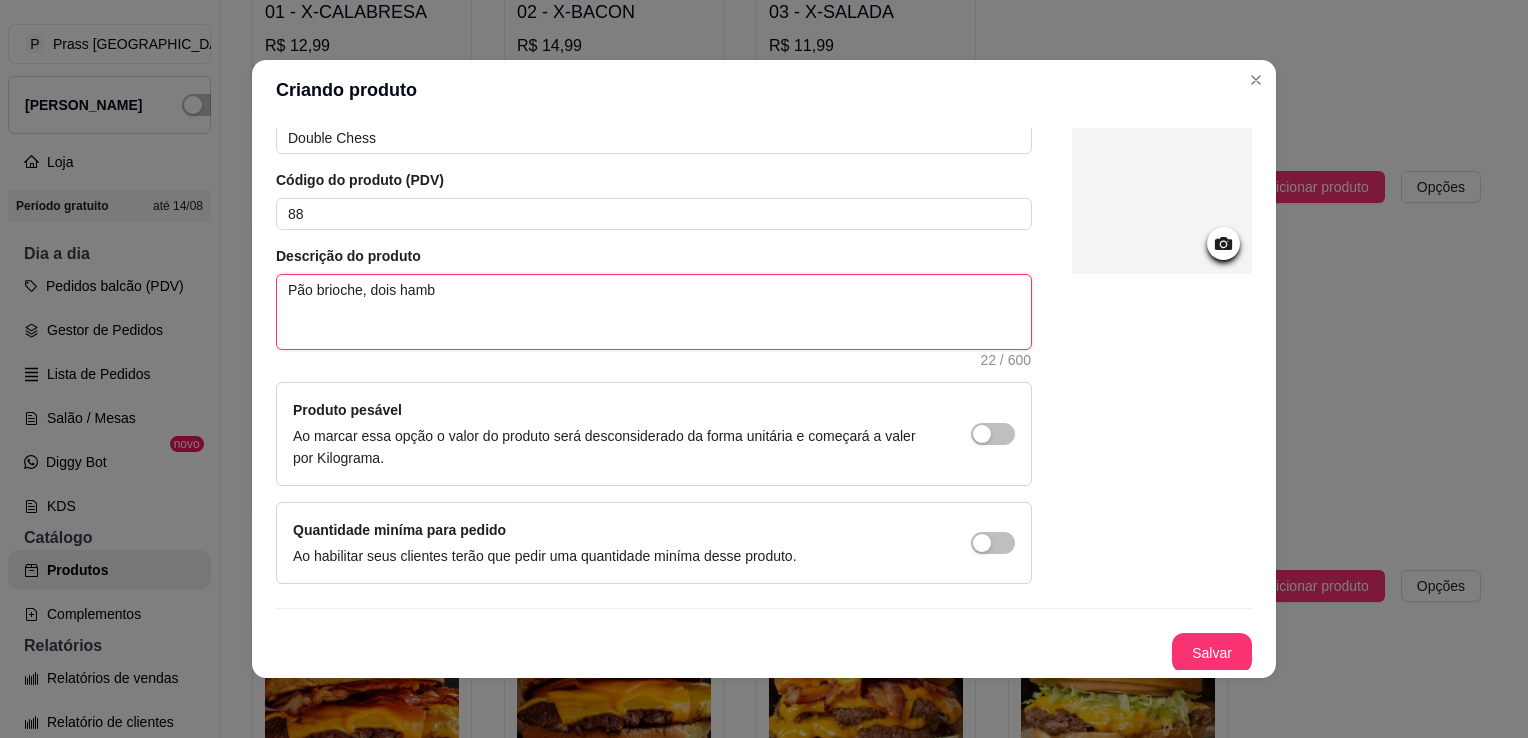 type on "Pão brioche, dois hambu" 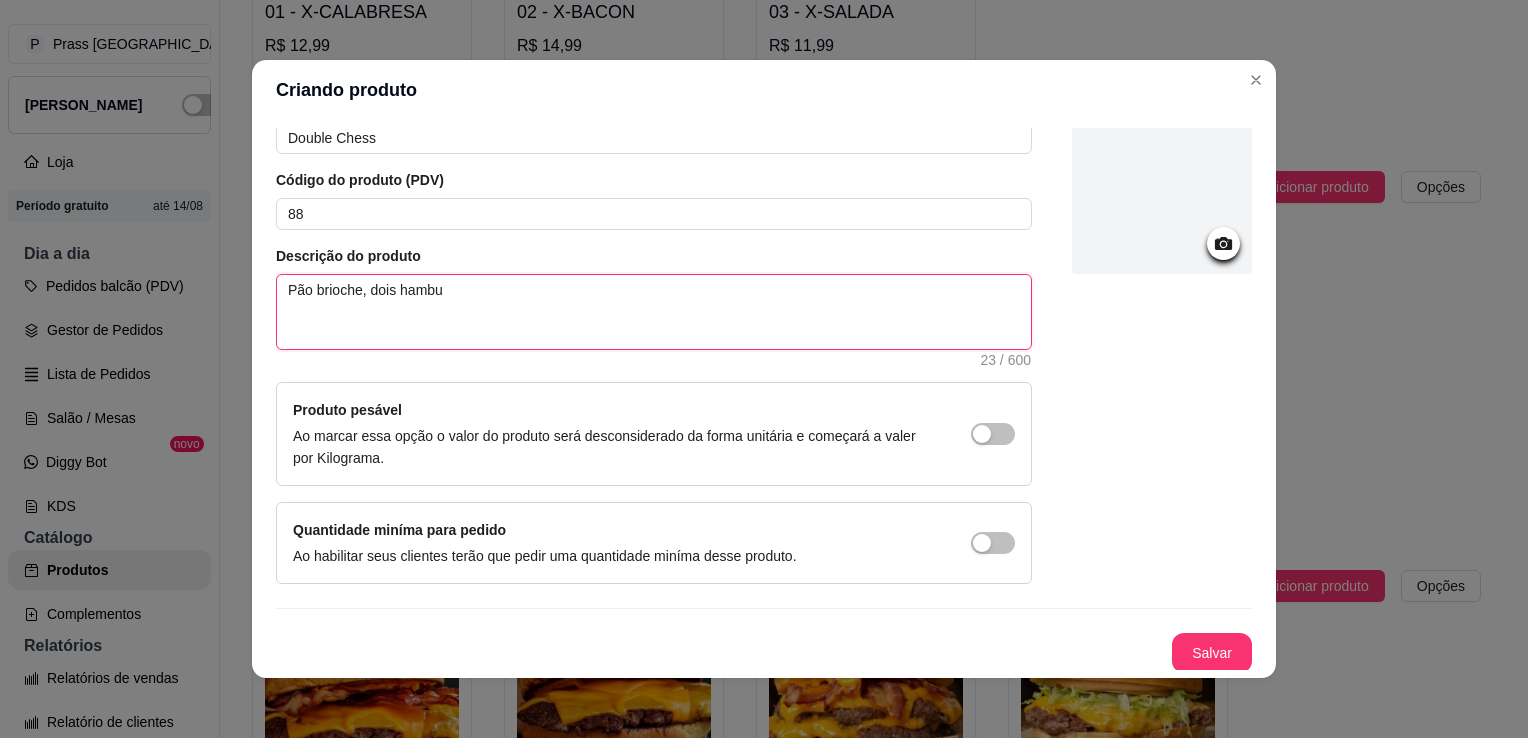 type on "Pão brioche, dois hambur" 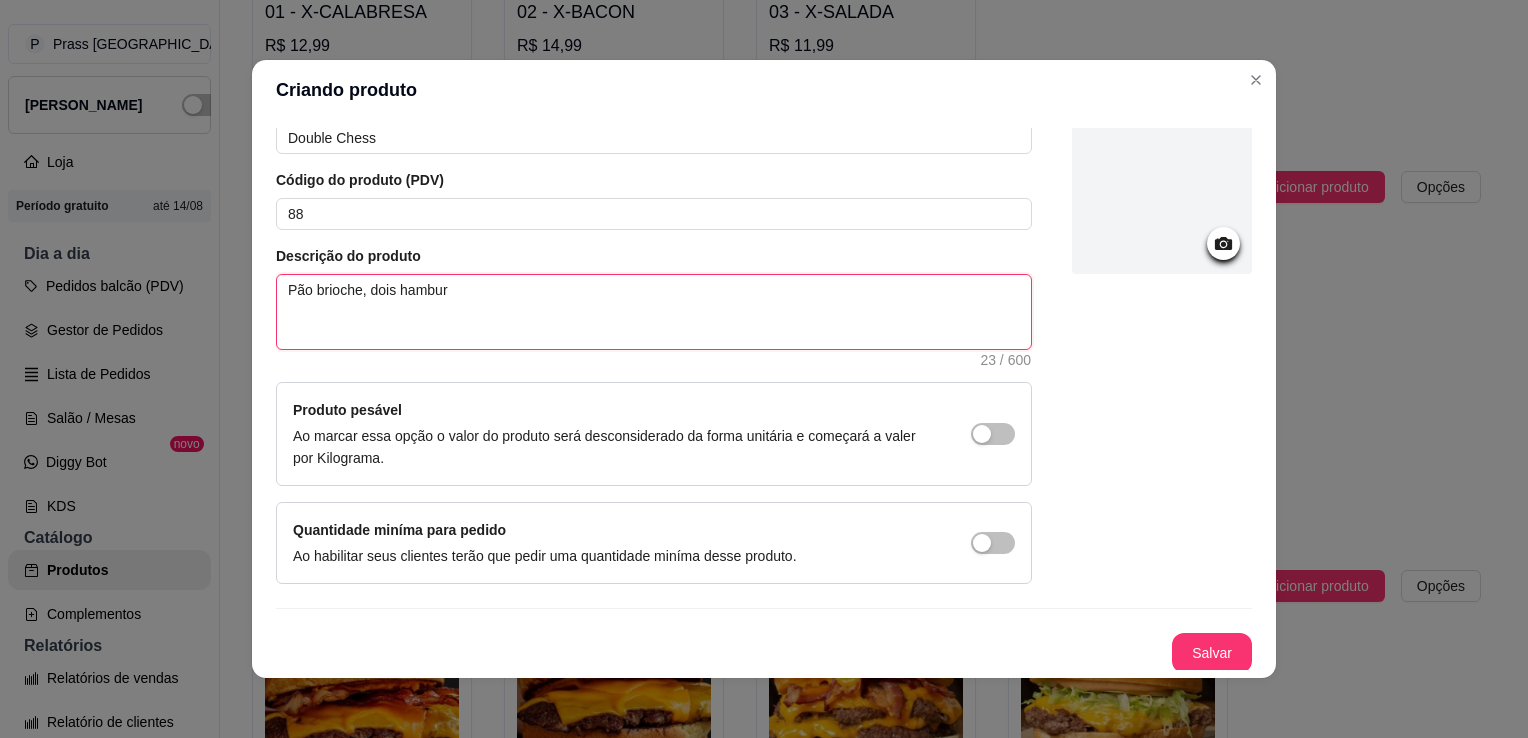 type on "Pão brioche, dois hamburg" 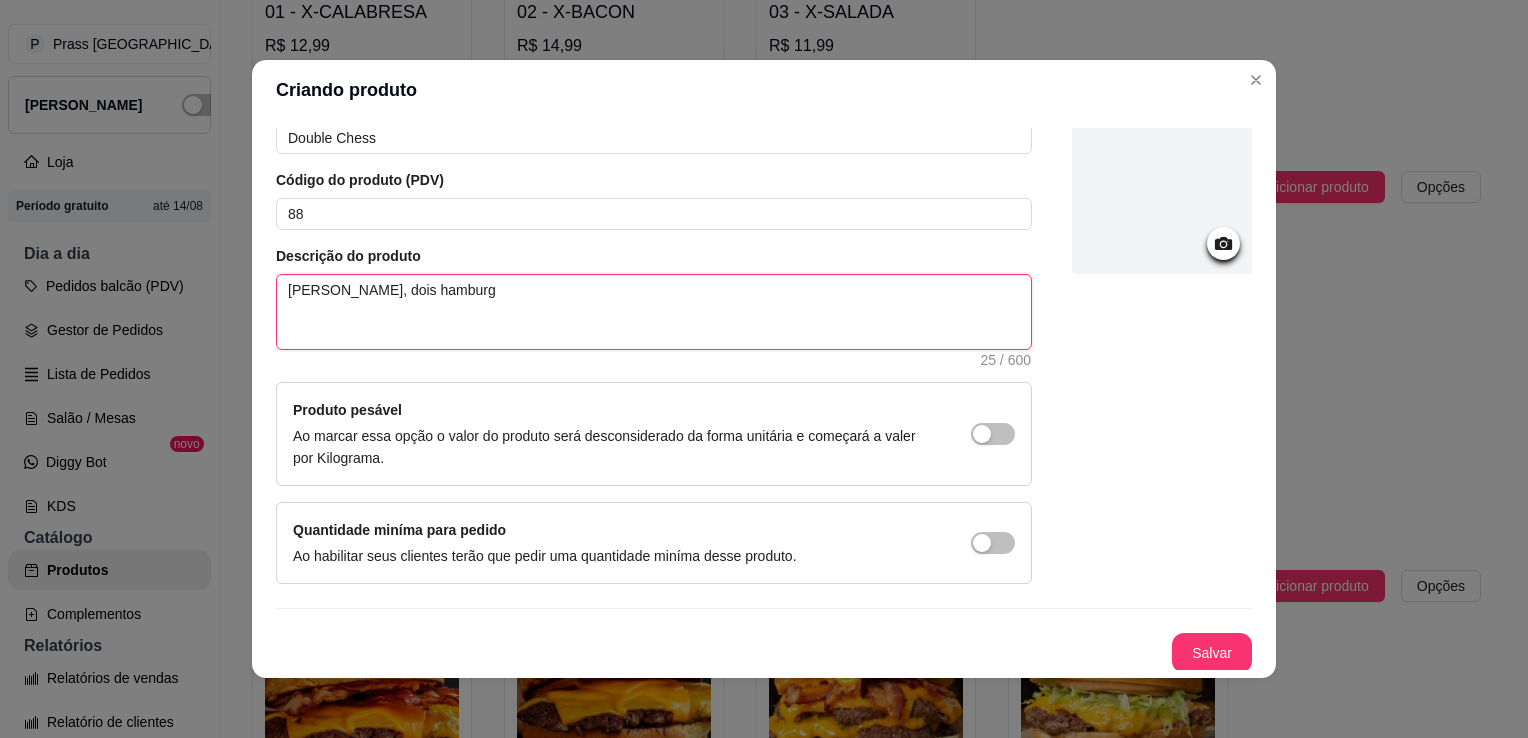 type on "Pão brioche, dois hamburgu" 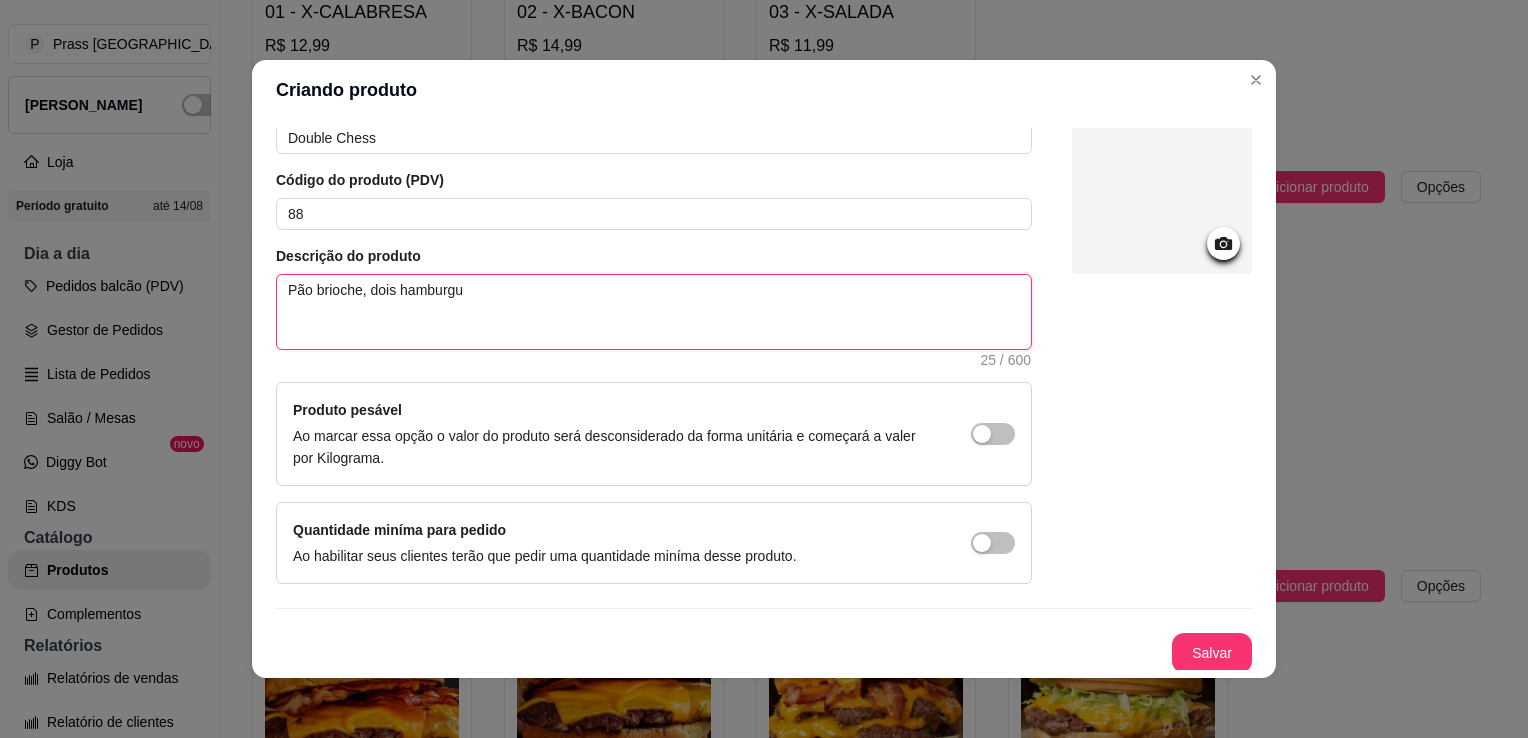 type on "Pão brioche, dois hamburgue" 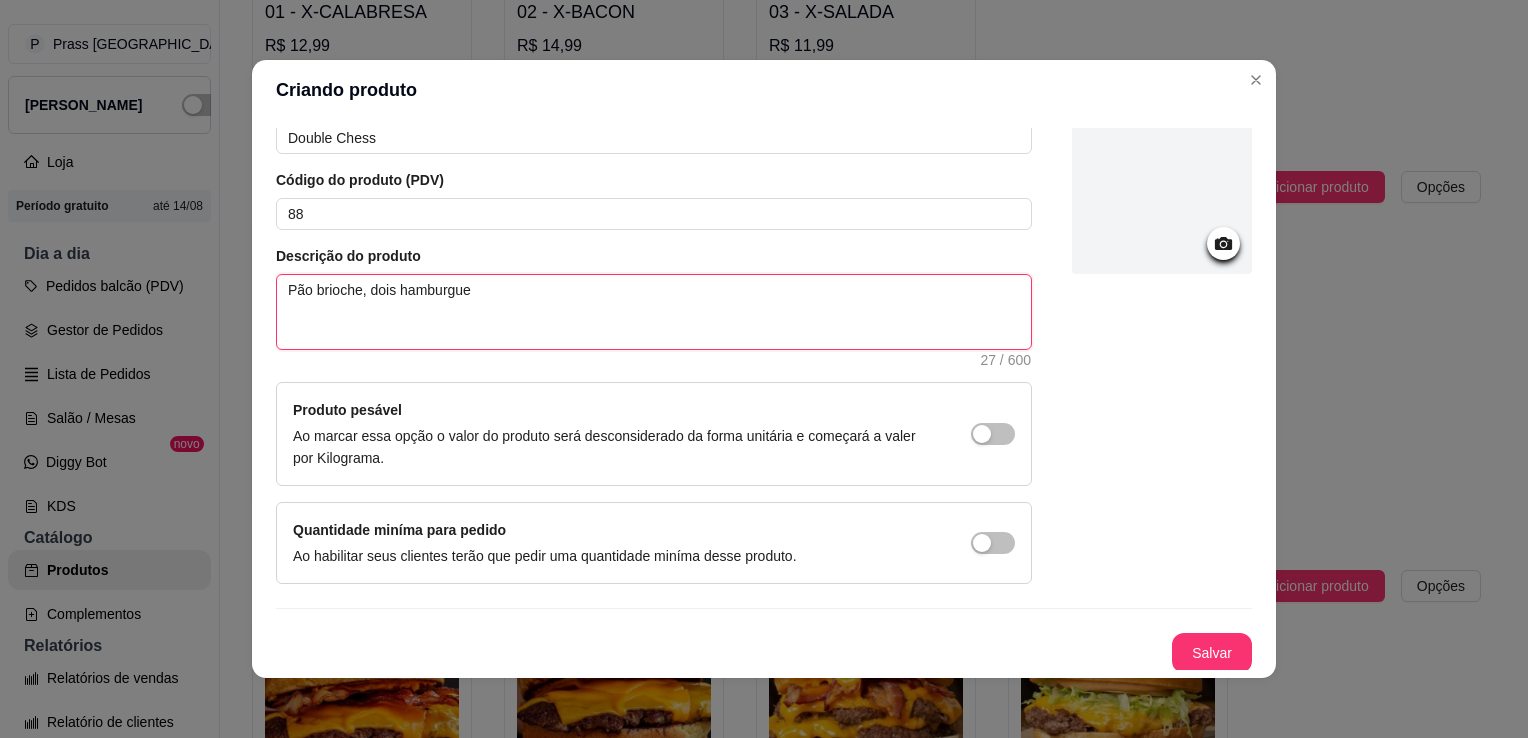 type on "Pão brioche, dois hamburguer" 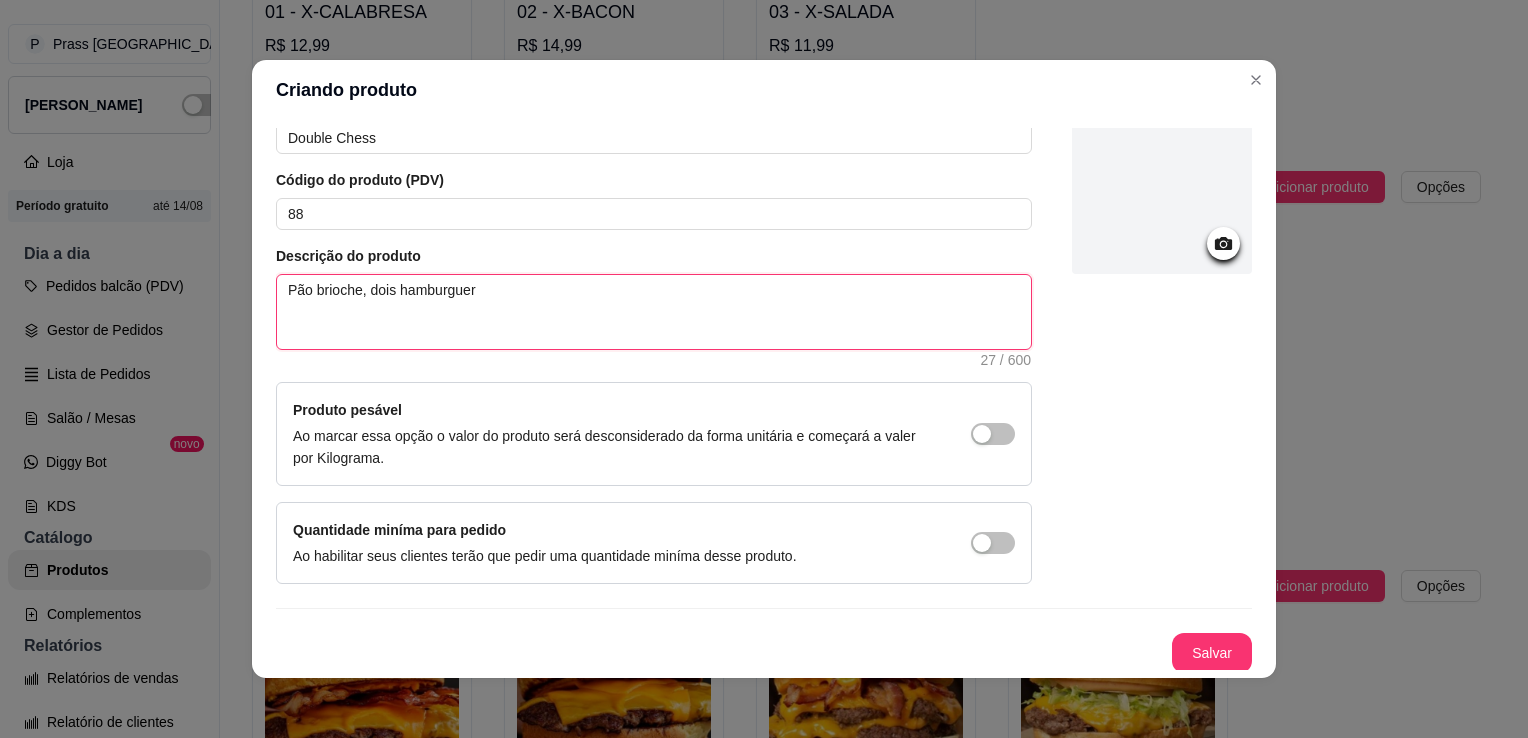 type on "Pão brioche, dois hamburguer" 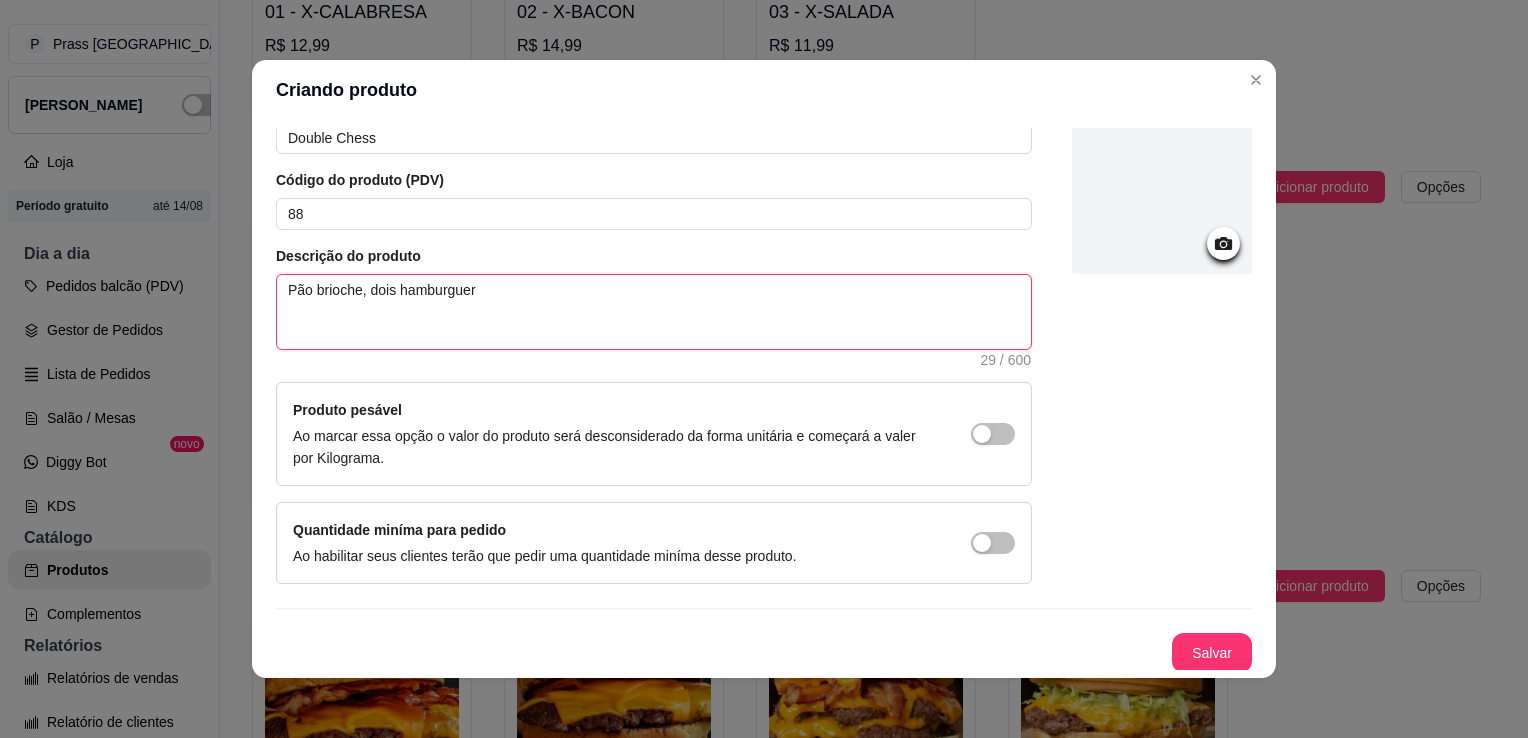 type on "Pão brioche, dois hamburguer a" 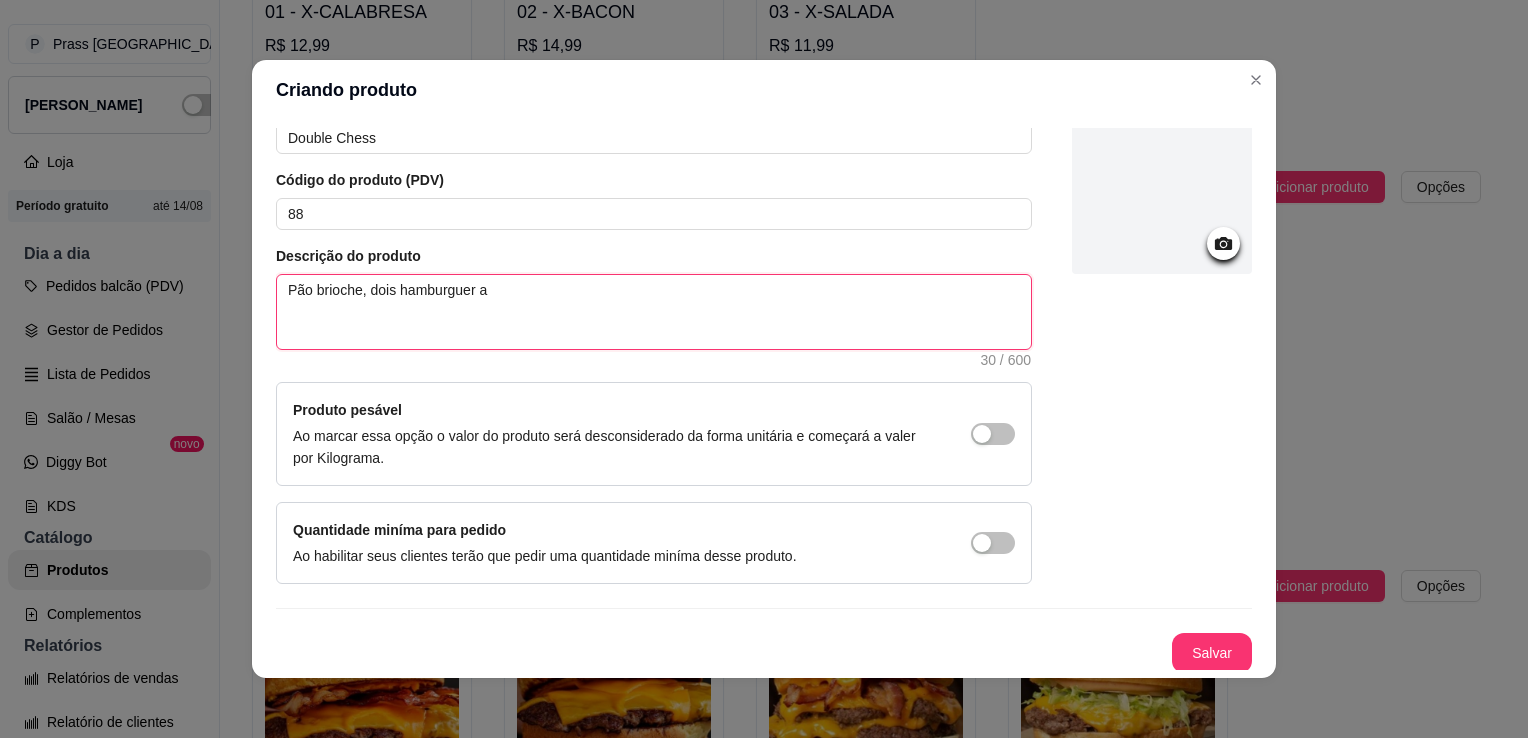 type on "Pão brioche, dois hamburguer ar" 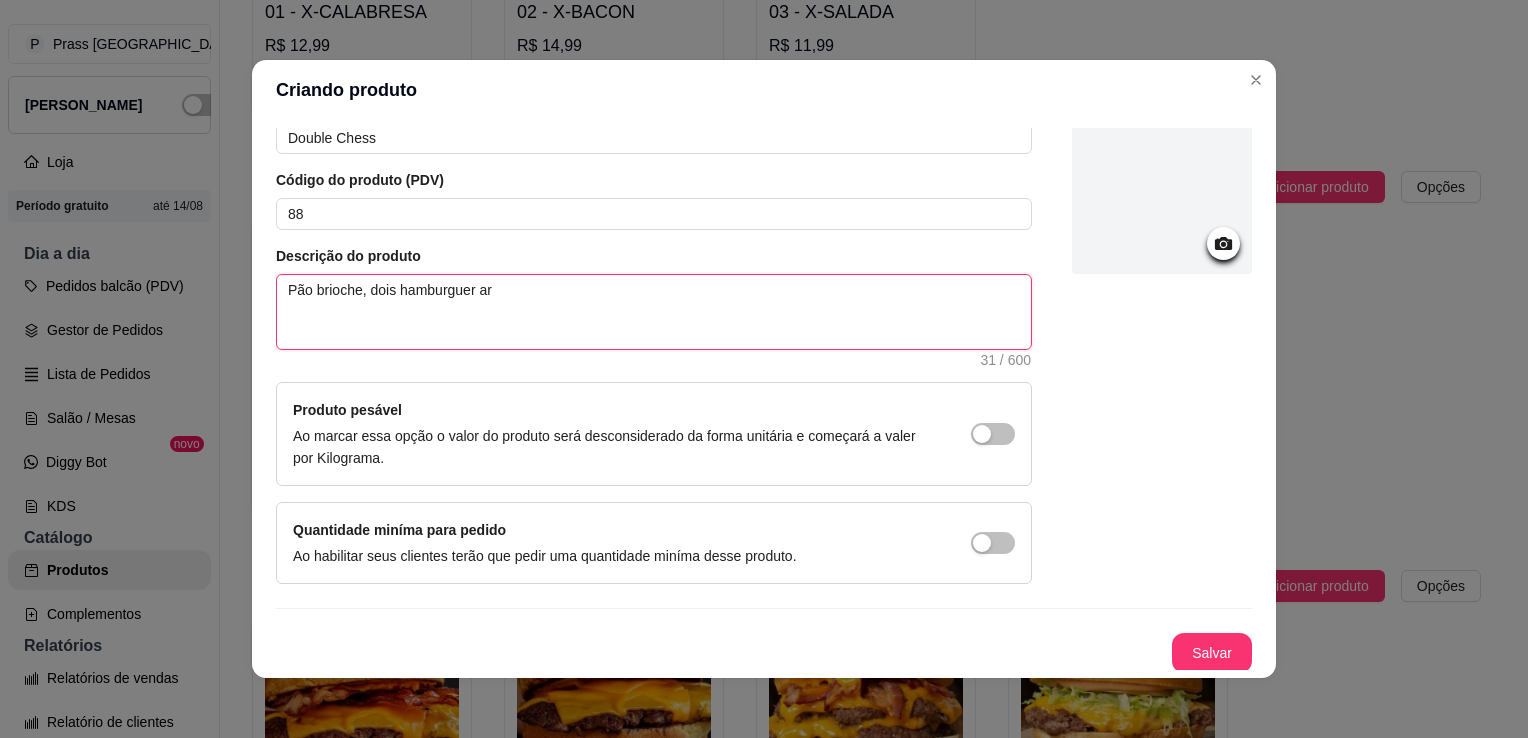 type on "Pão brioche, dois hamburguer art" 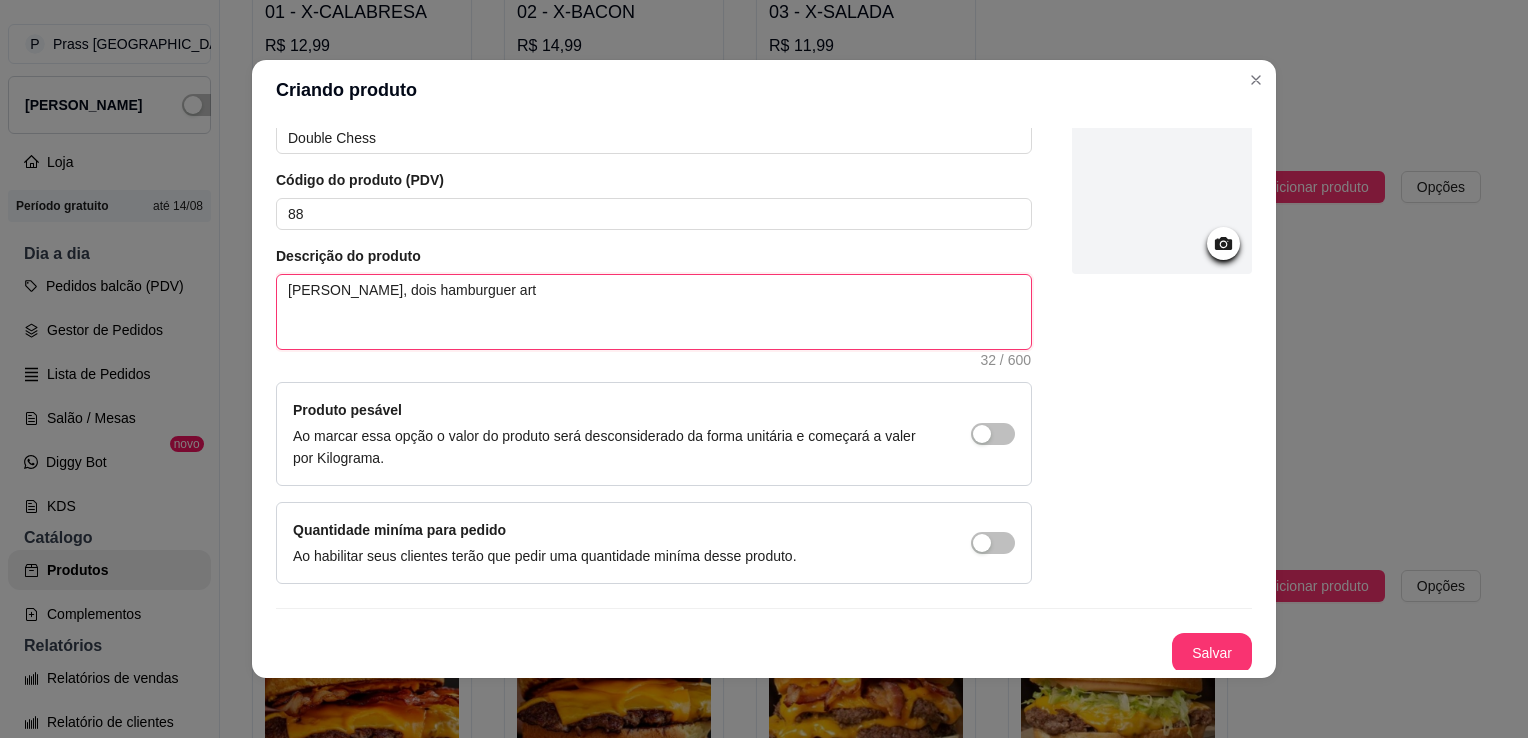 type on "Pão brioche, dois hamburguer arte" 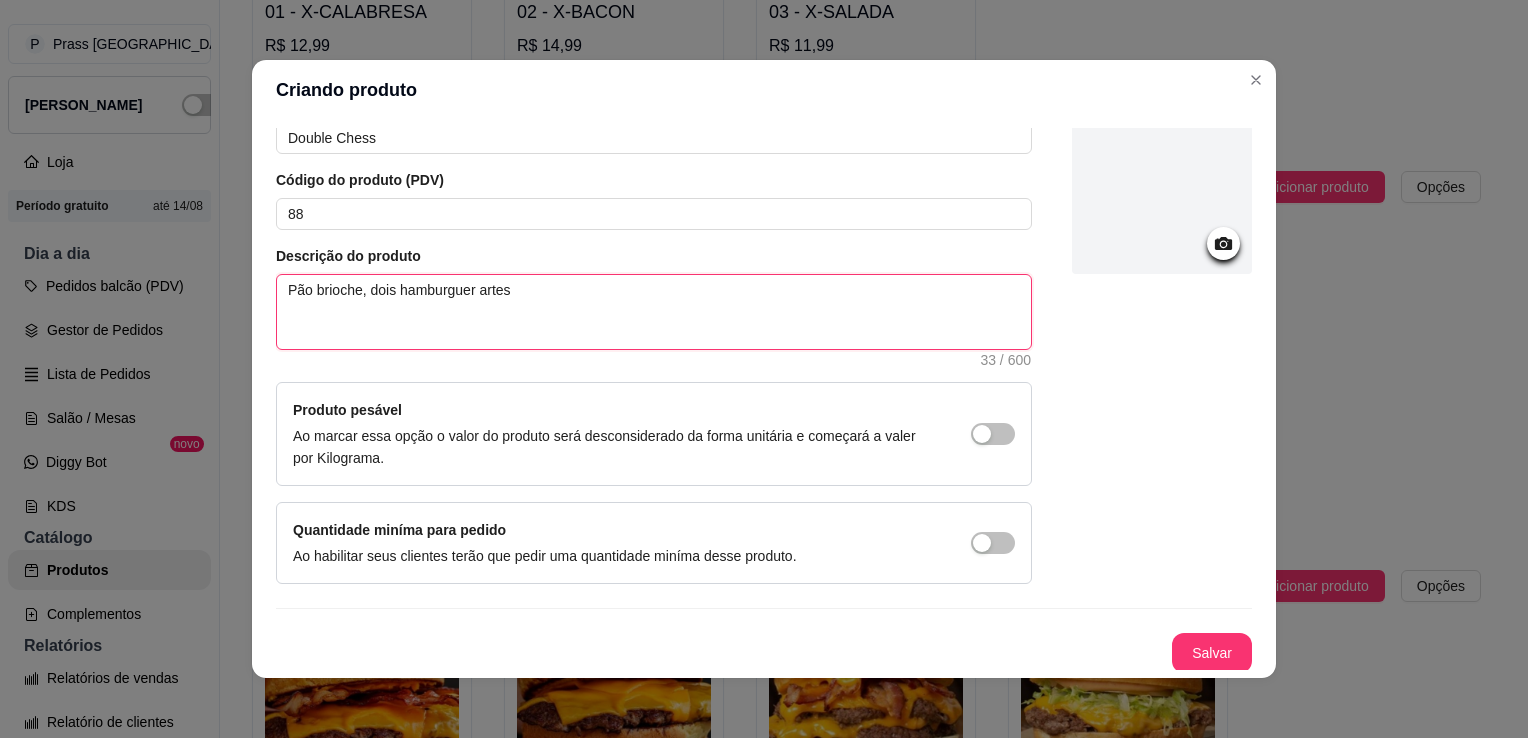 type on "Pão brioche, dois hamburguer artesd" 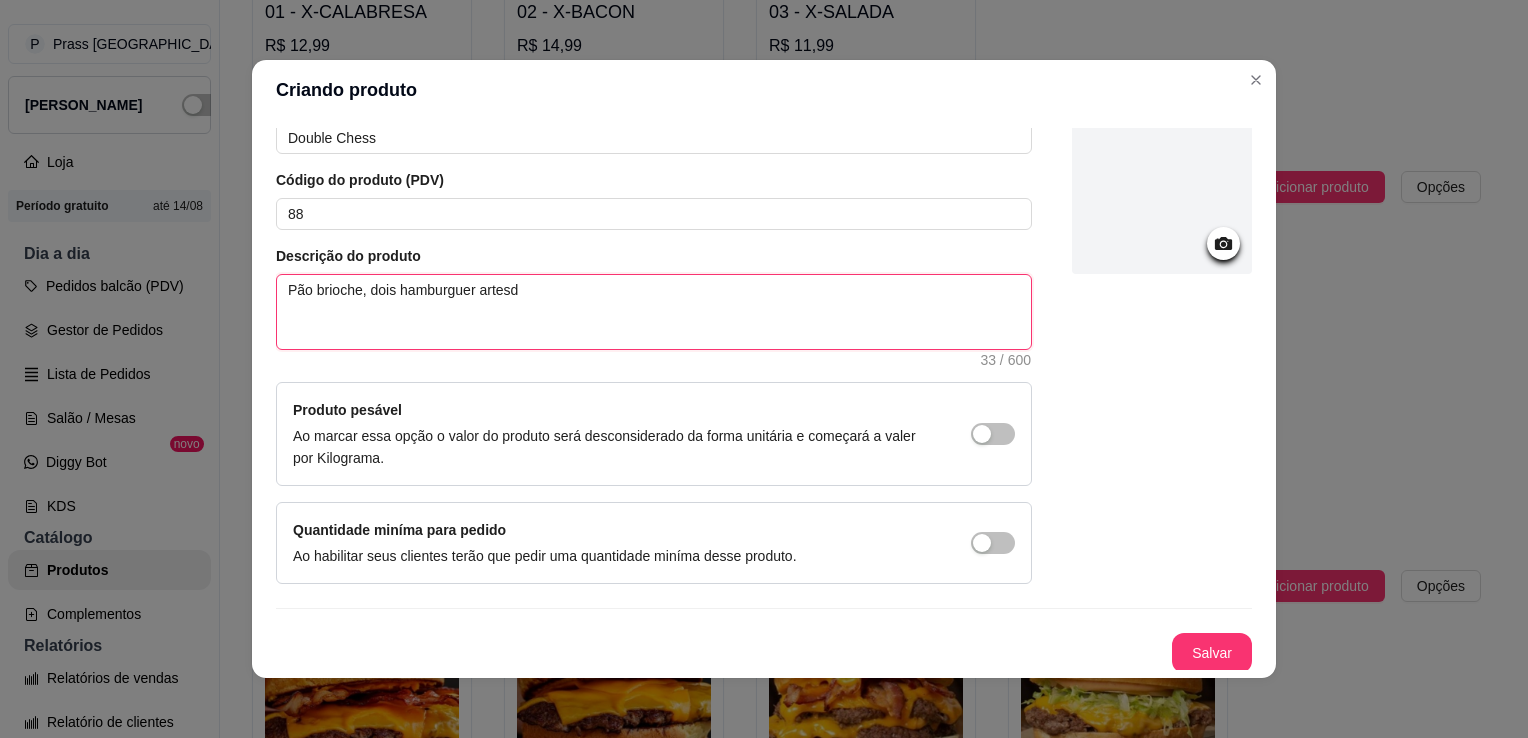 type on "Pão brioche, dois hamburguer artesda" 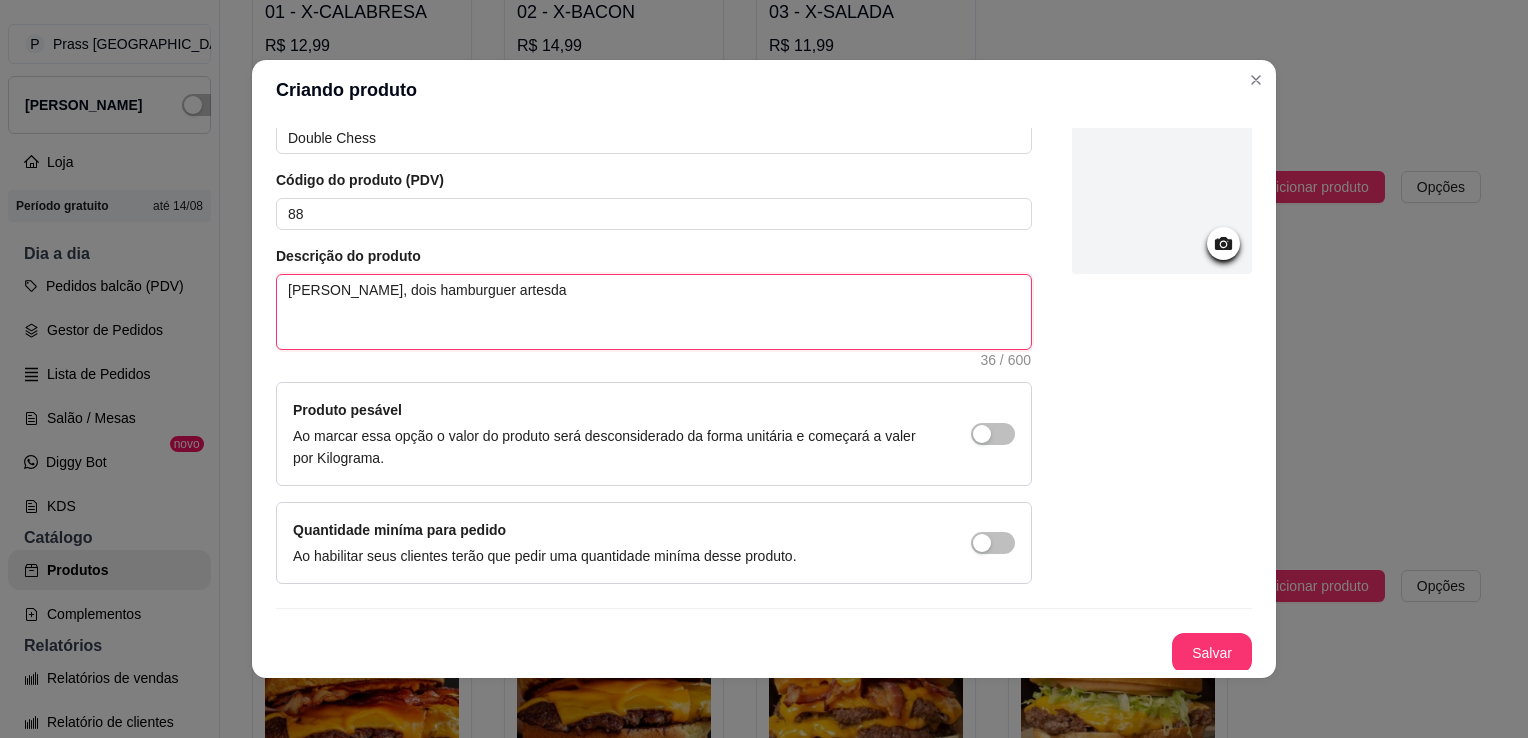 type on "Pão brioche, dois hamburguer artesd" 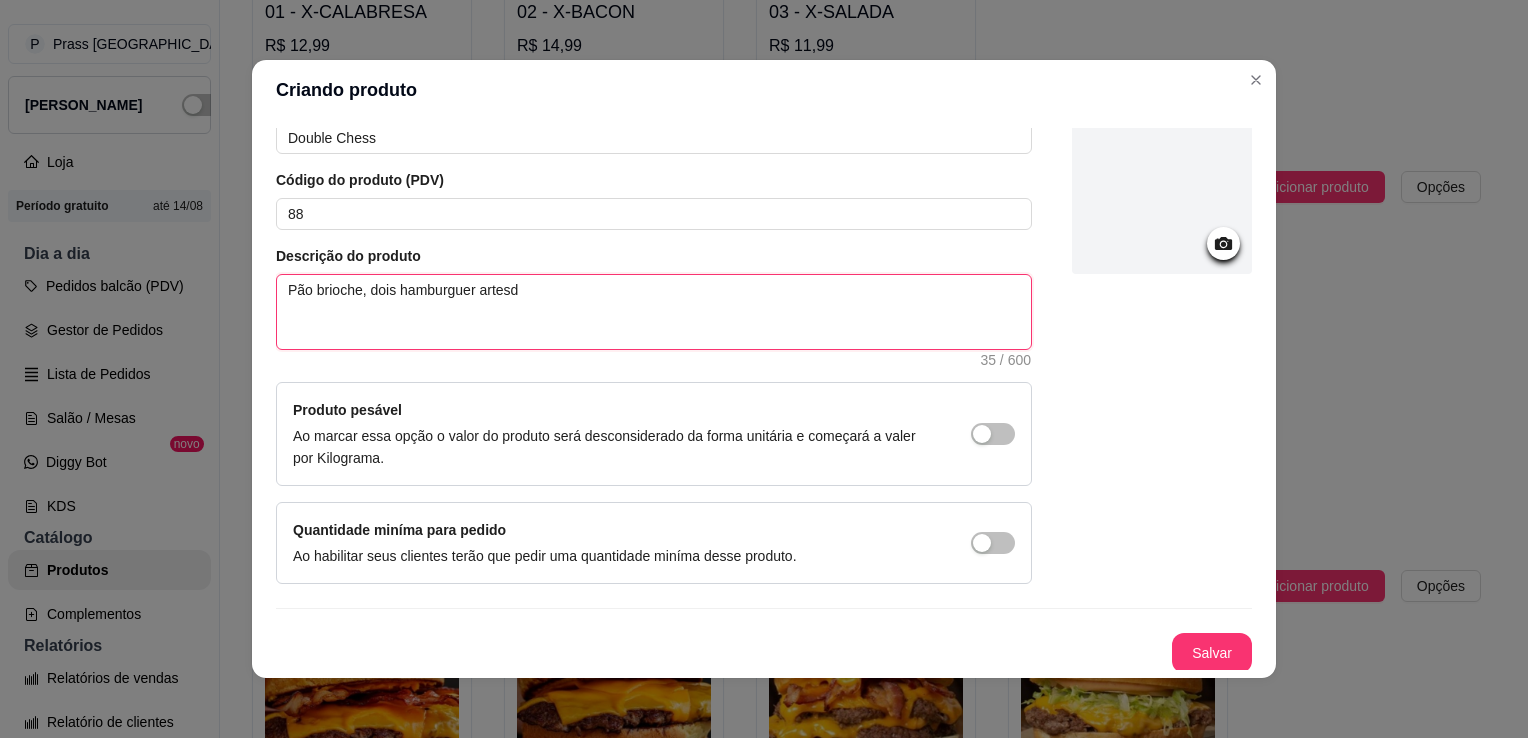 type on "Pão brioche, dois hamburguer artes" 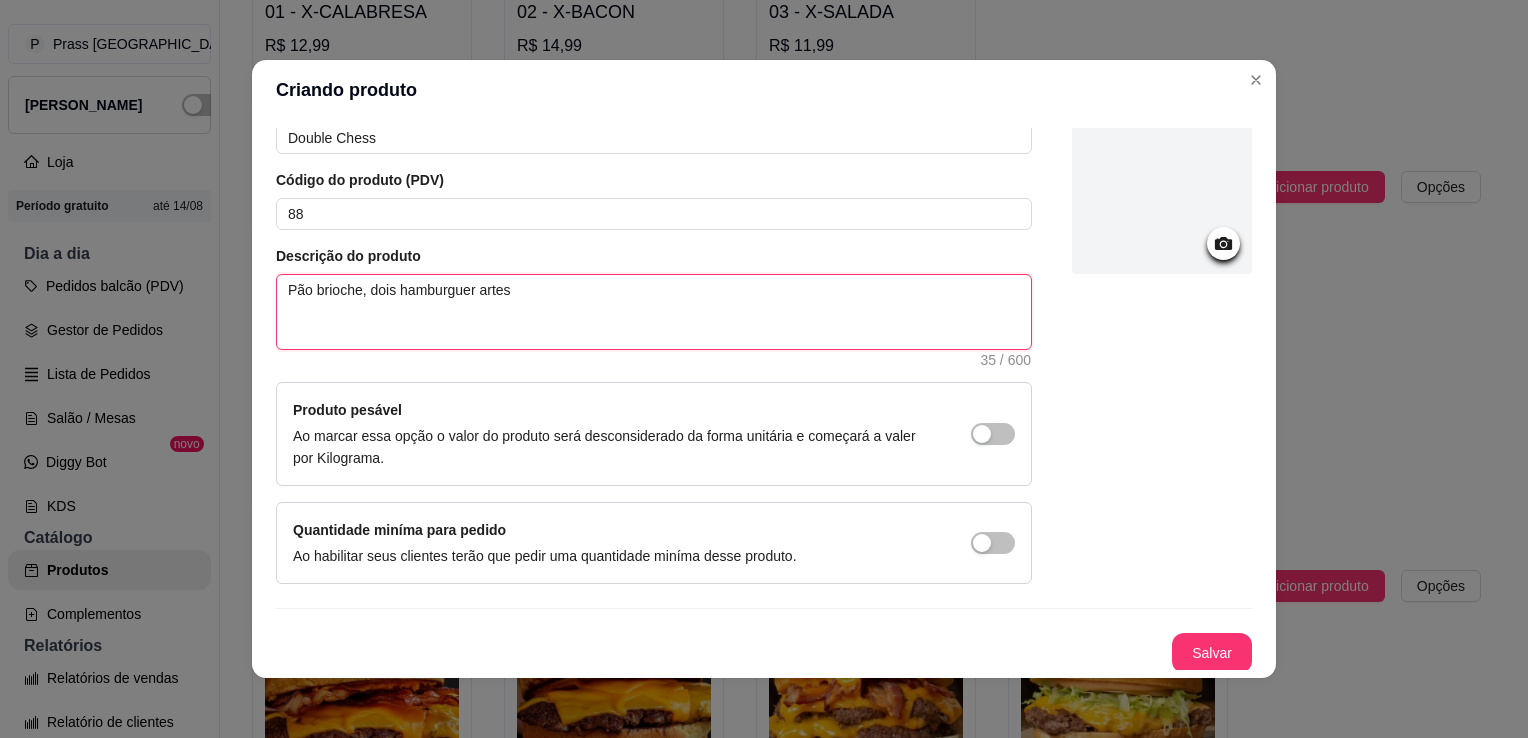 type 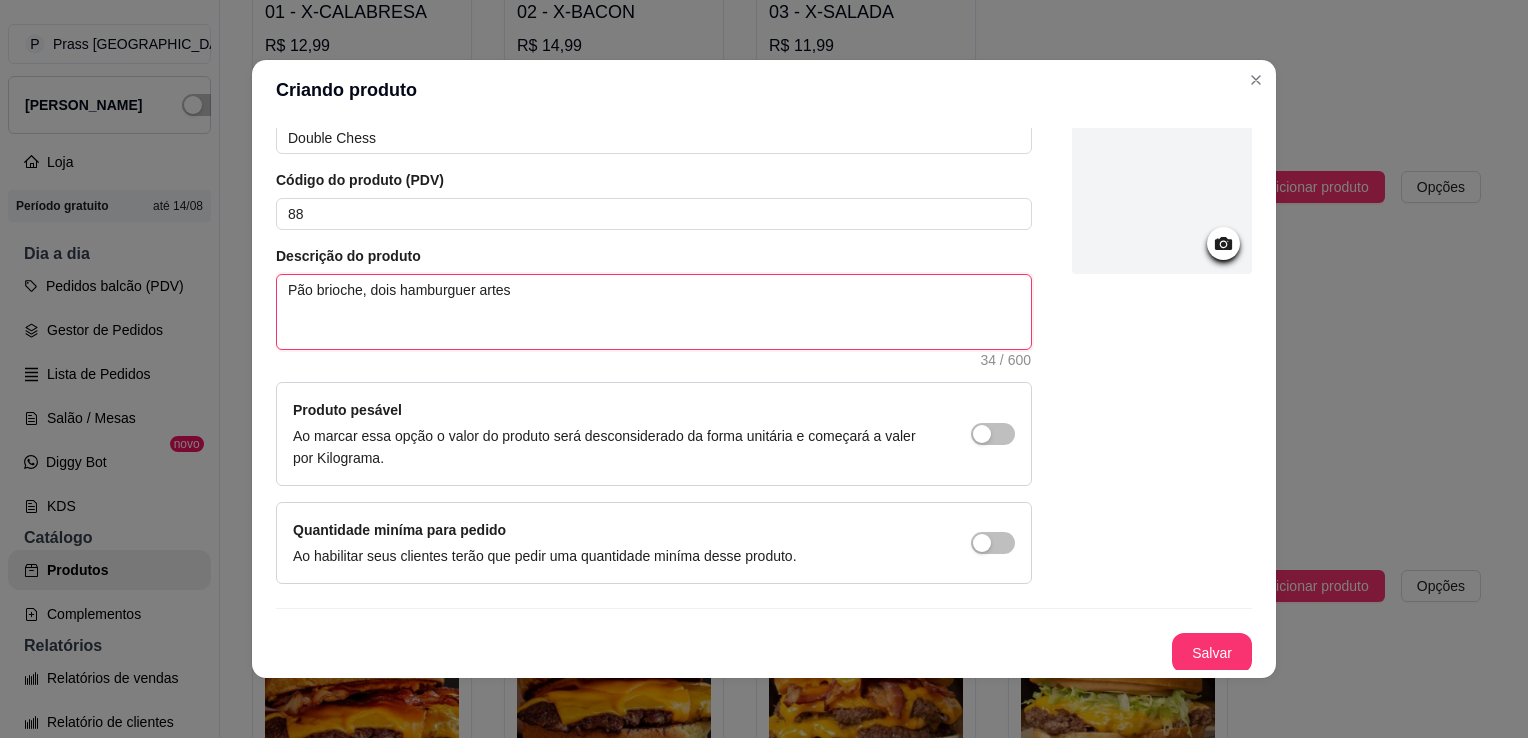 type on "Pão brioche, dois hamburguer artesa" 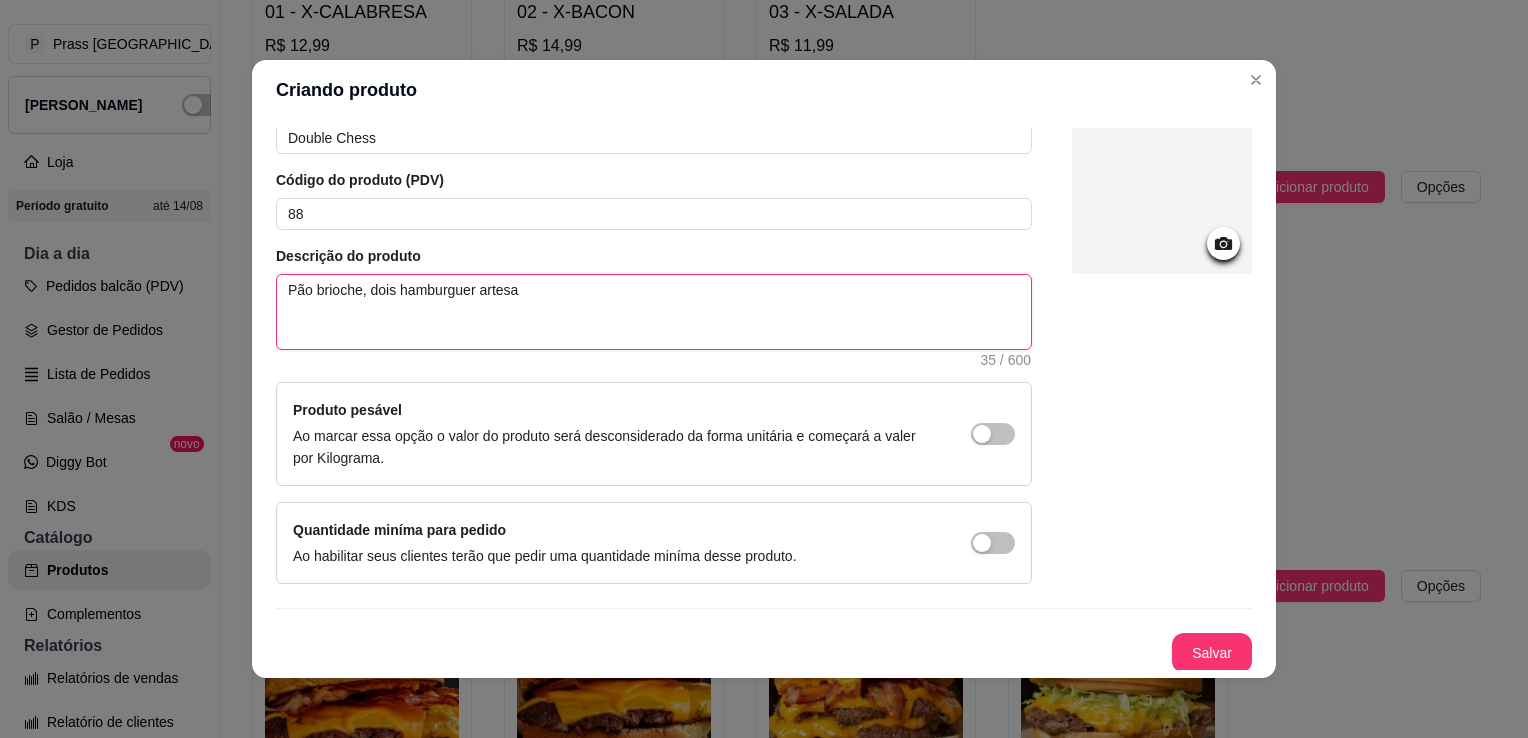 type on "Pão brioche, dois hamburguer artesan" 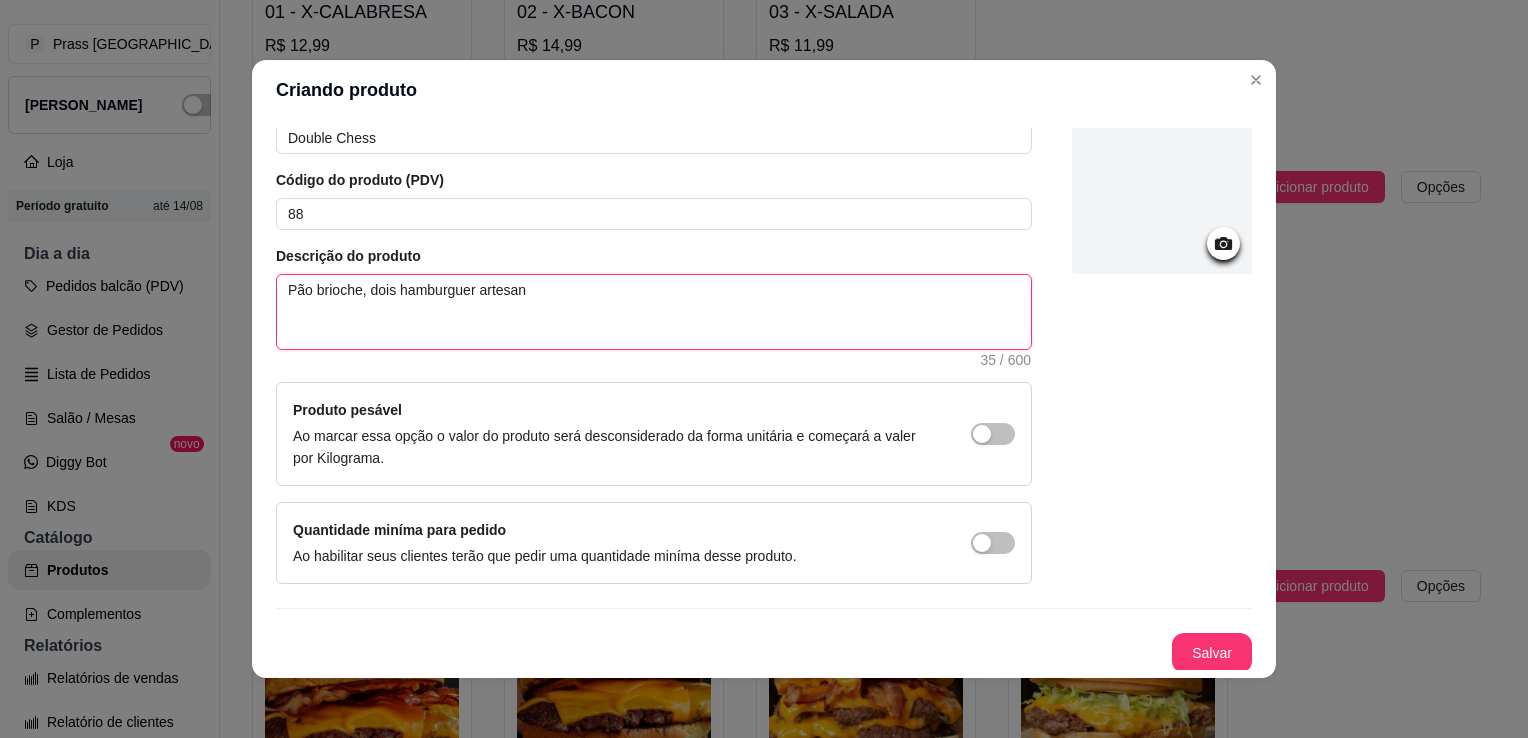 type on "Pão brioche, dois hamburguer artesana" 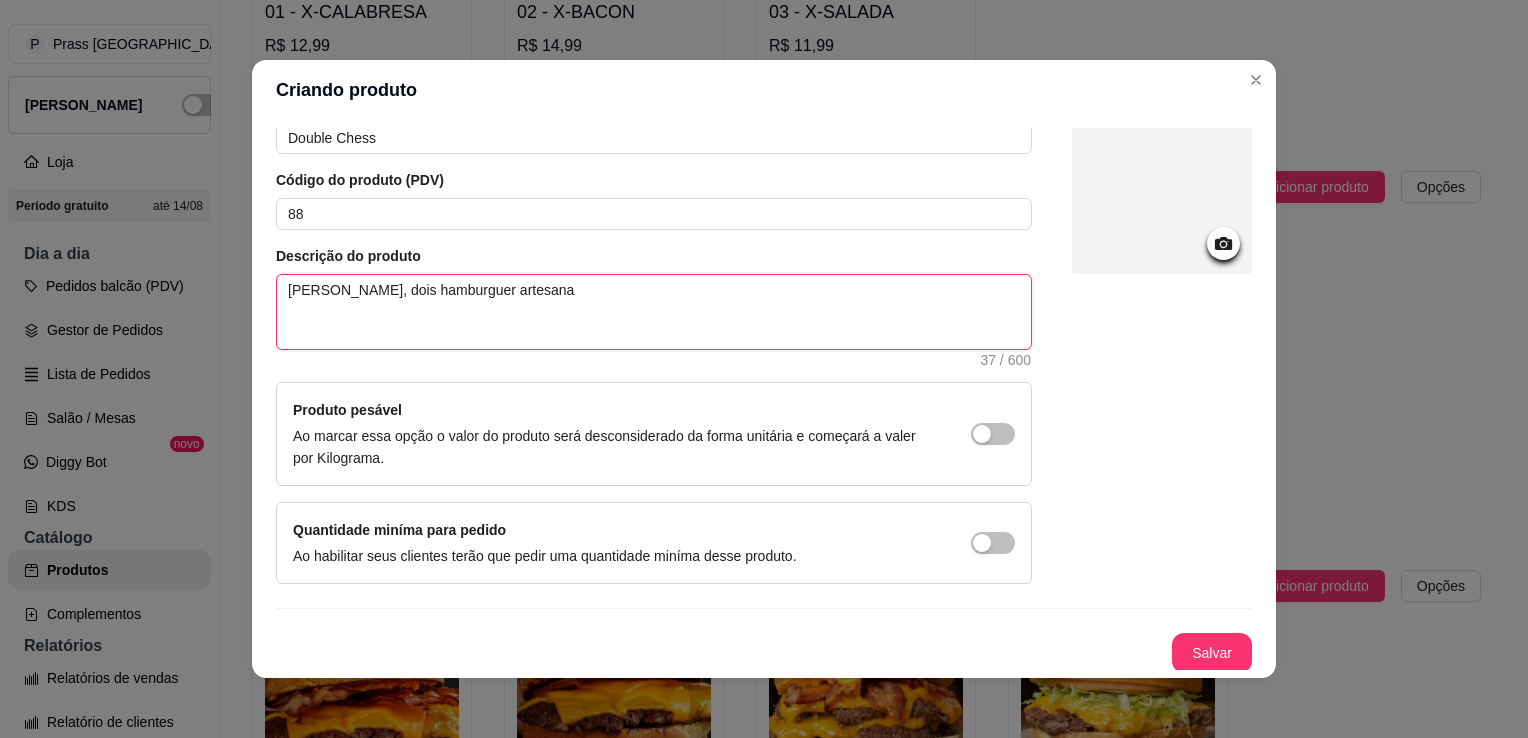 type on "Pão brioche, dois hamburguer artesanal" 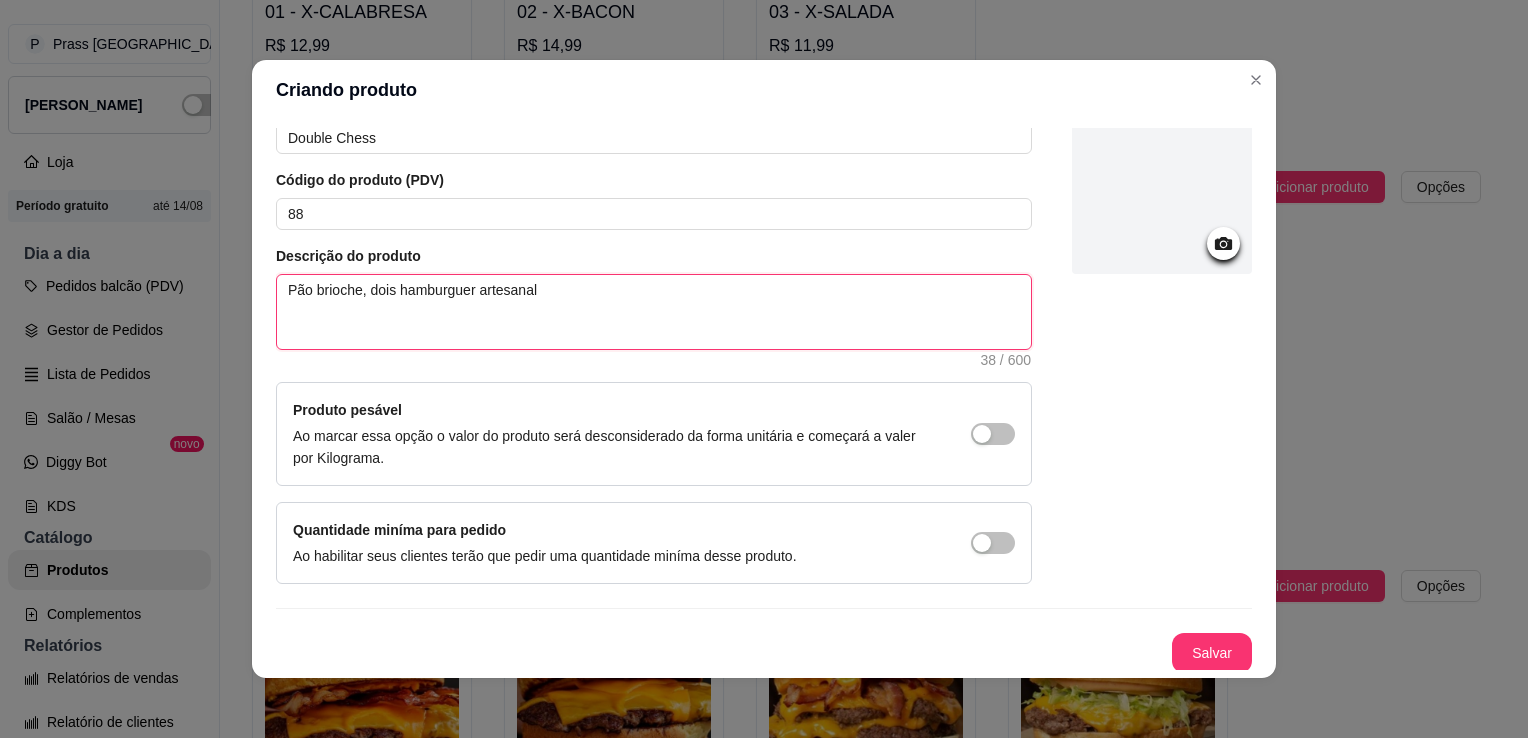 type on "Pão brioche, dois hamburguer artesanal" 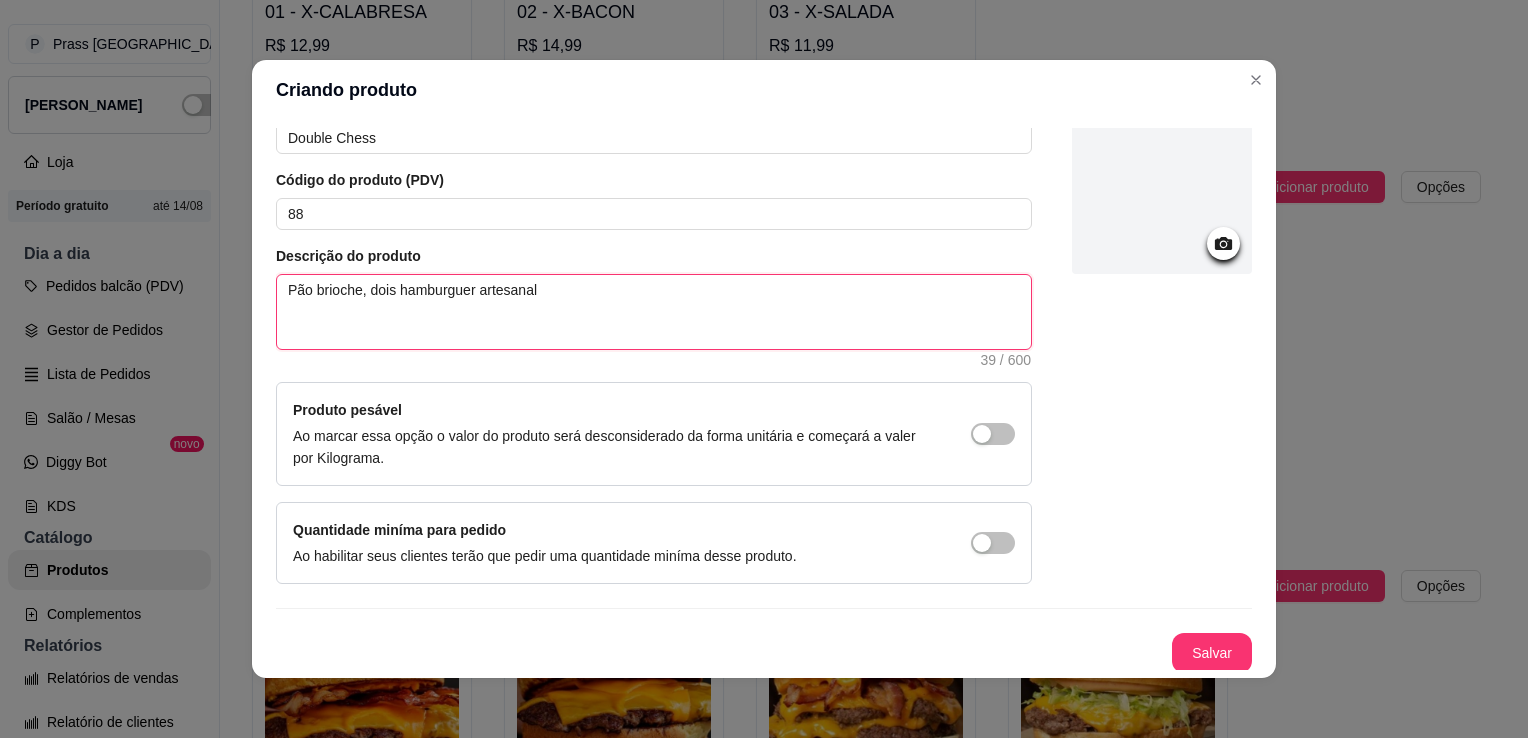 type on "Pão brioche, dois hamburguer artesanal (" 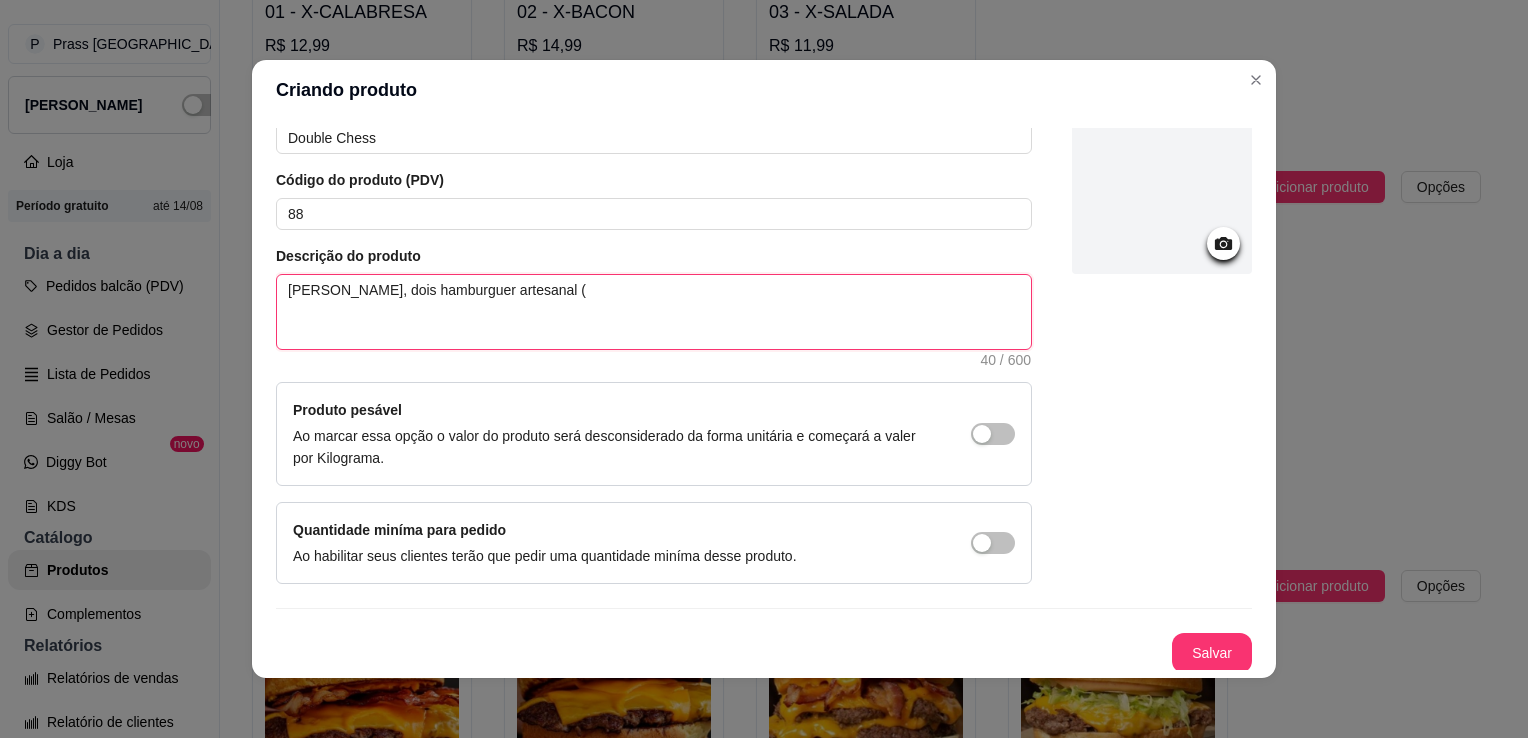type on "Pão brioche, dois hamburguer artesanal (1" 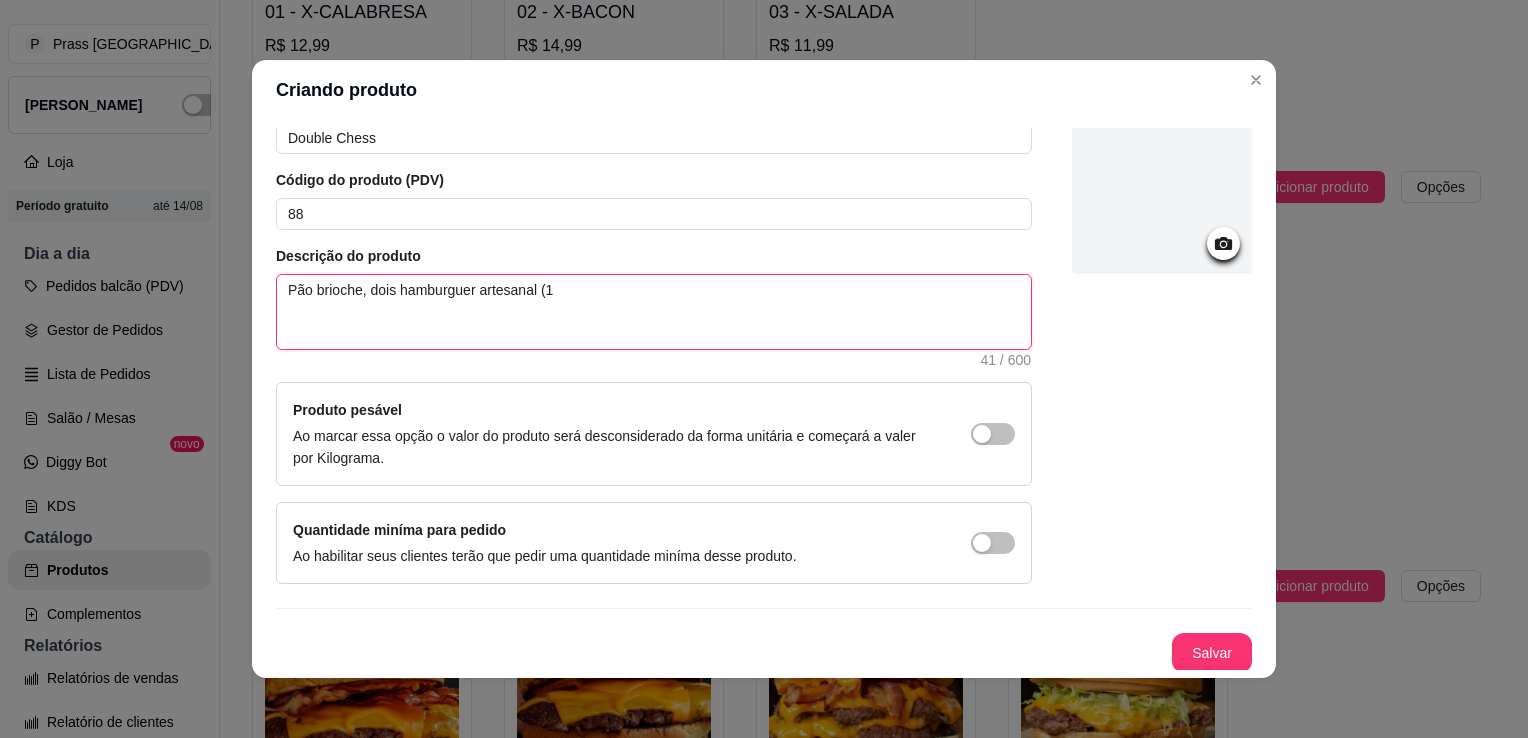 type on "Pão brioche, dois hamburguer artesanal (10" 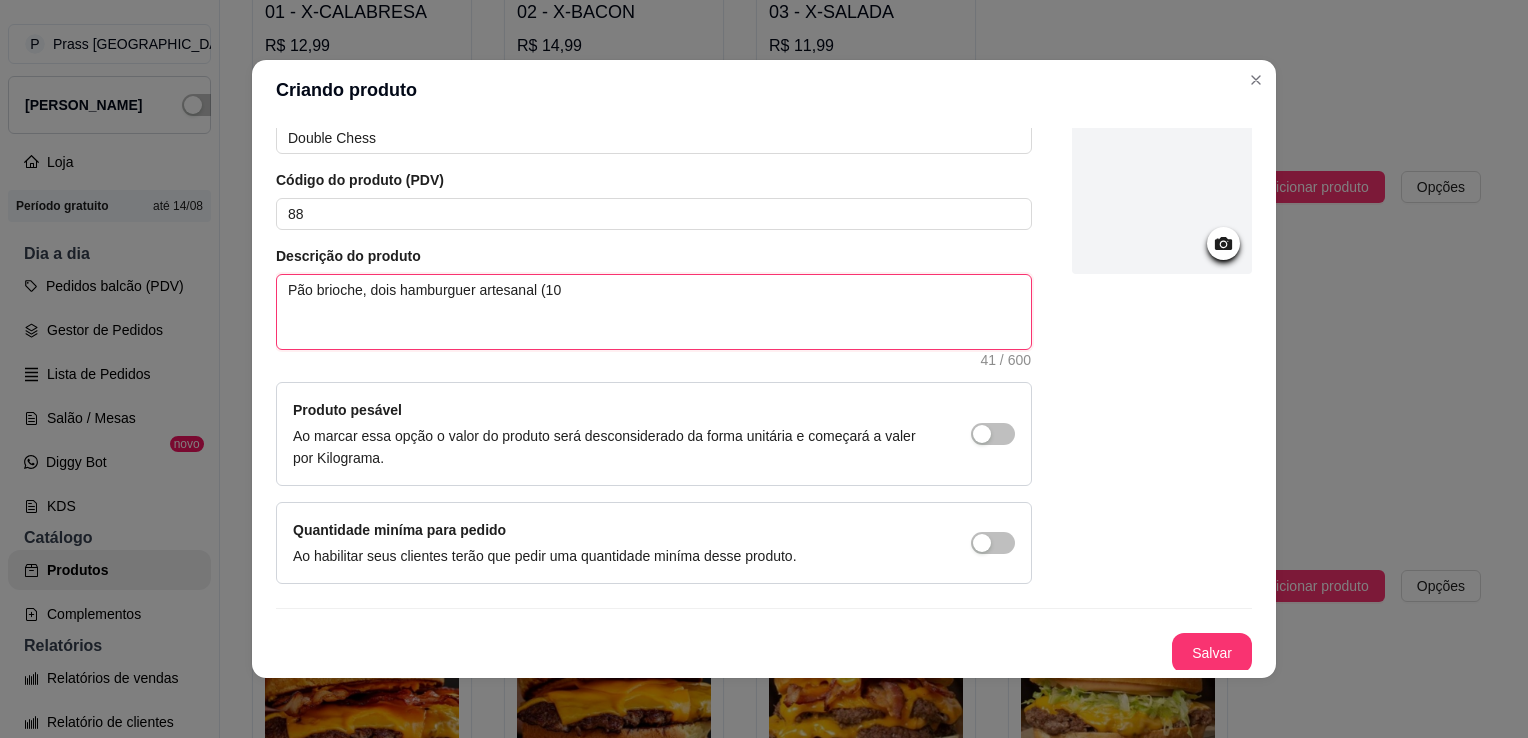 type on "Pão brioche, dois hamburguer artesanal (100" 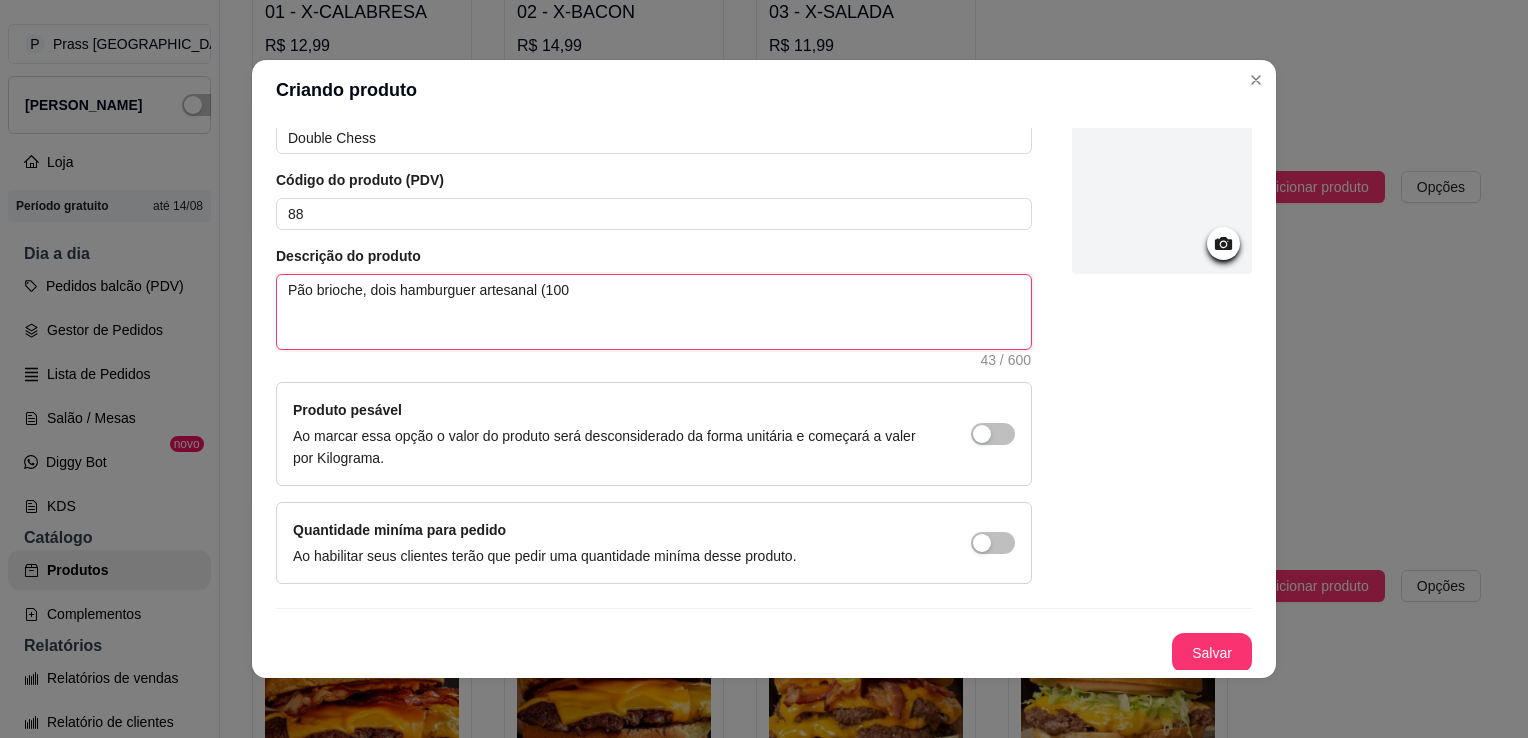type on "Pão brioche, dois hamburguer artesanal (100g" 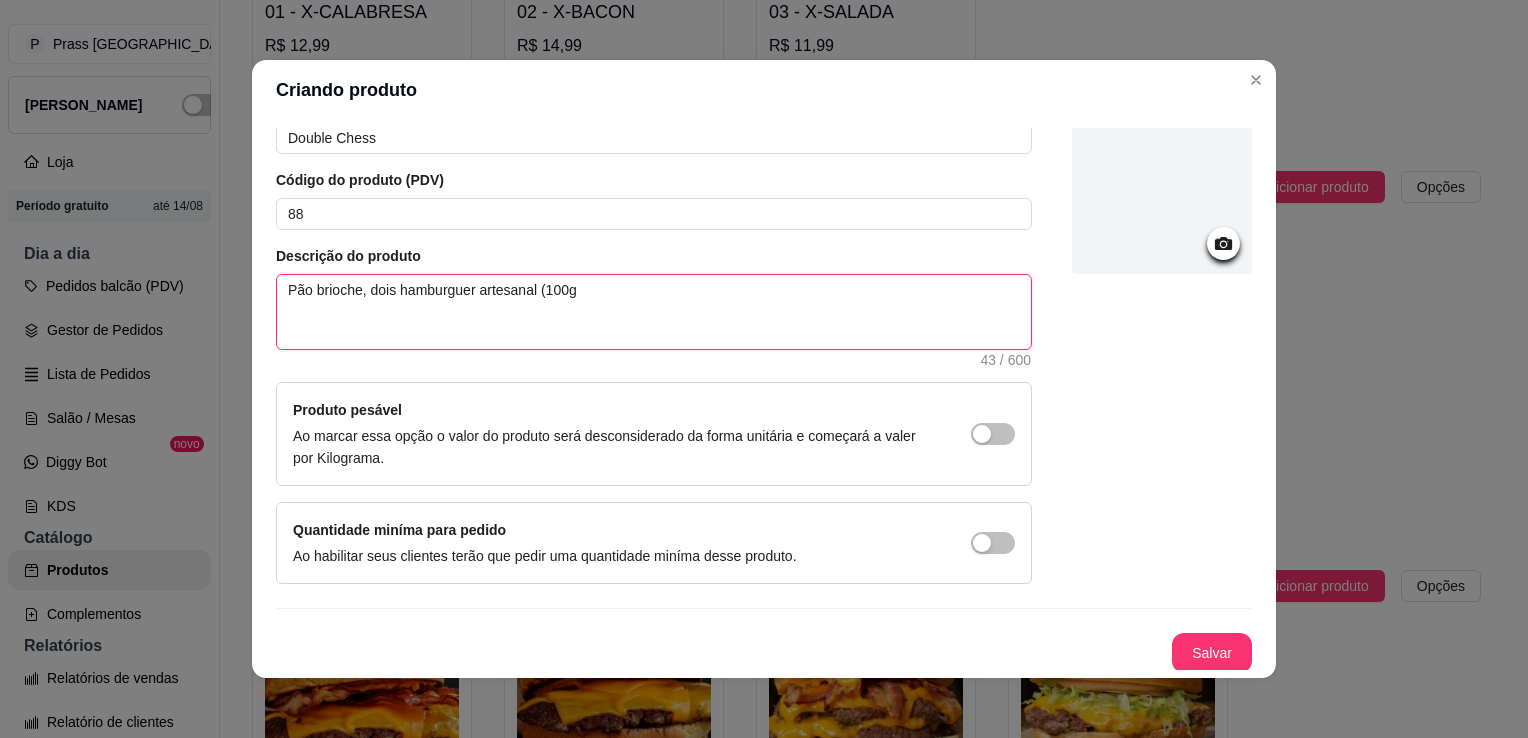 type on "Pão brioche, dois hamburguer artesanal (100gr" 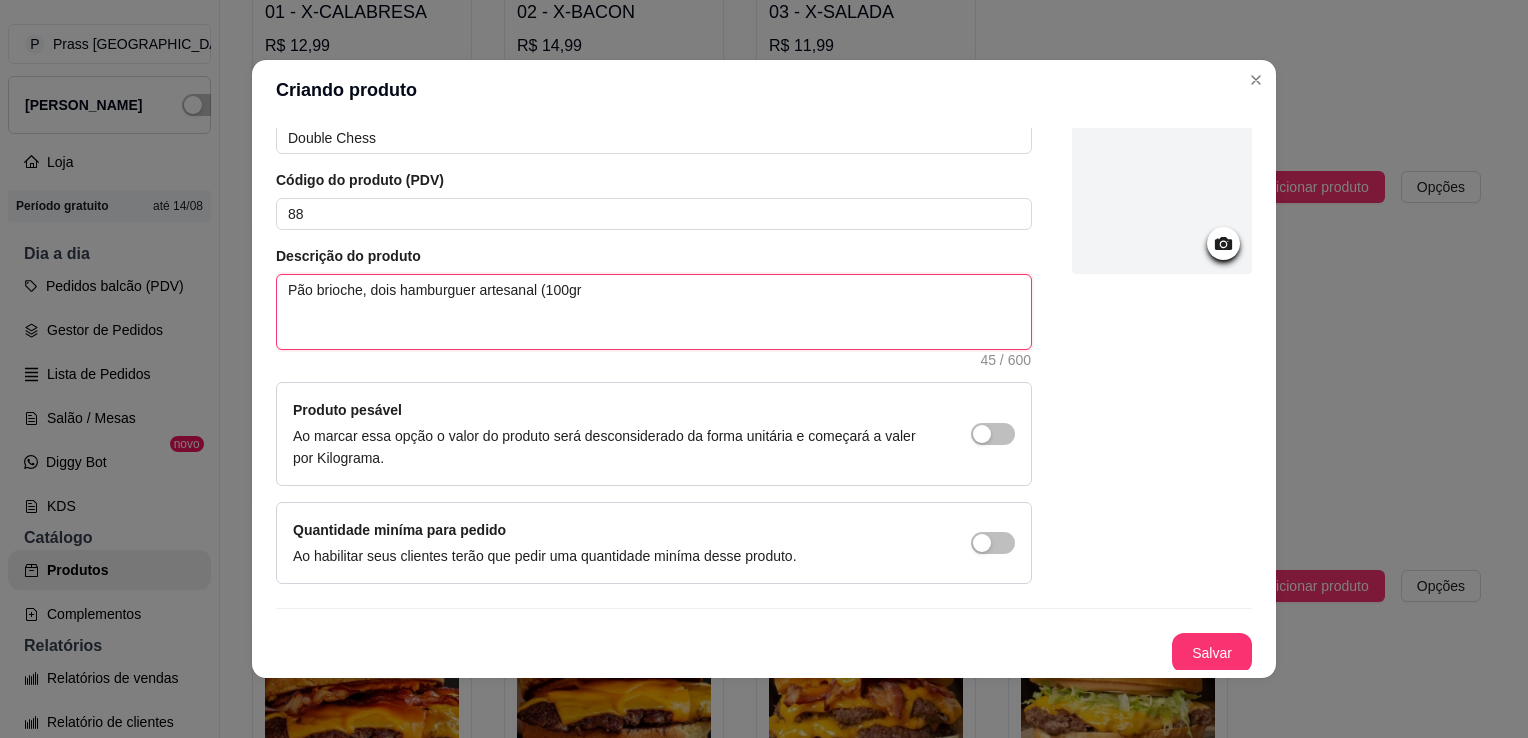 type on "Pão brioche, dois hamburguer artesanal (100gr)" 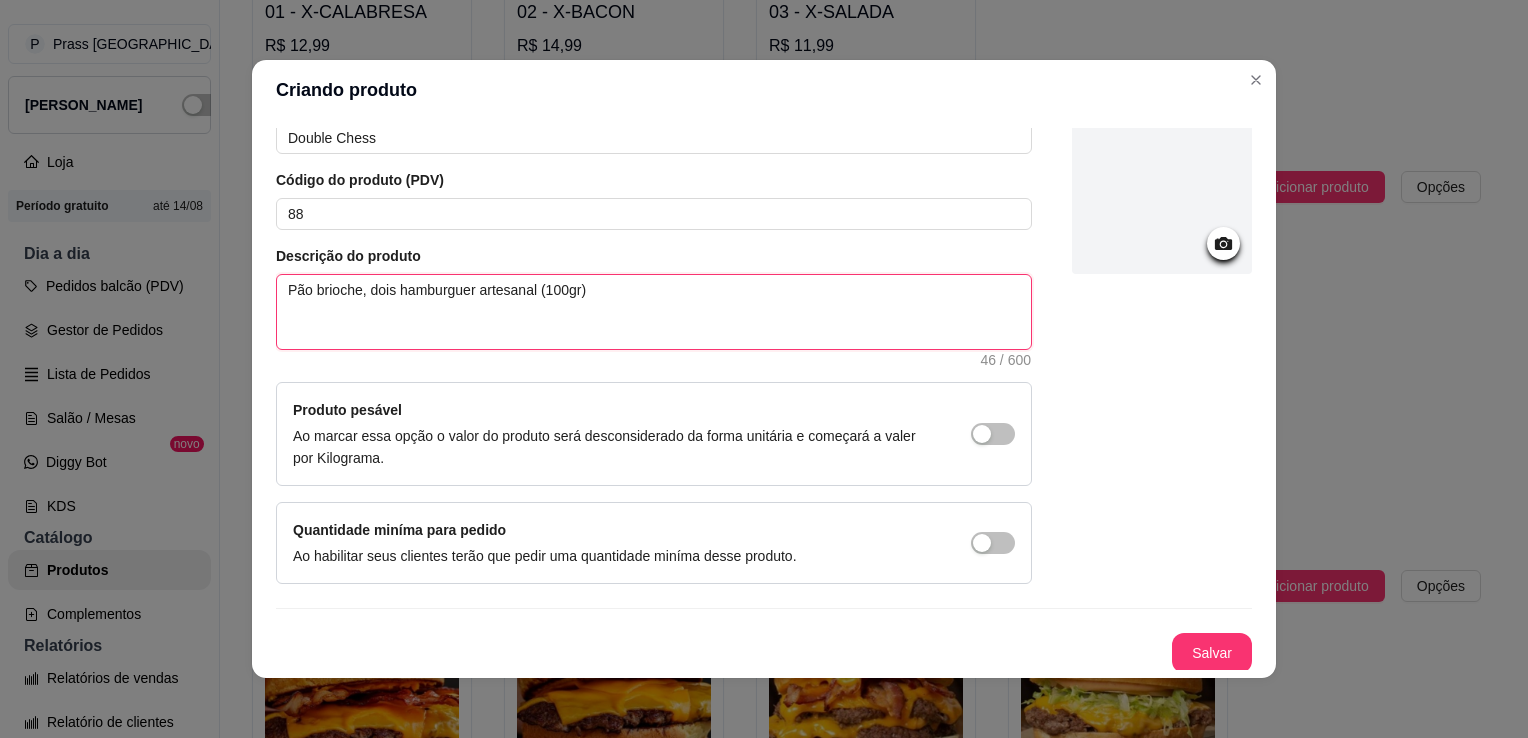 type on "Pão brioche, dois hamburguer artesanal (100gr)" 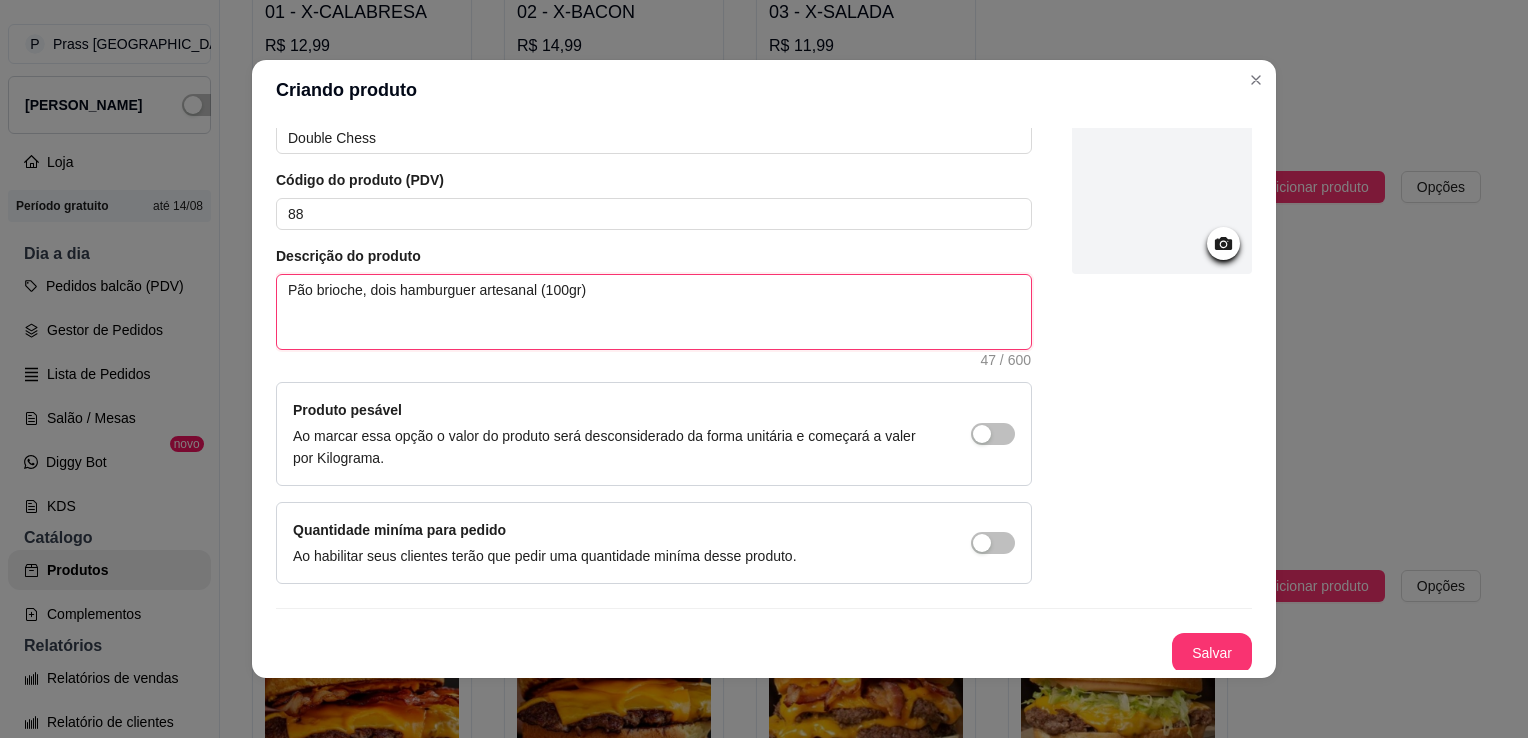 type on "Pão brioche, dois hamburguer artesanal (100gr)" 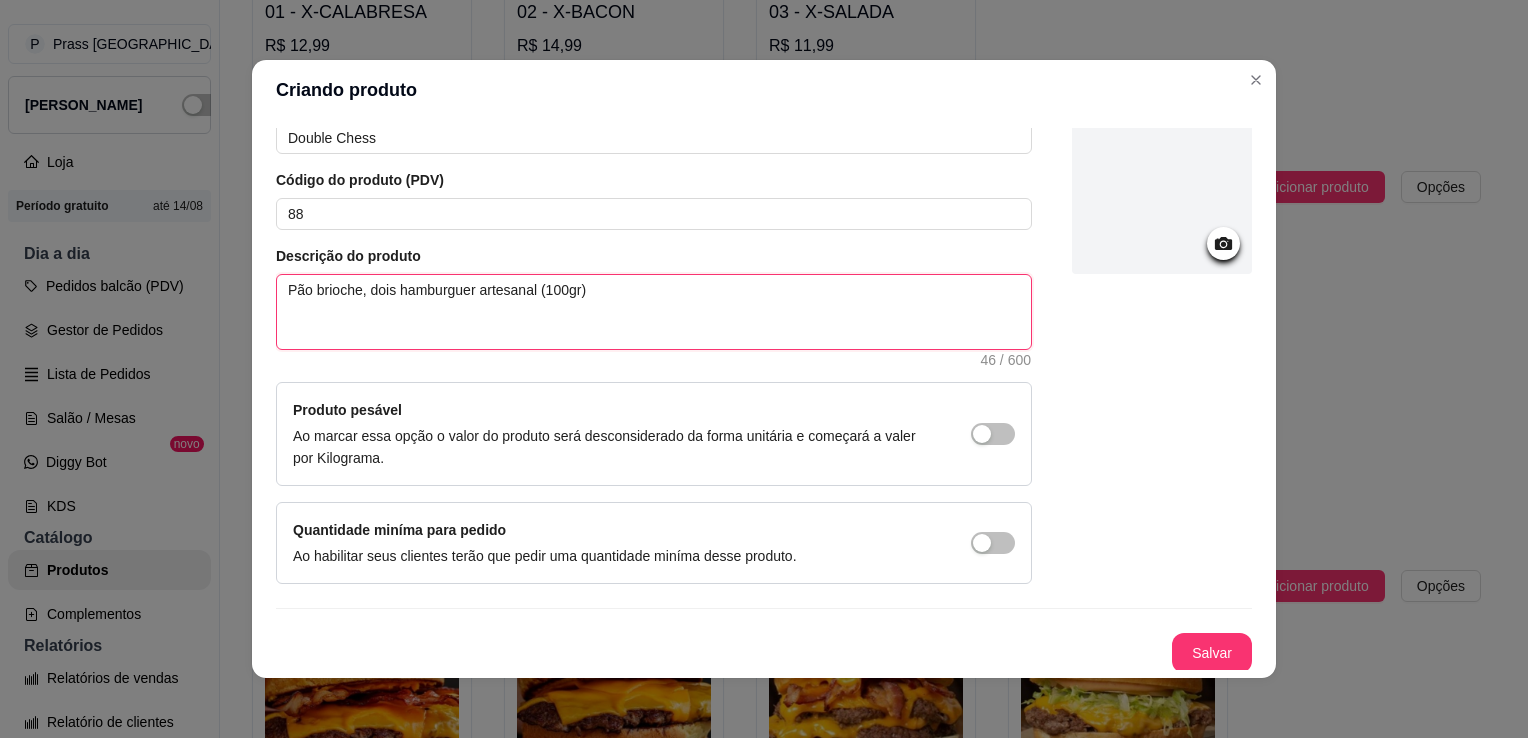 type on "Pão brioche, dois hamburguer artesanal (100gr)," 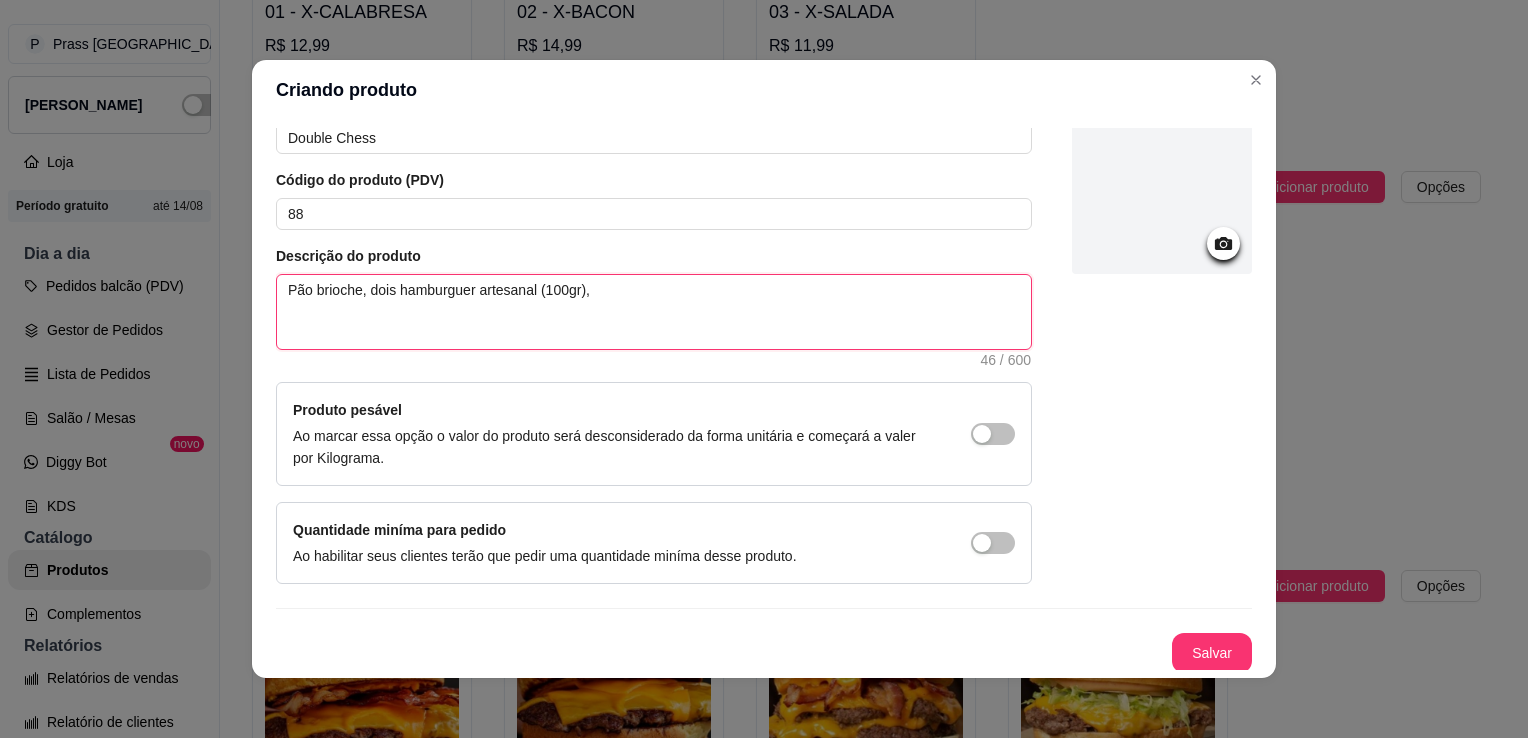 type on "Pão brioche, dois hamburguer artesanal (100gr)," 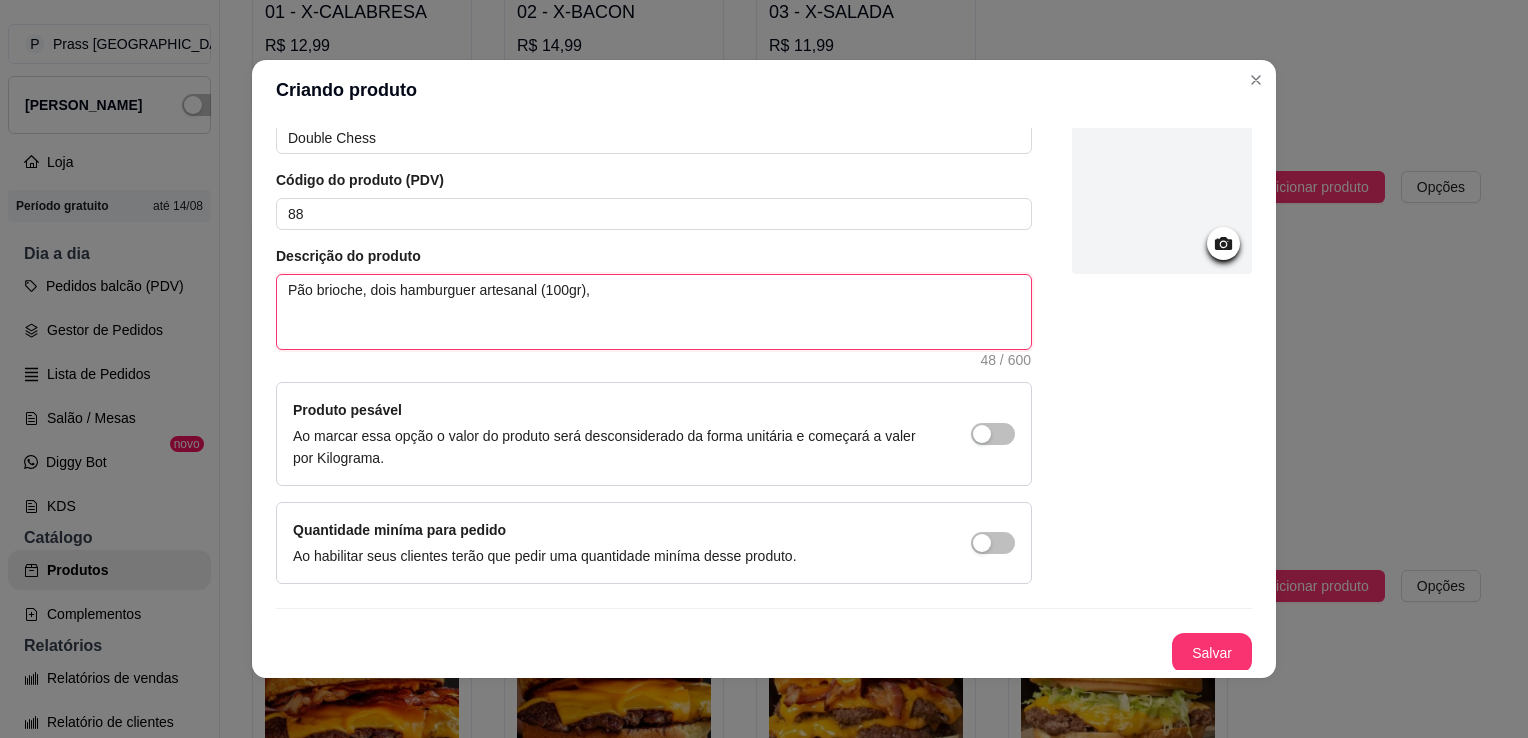 type on "Pão brioche, dois hamburguer artesanal (100gr), c" 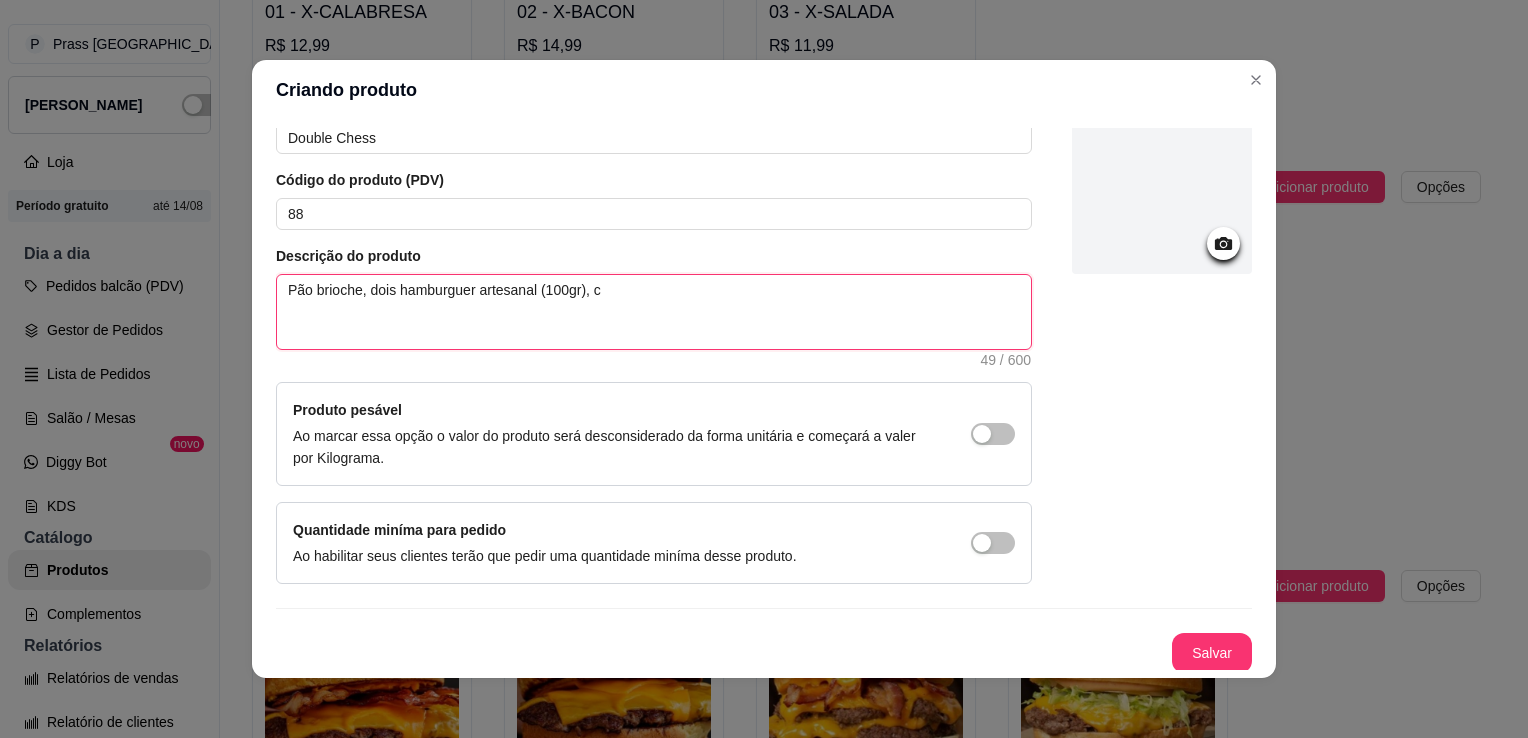 type on "Pão brioche, dois hamburguer artesanal (100gr)," 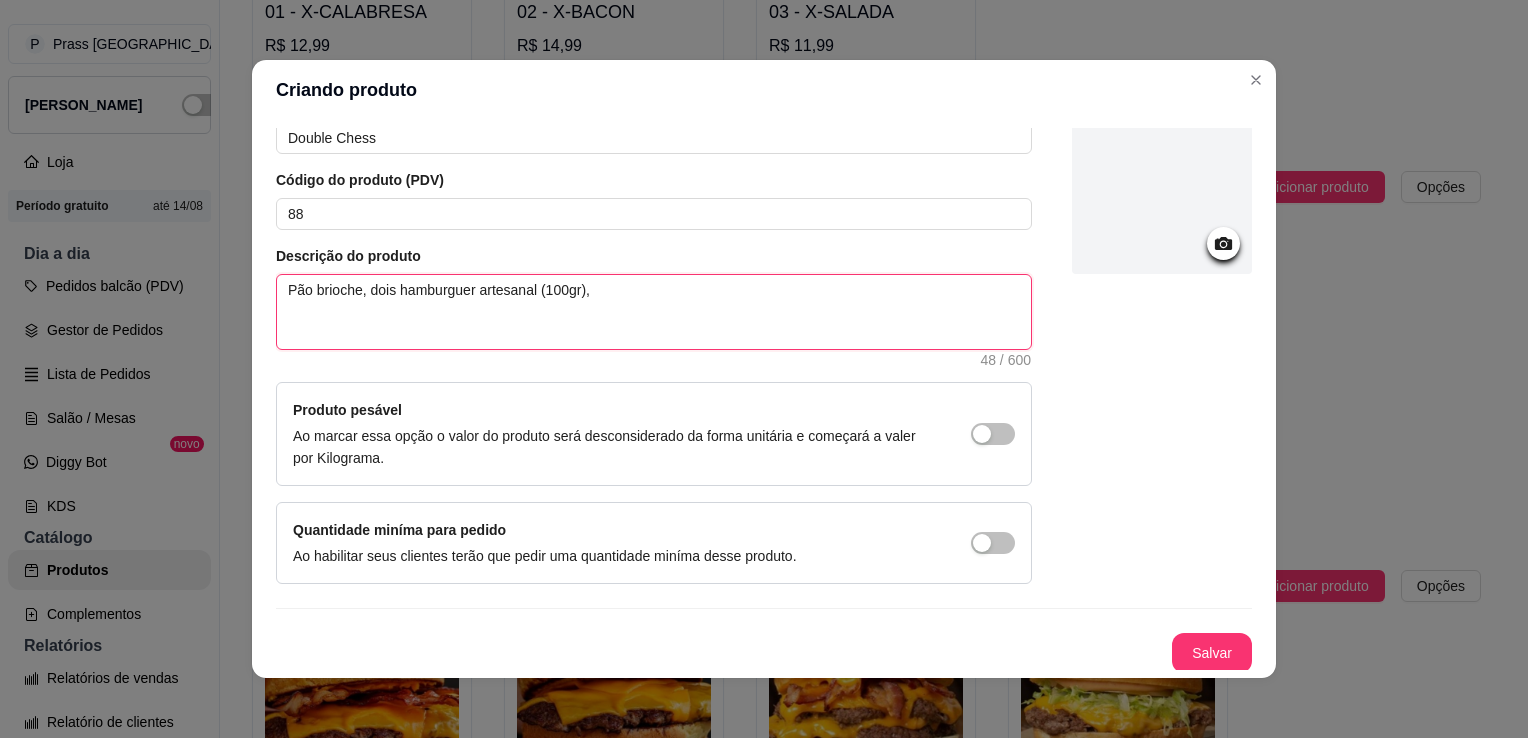 type on "Pão brioche, dois hamburguer artesanal (100gr), c" 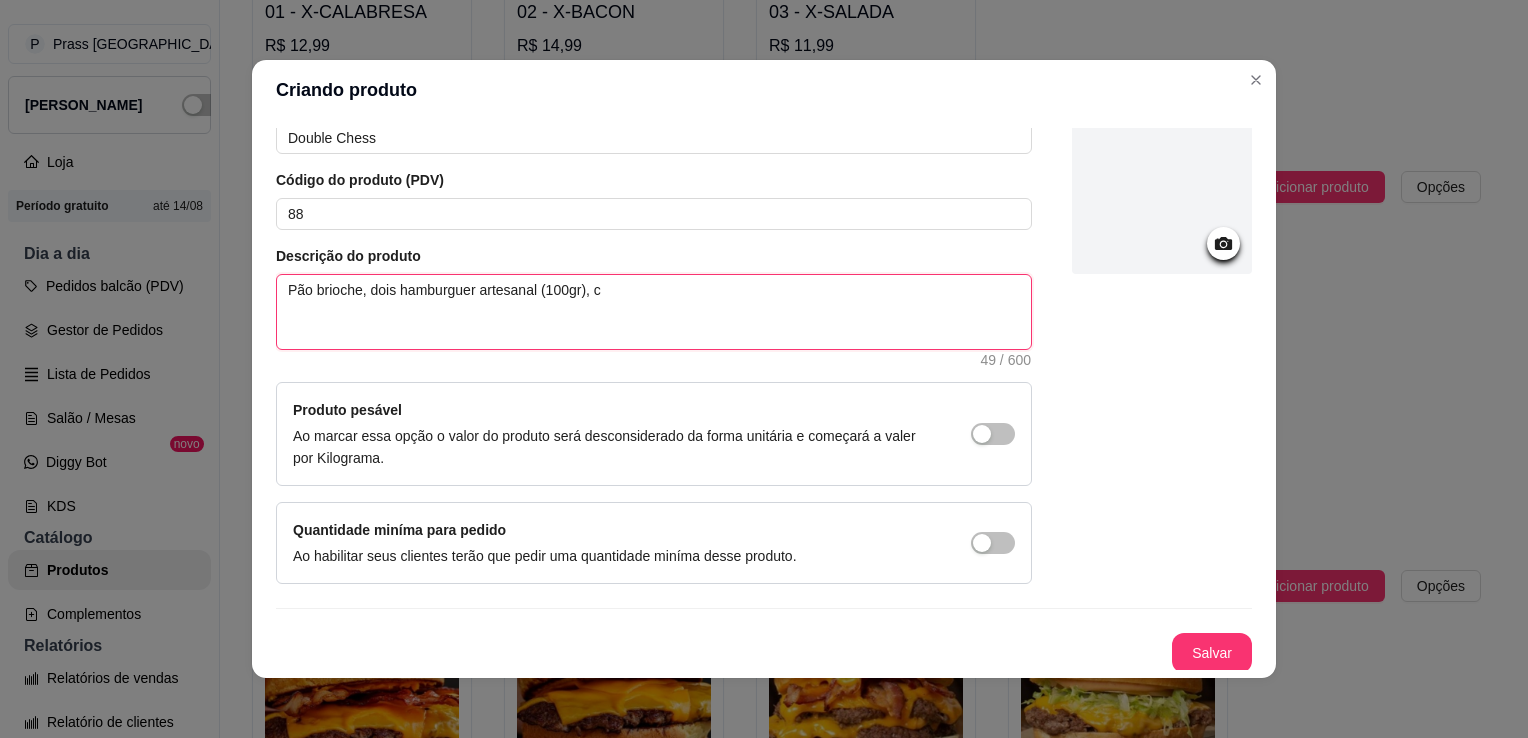 type on "Pão brioche, dois hamburguer artesanal (100gr), ch" 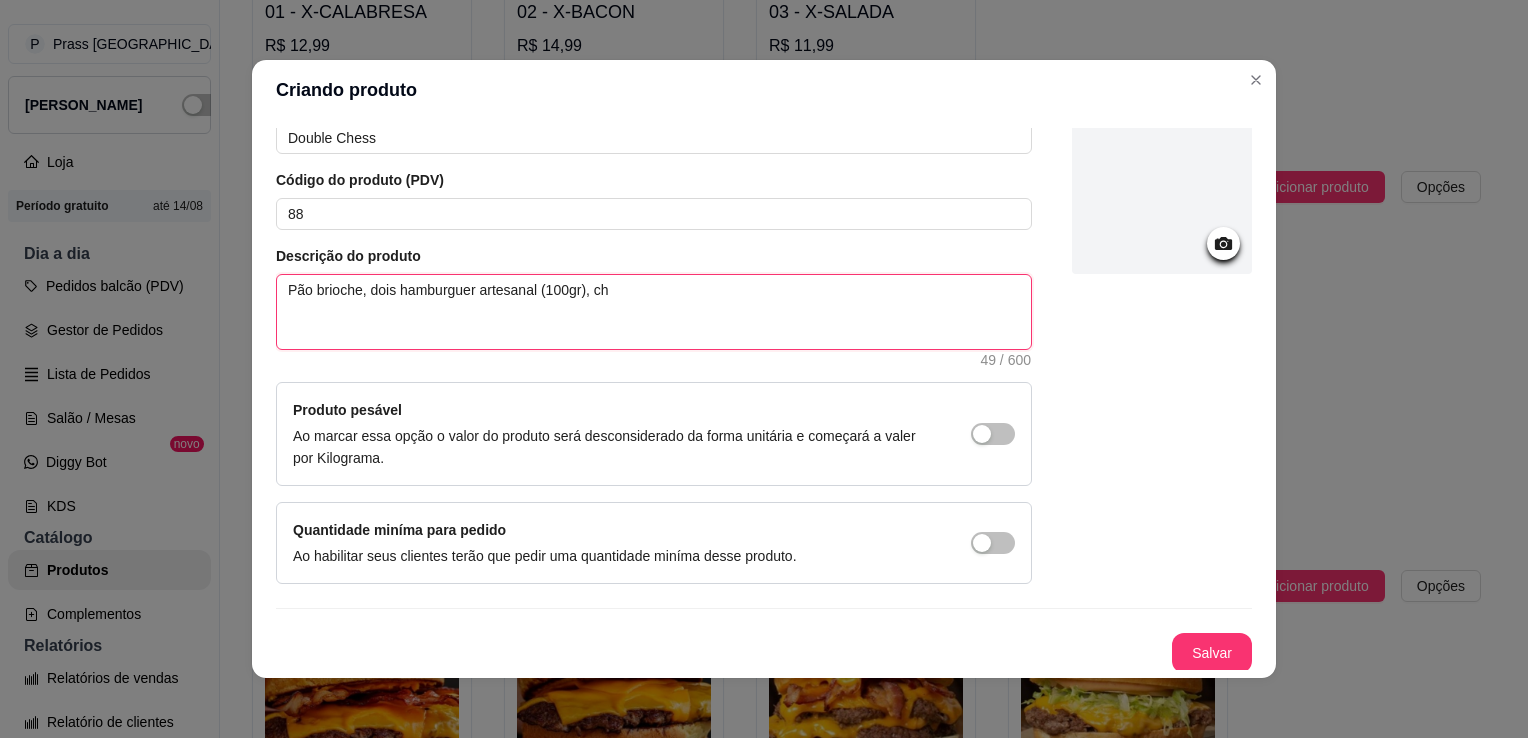 type on "Pão brioche, dois hamburguer artesanal (100gr), che" 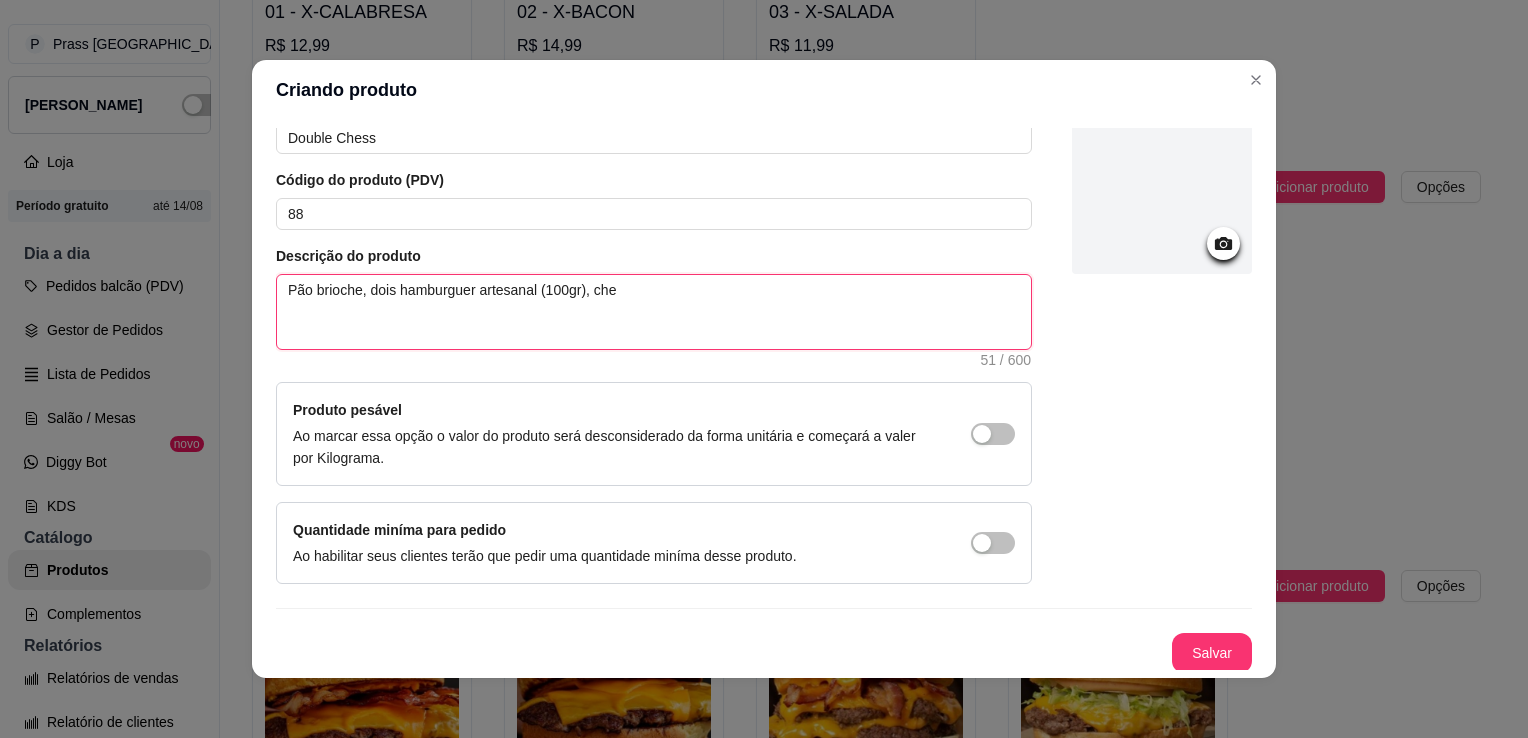 type on "Pão brioche, dois hamburguer artesanal (100gr), ched" 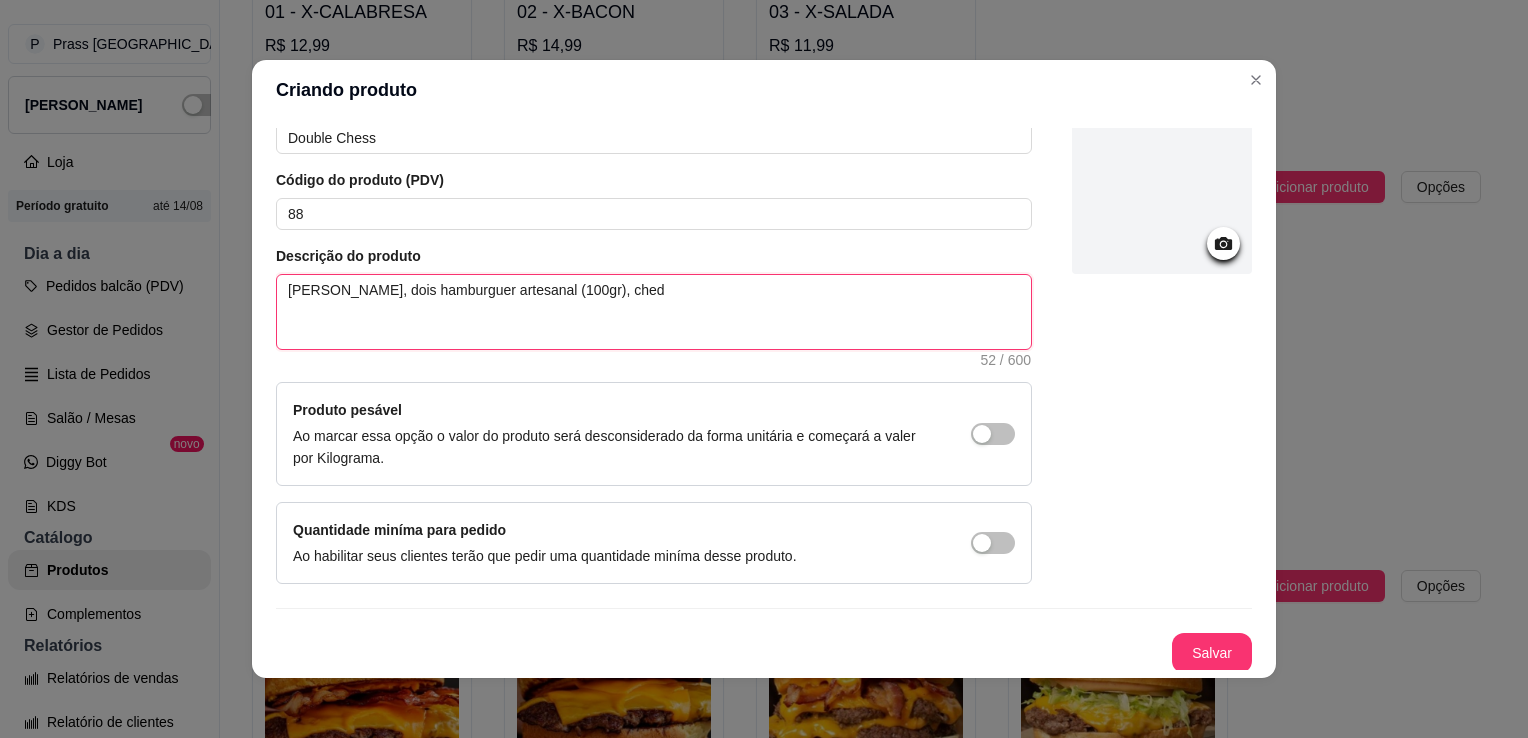 type on "Pão brioche, dois hamburguer artesanal (100gr), chedd" 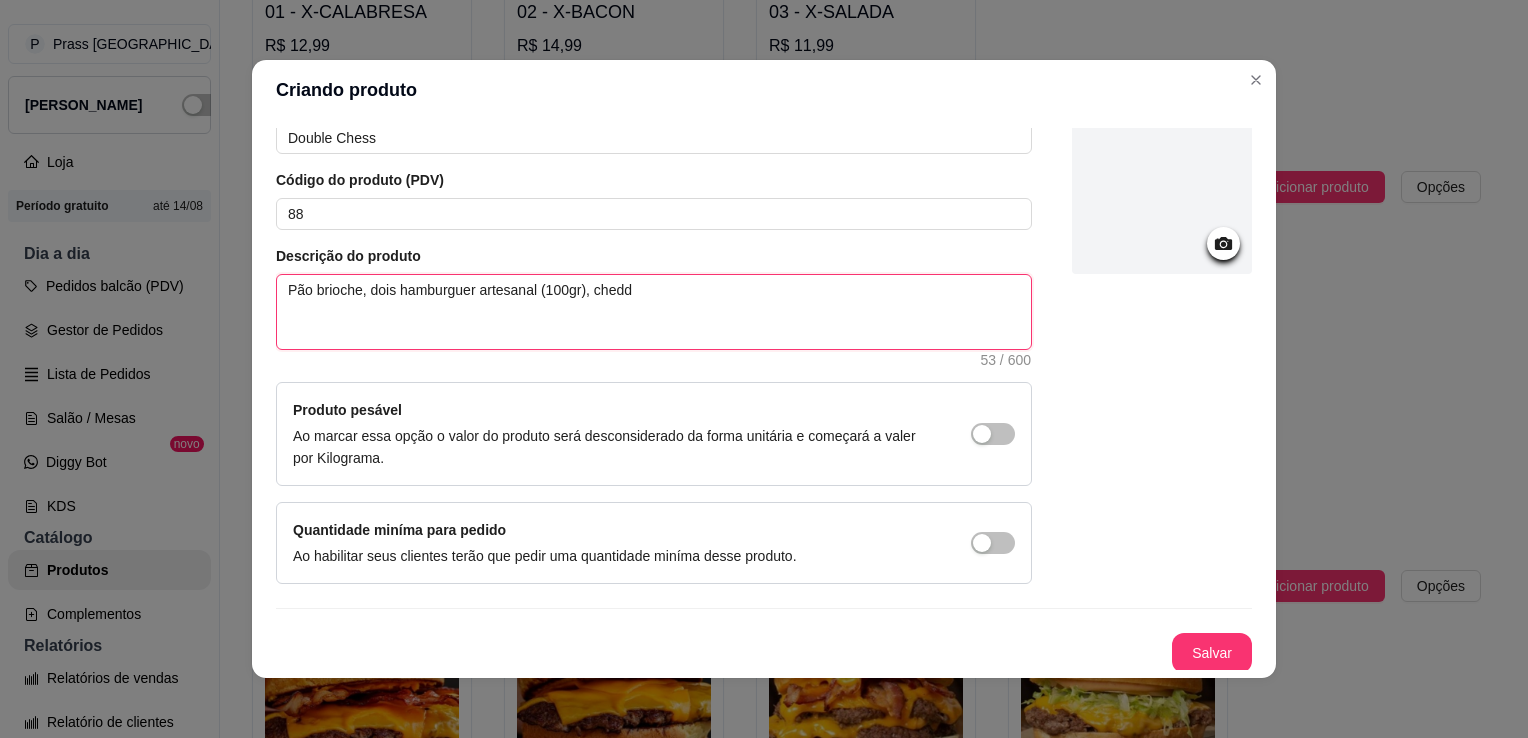 type on "Pão brioche, dois hamburguer artesanal (100gr), chedda" 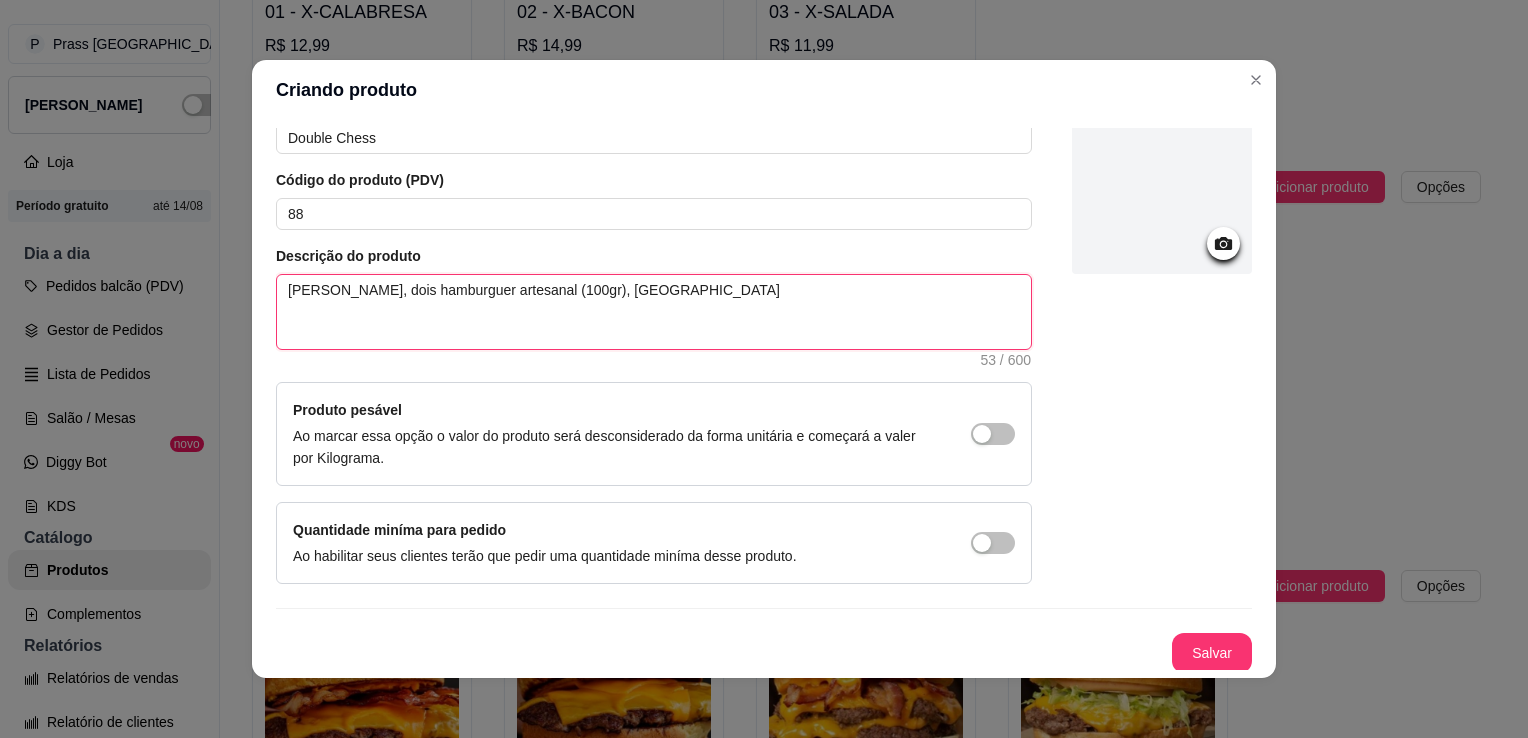 type on "Pão brioche, dois hamburguer artesanal (100gr), cheddar" 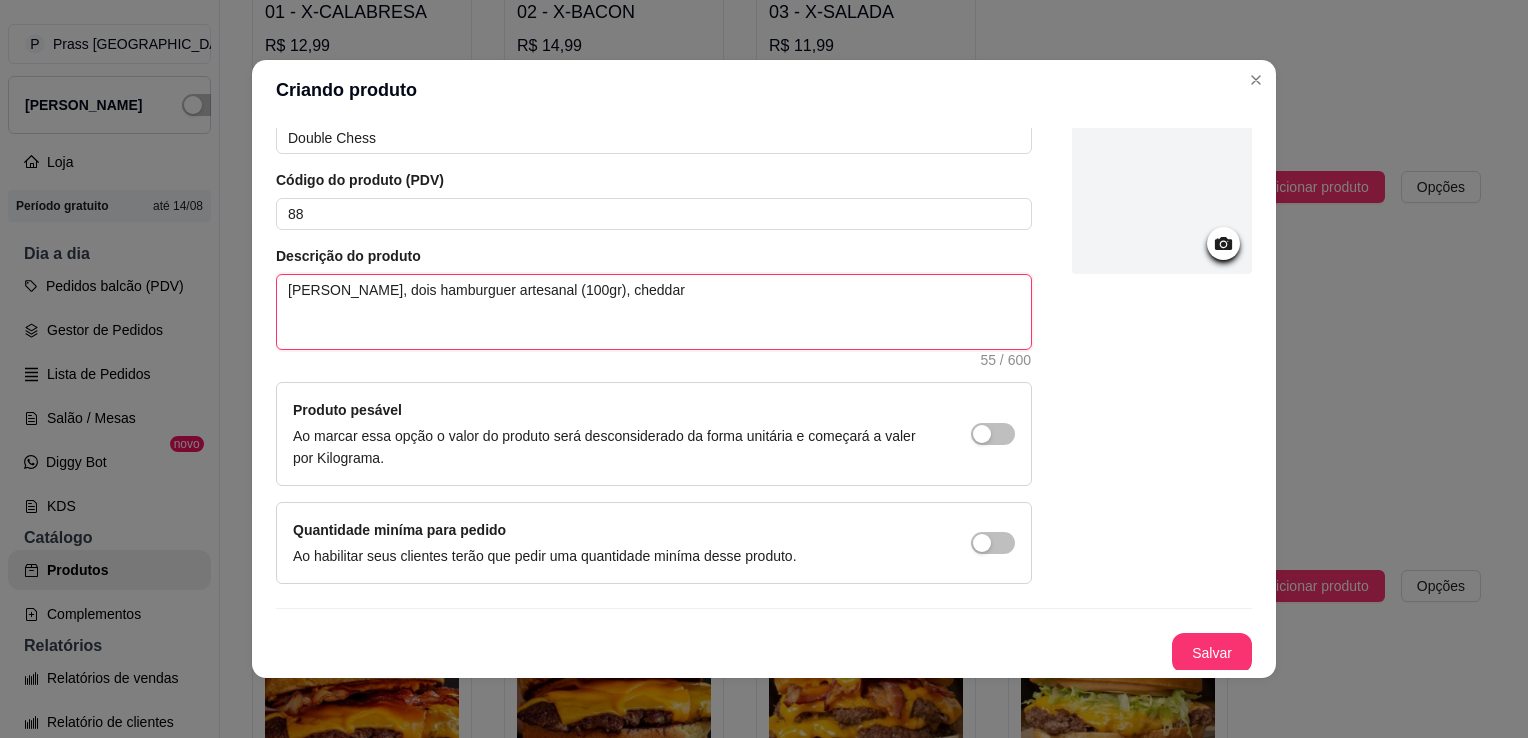type on "Pão brioche, dois hamburguer artesanal (100gr), cheddar" 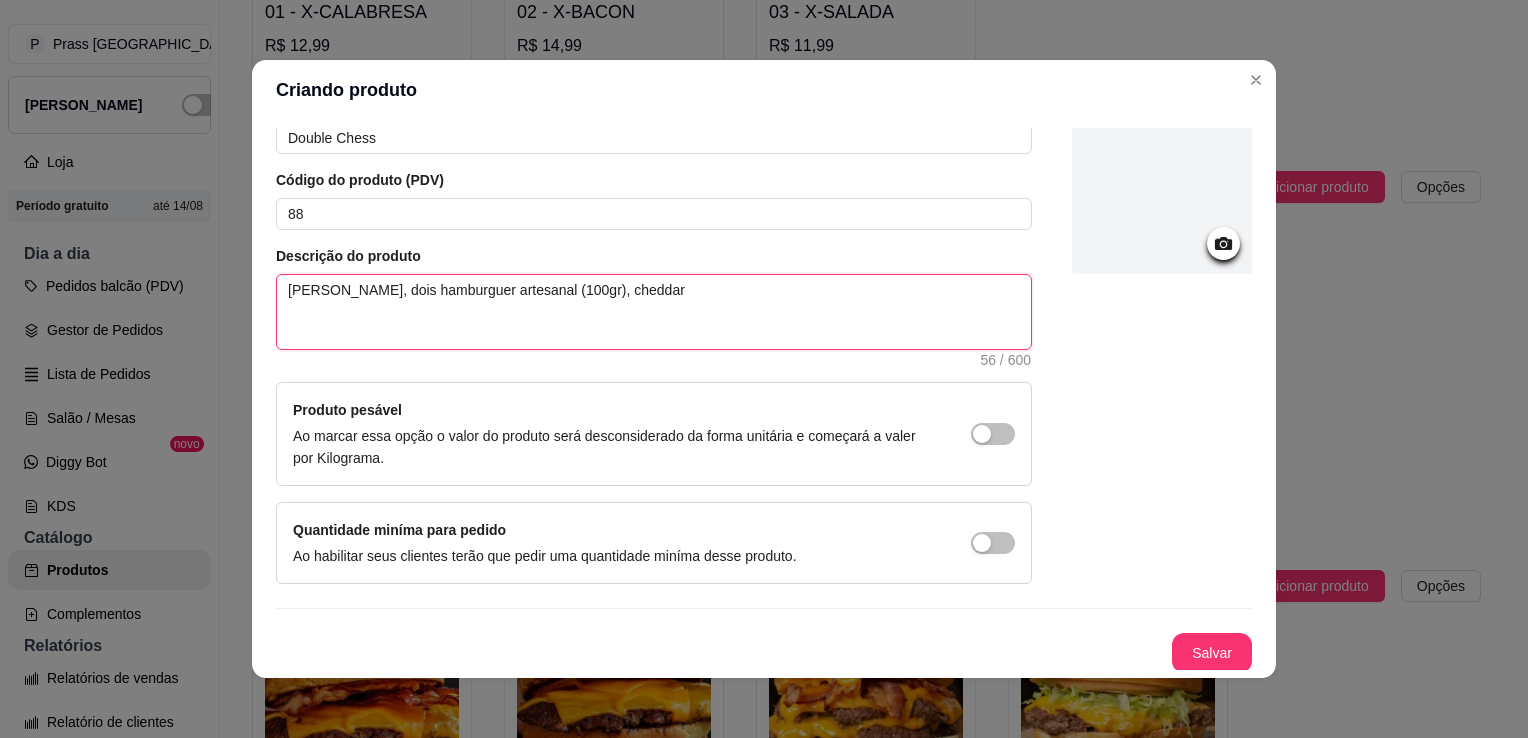 type on "Pão brioche, dois hamburguer artesanal (100gr), cheddar e" 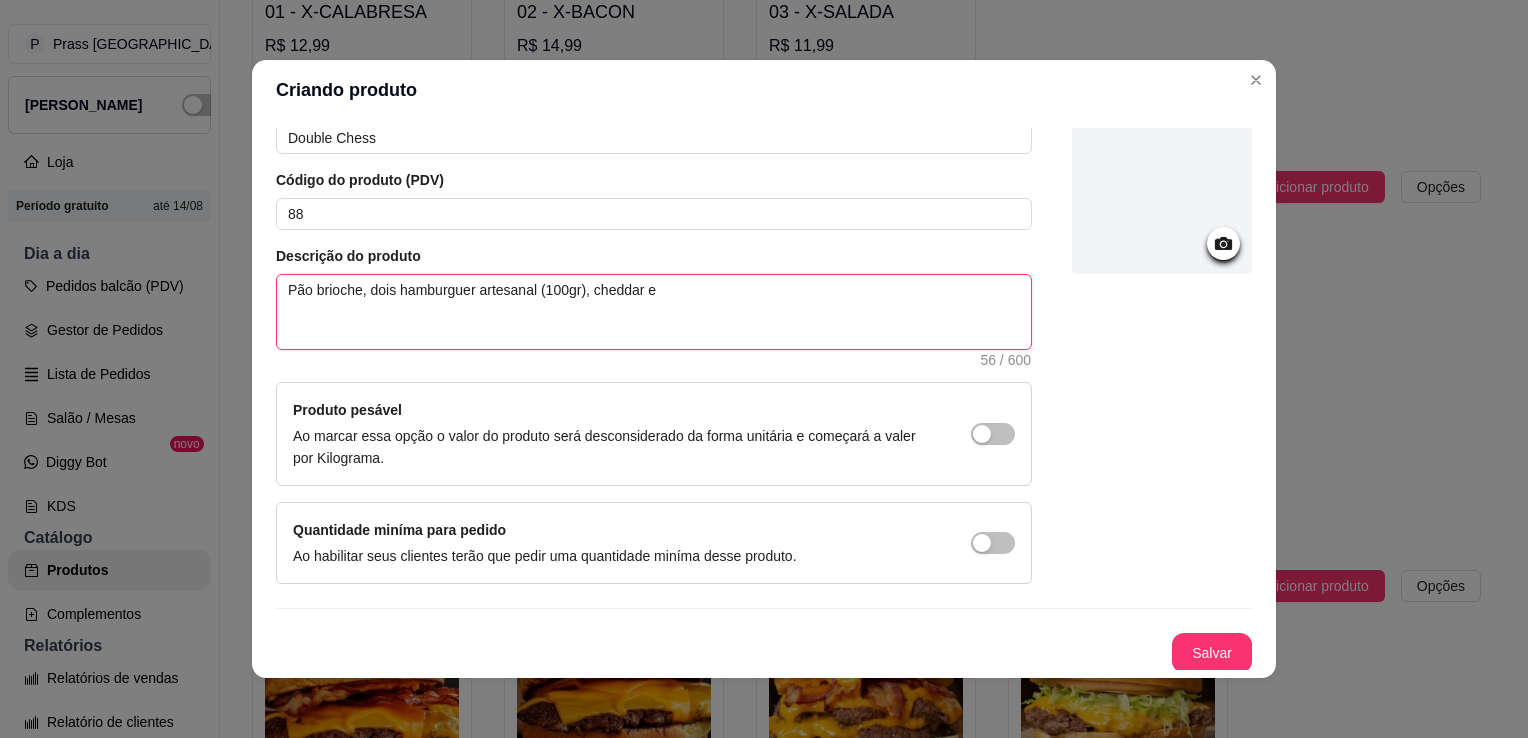 type on "Pão brioche, dois hamburguer artesanal (100gr), cheddar em" 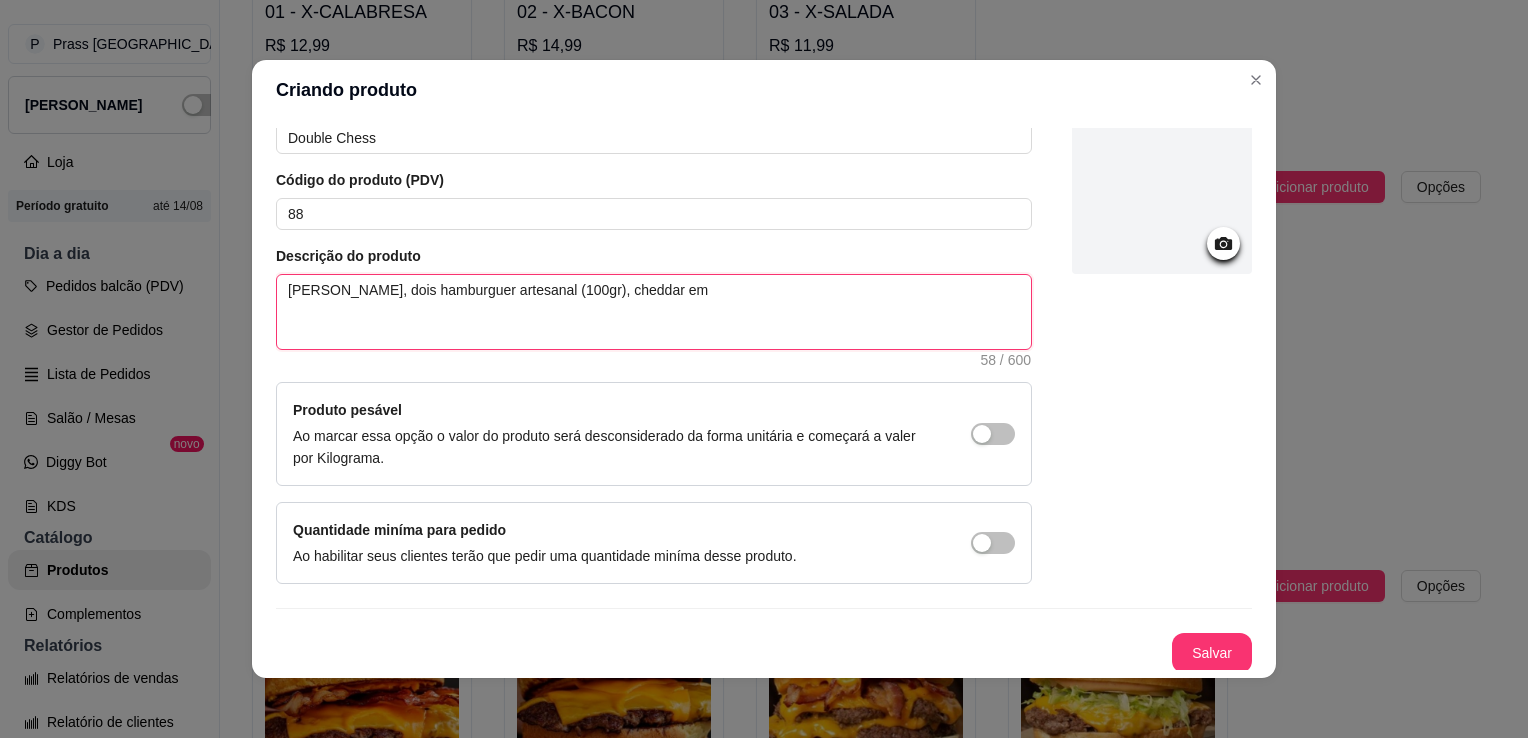 type on "Pão brioche, dois hamburguer artesanal (100gr), cheddar em" 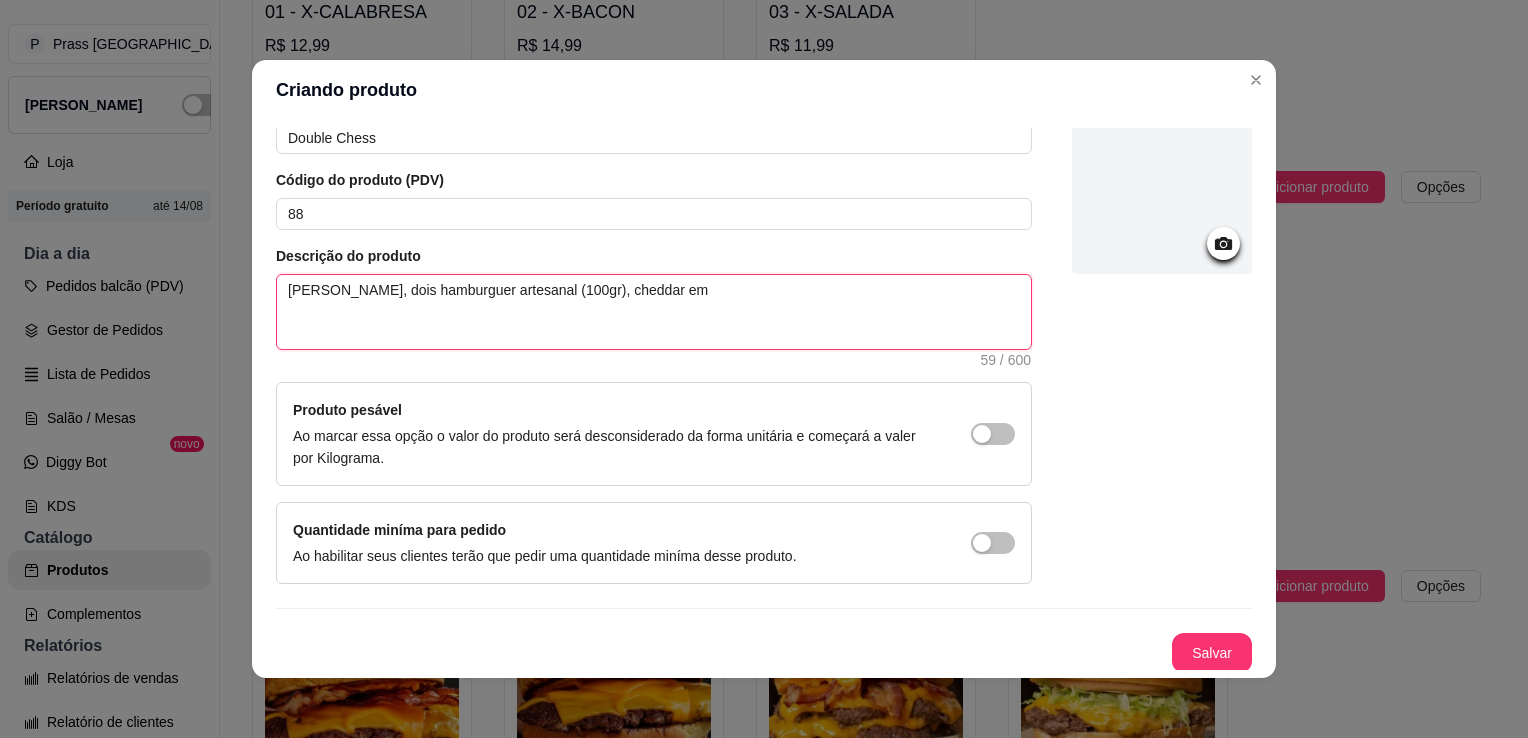 type on "Pão brioche, dois hamburguer artesanal (100gr), cheddar em d" 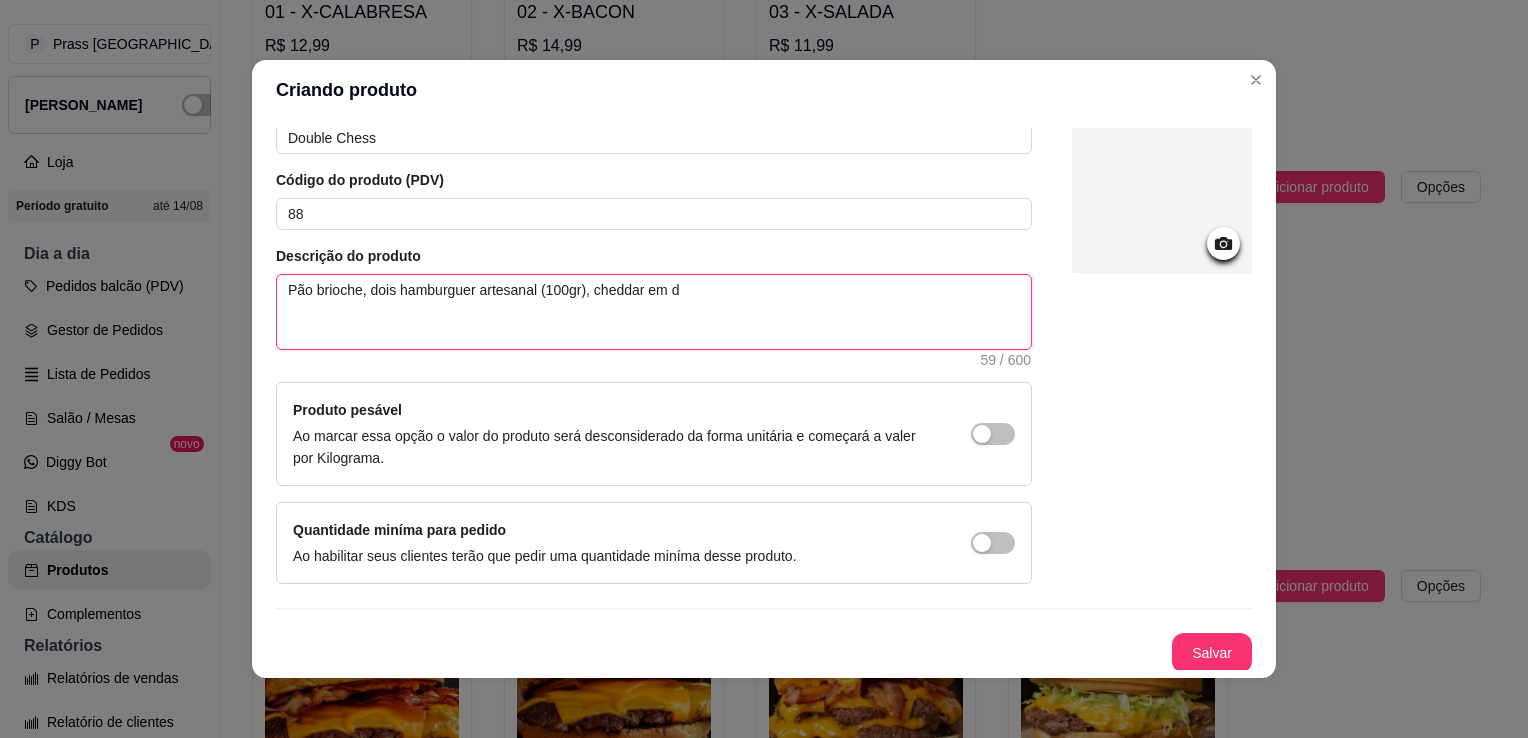 type on "Pão brioche, dois hamburguer artesanal (100gr), cheddar em do" 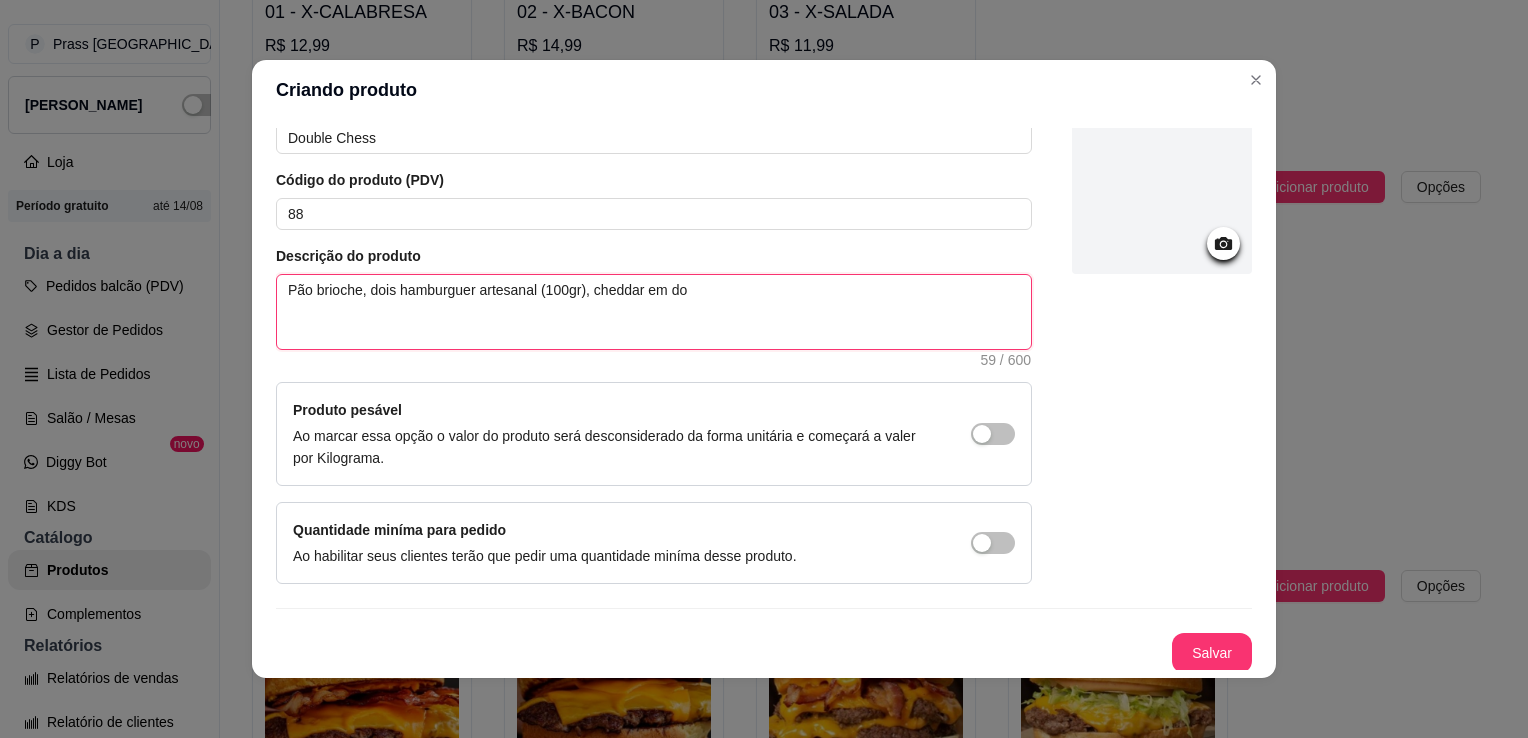 type 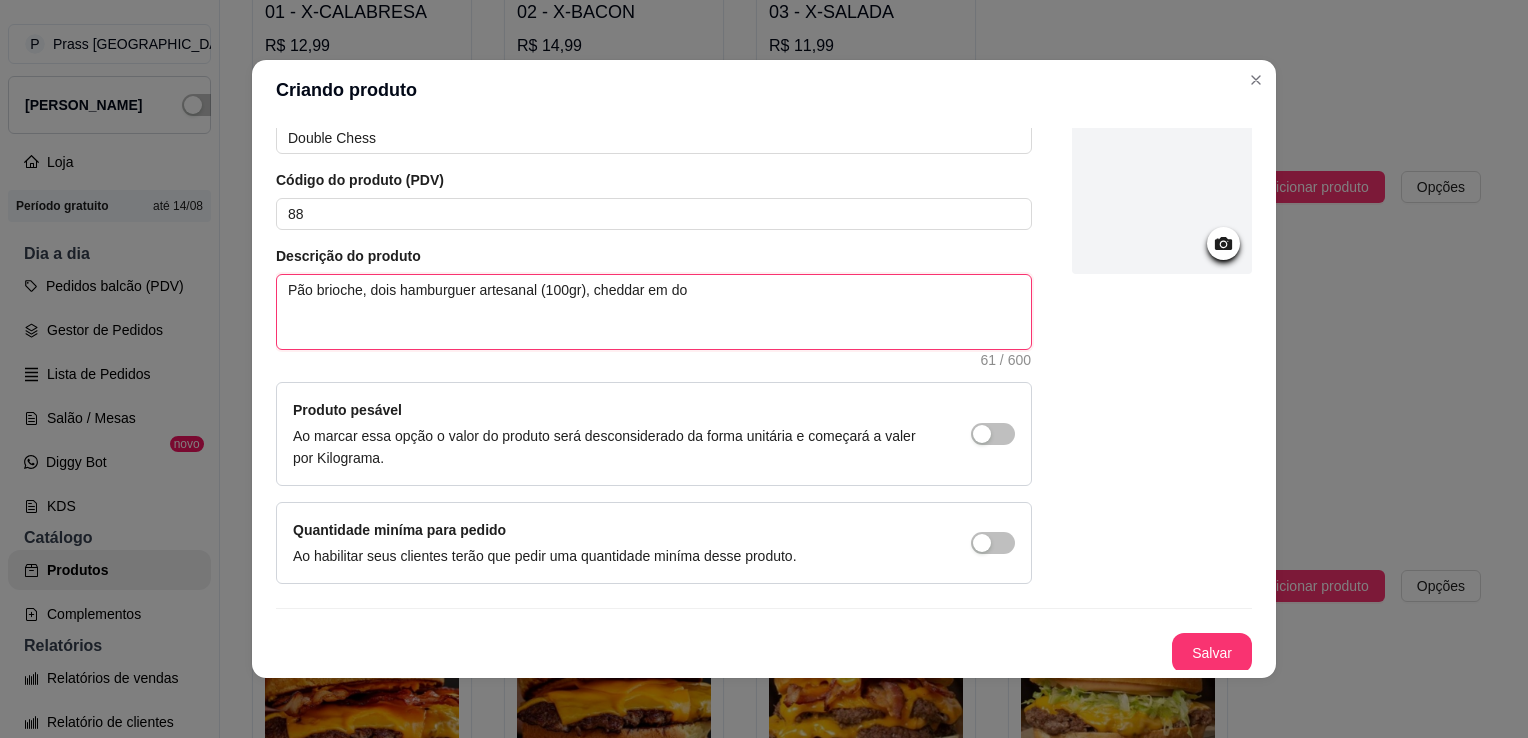 type on "Pão brioche, dois hamburguer artesanal (100gr), cheddar em dor" 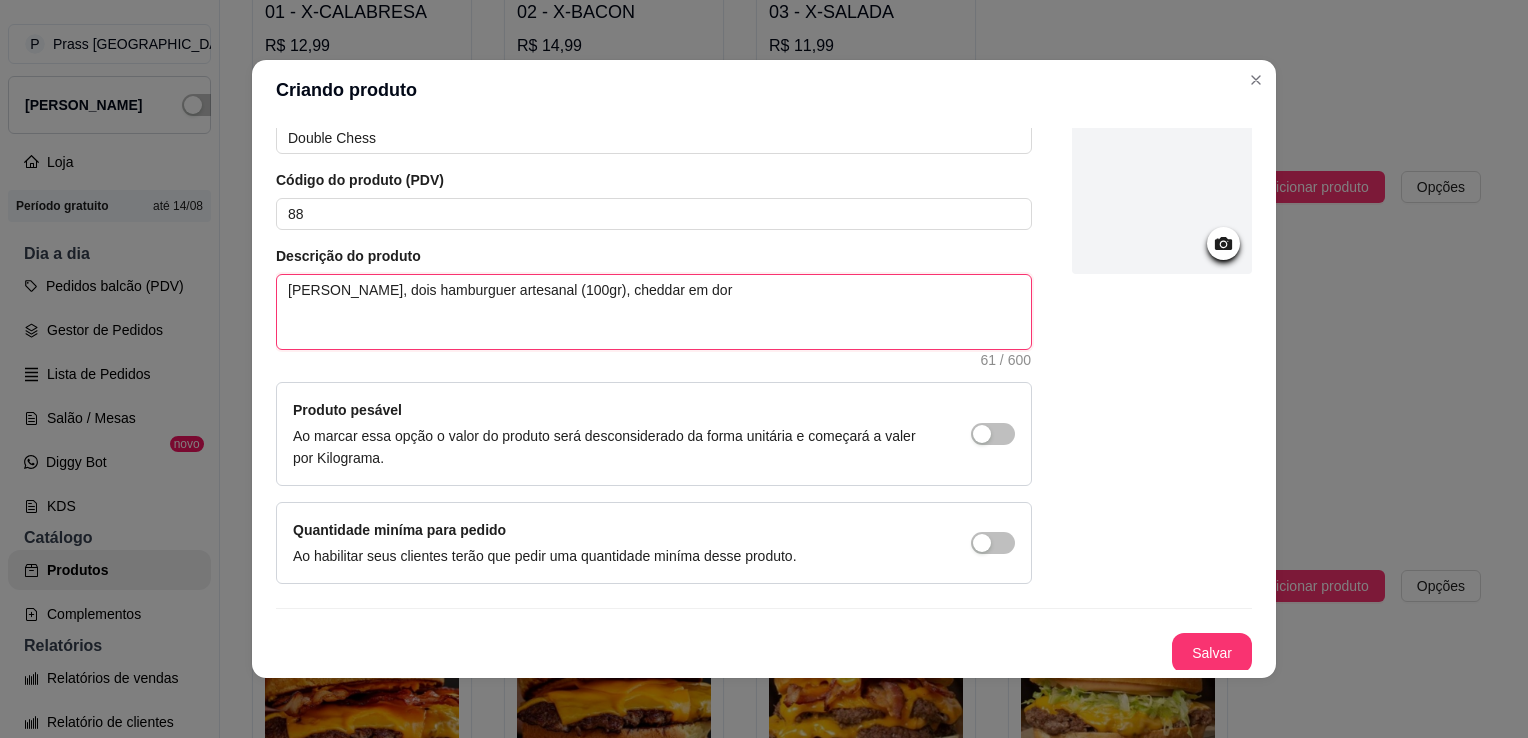 type 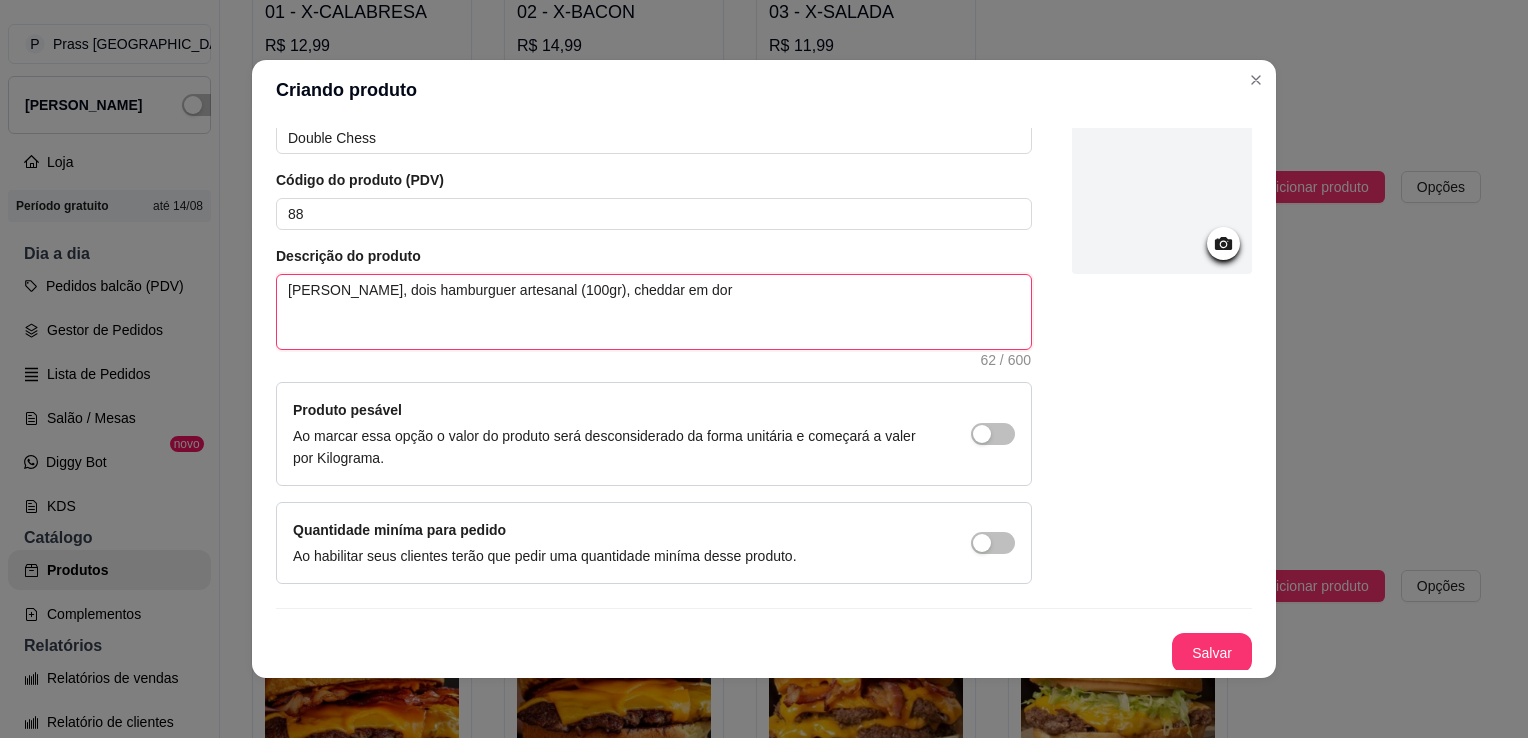 type on "Pão brioche, dois hamburguer artesanal (100gr), cheddar em dorb" 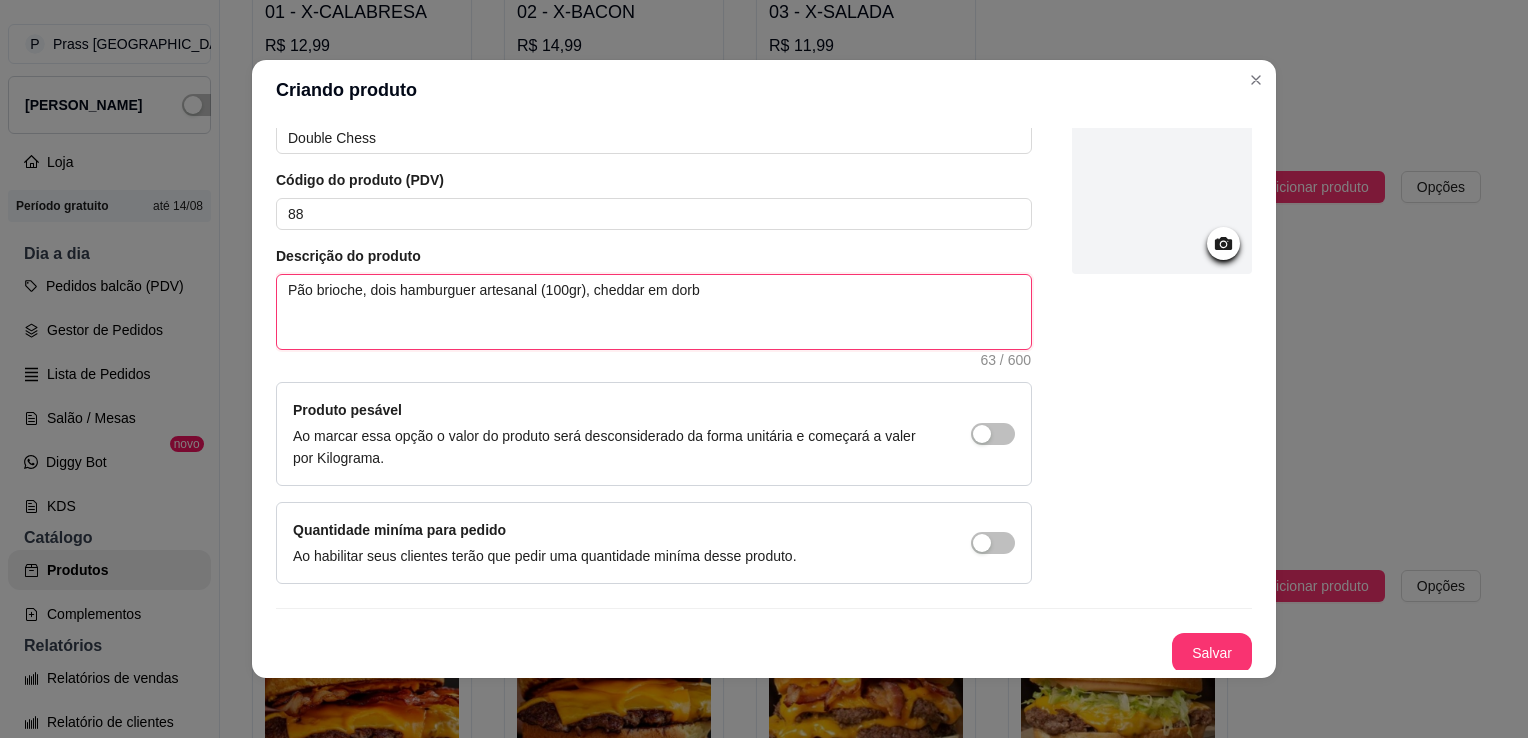 type on "Pão brioche, dois hamburguer artesanal (100gr), cheddar em dor" 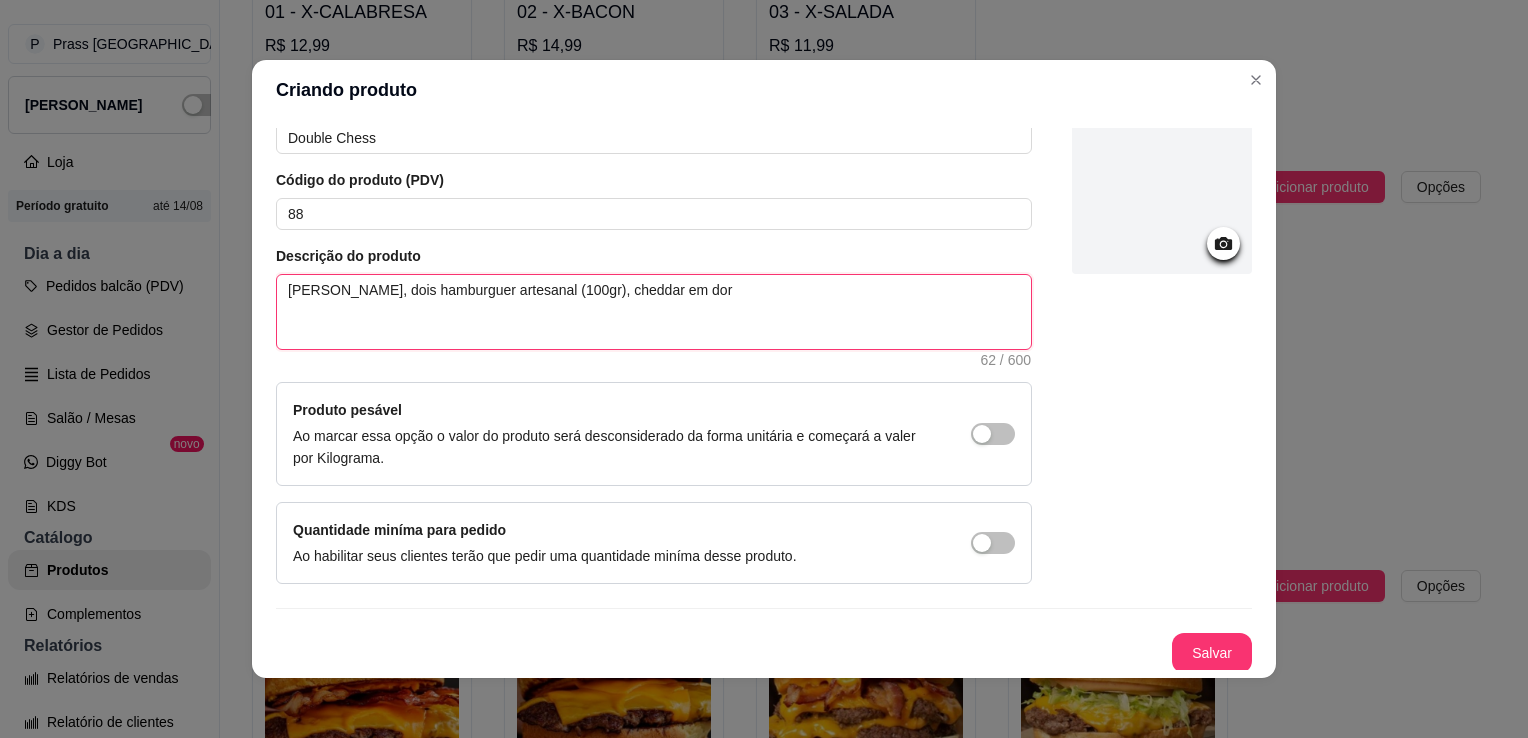 type on "Pão brioche, dois hamburguer artesanal (100gr), cheddar em do" 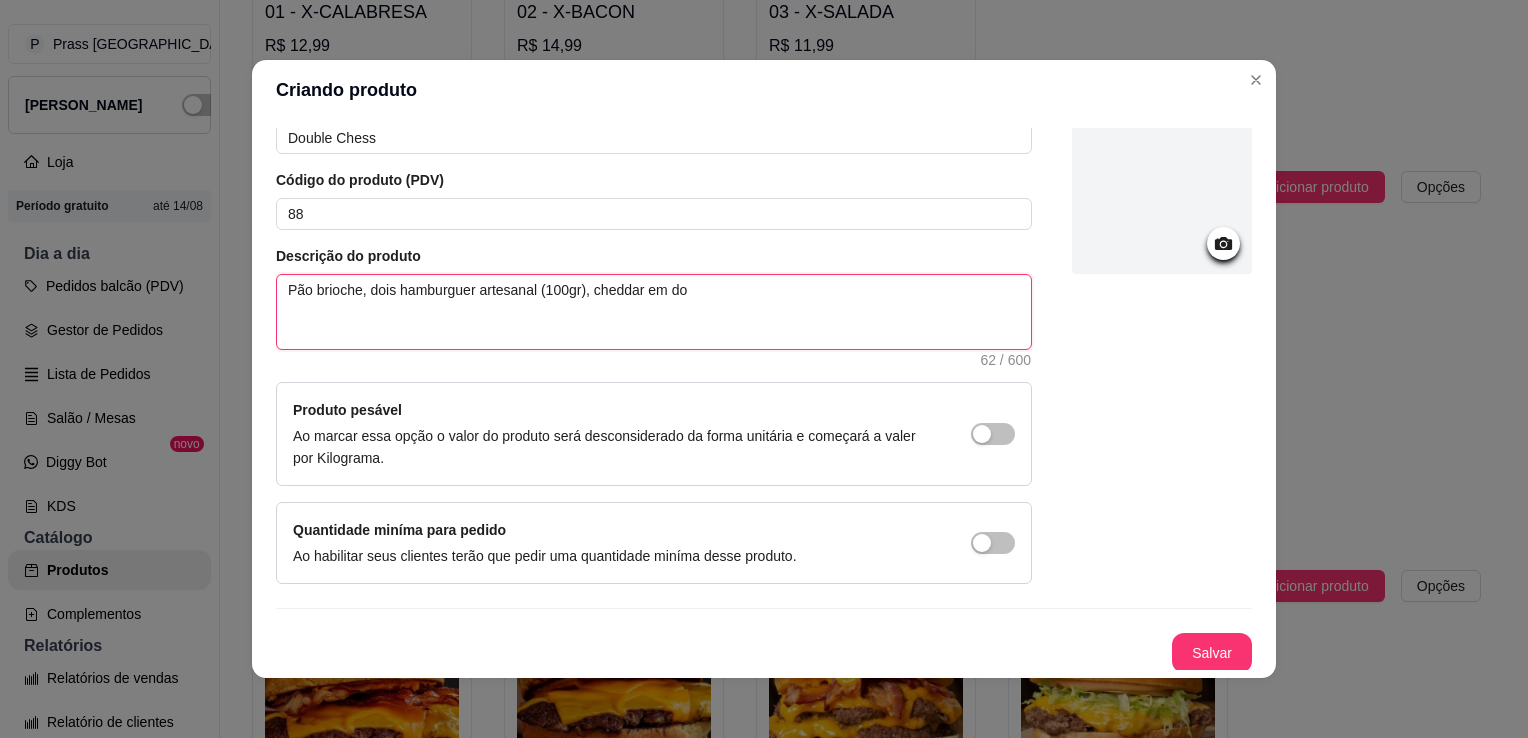 type on "Pão brioche, dois hamburguer artesanal (100gr), cheddar em d" 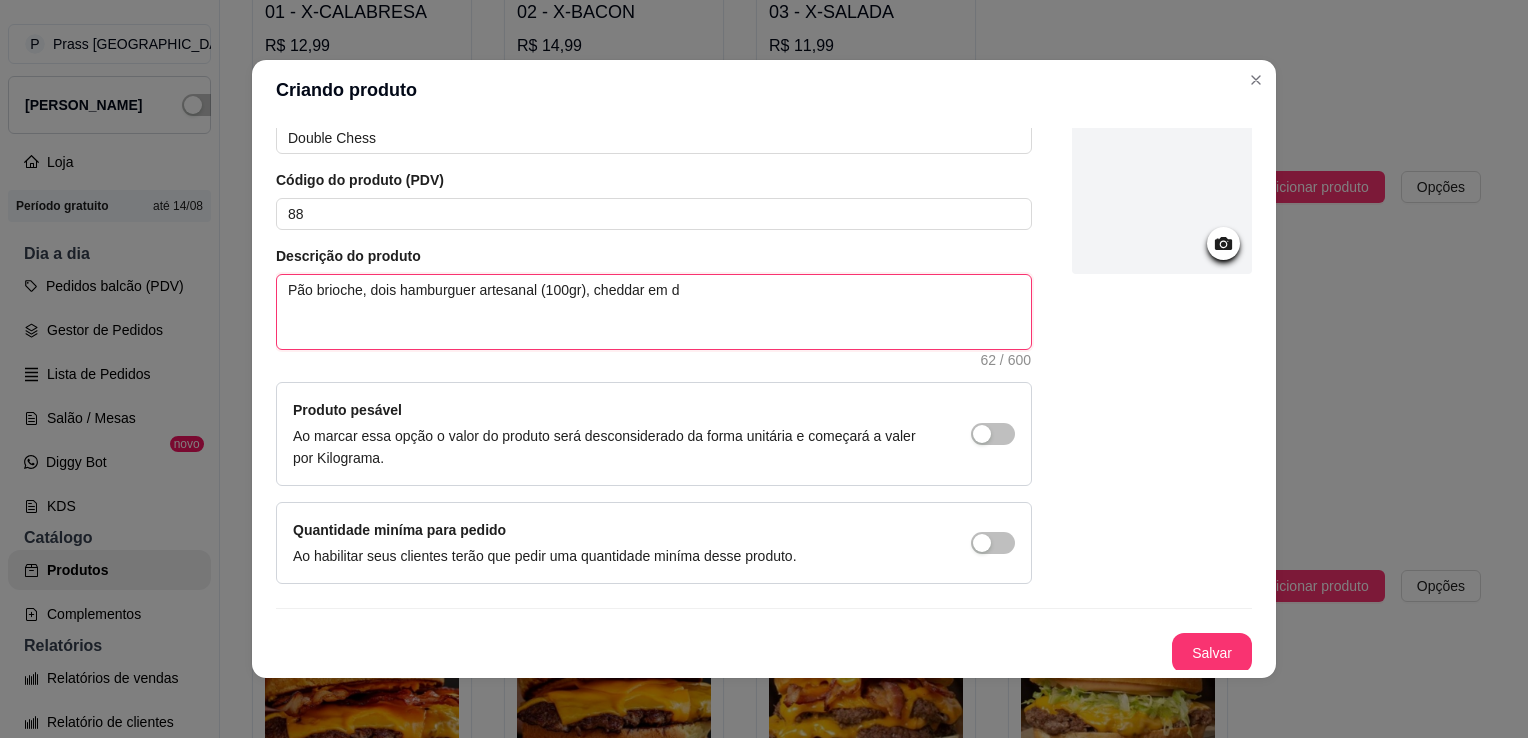 type on "Pão brioche, dois hamburguer artesanal (100gr), cheddar em" 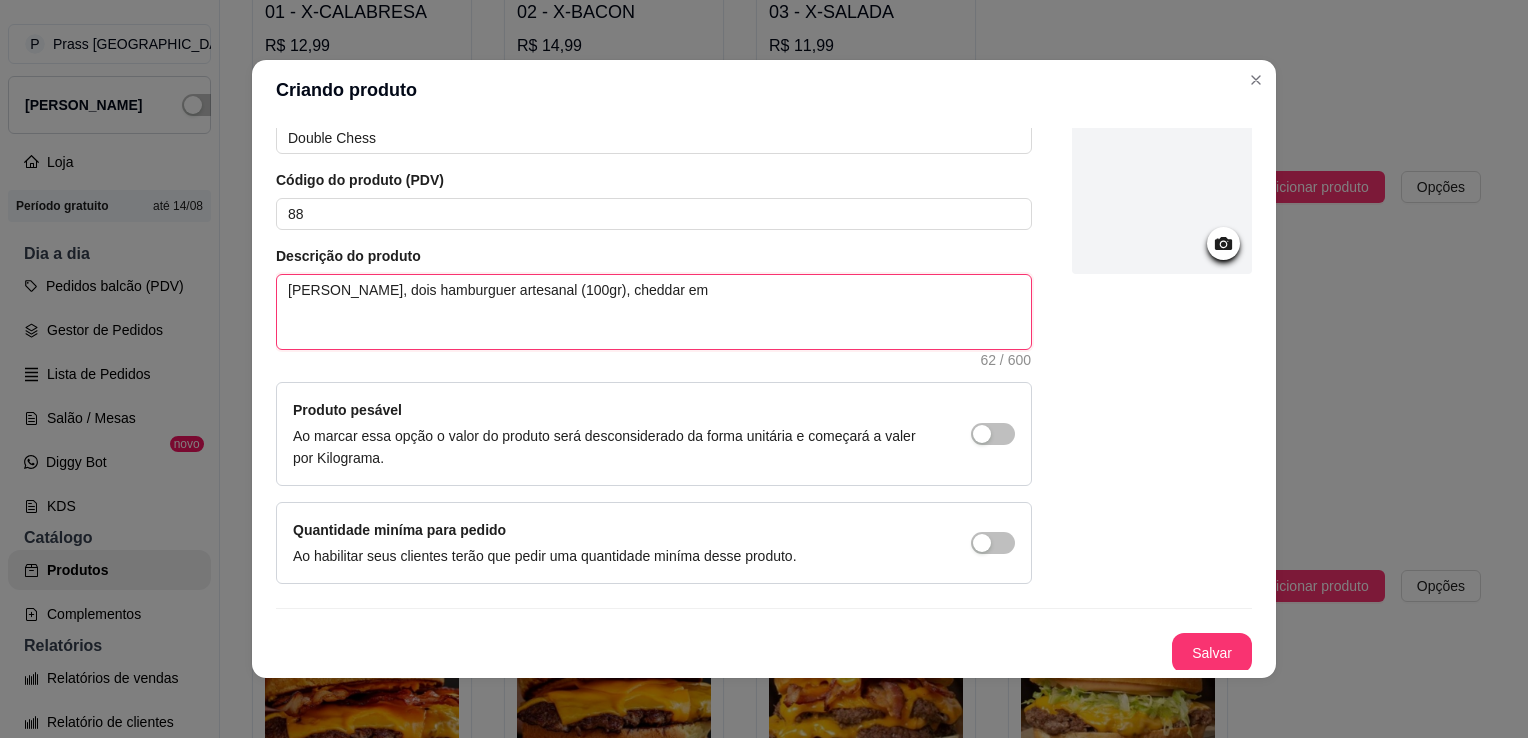 type 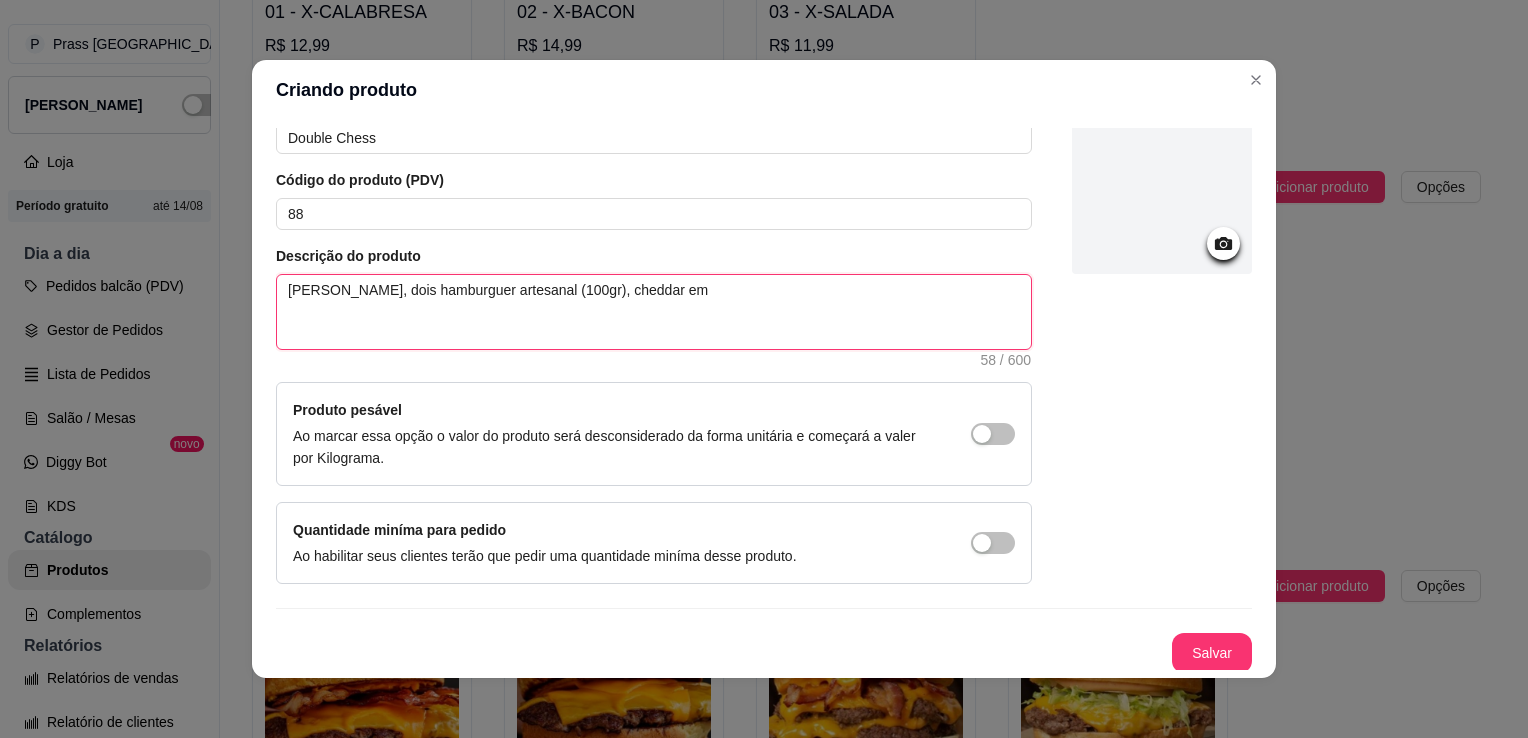 type on "Pão brioche, dois hamburguer artesanal (100gr), cheddar e" 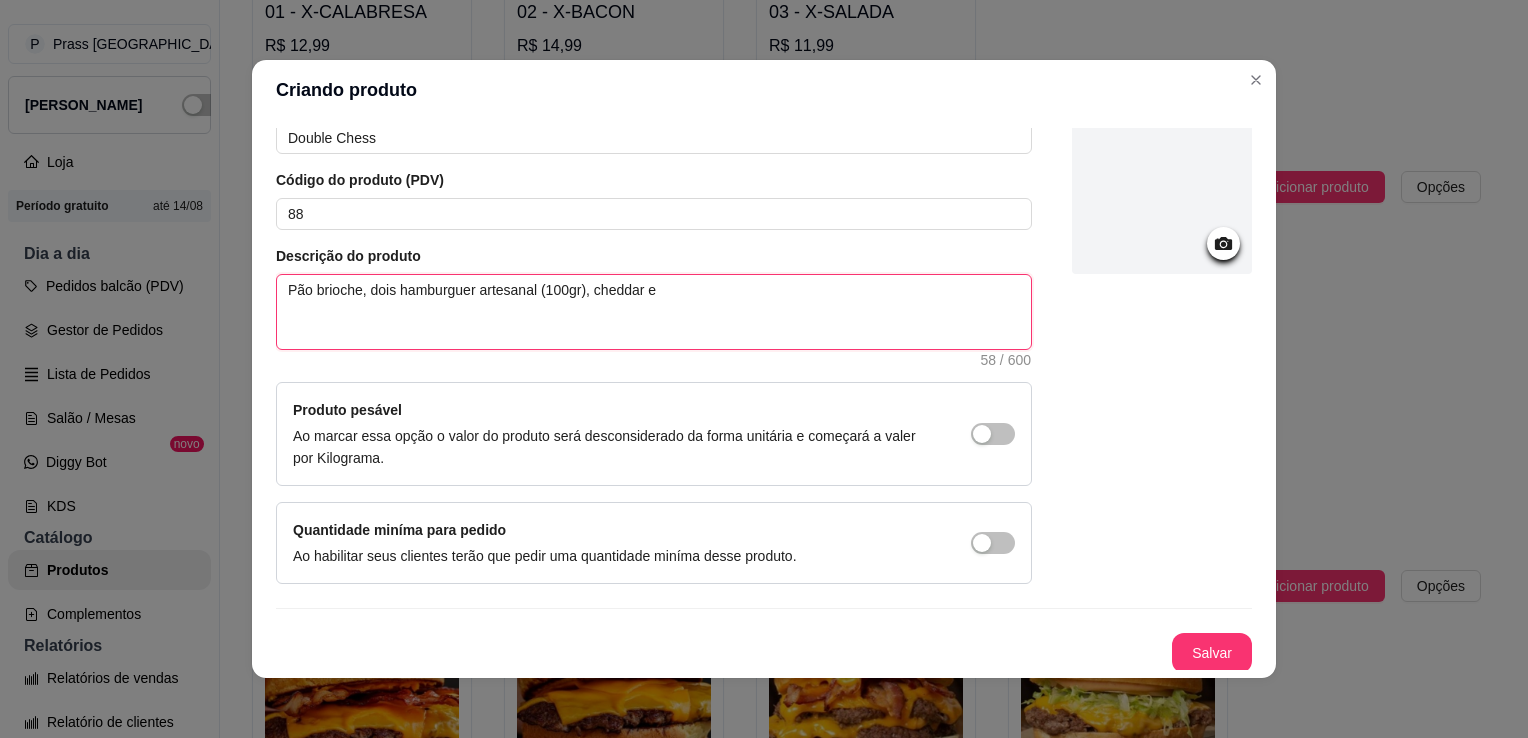 type on "Pão brioche, dois hamburguer artesanal (100gr), cheddar" 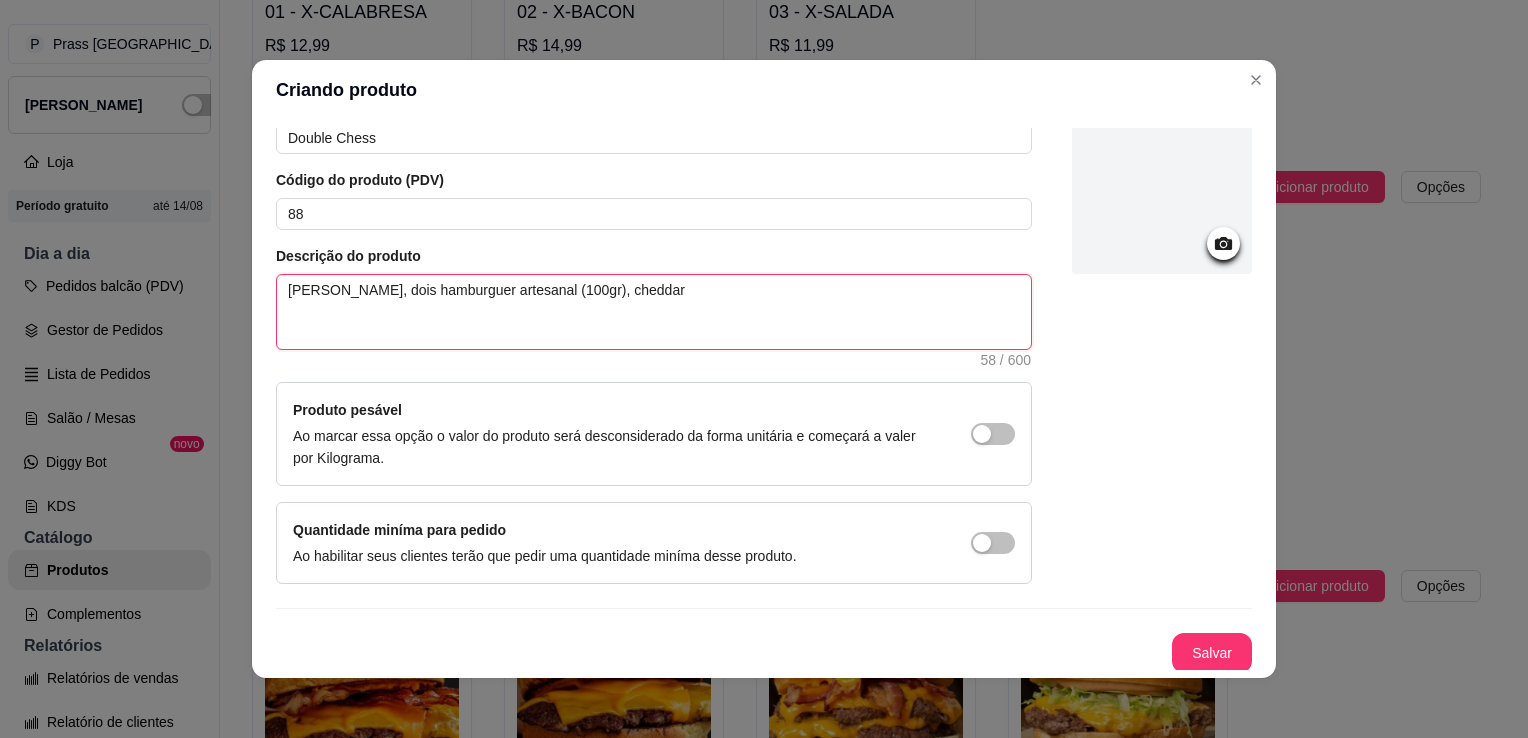 type 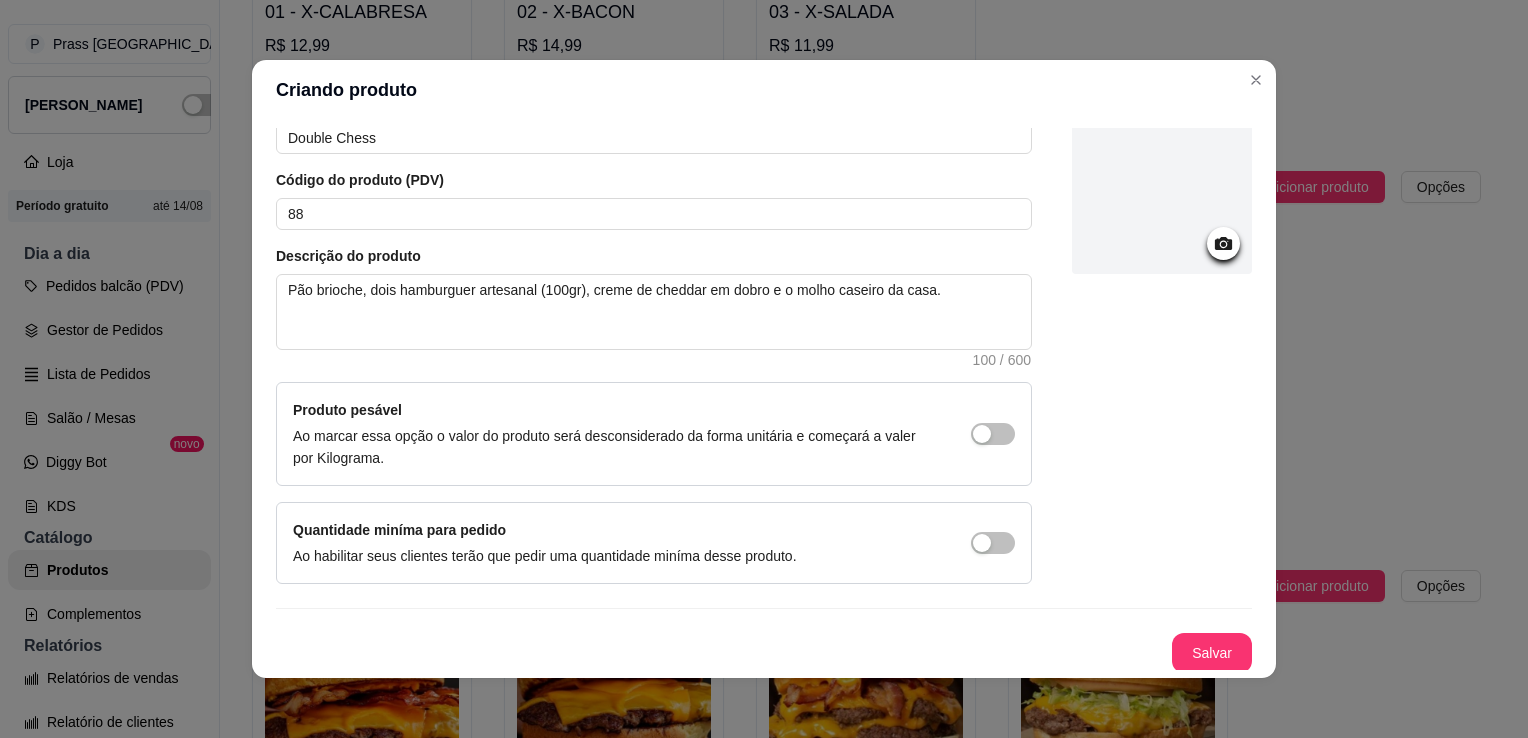 click 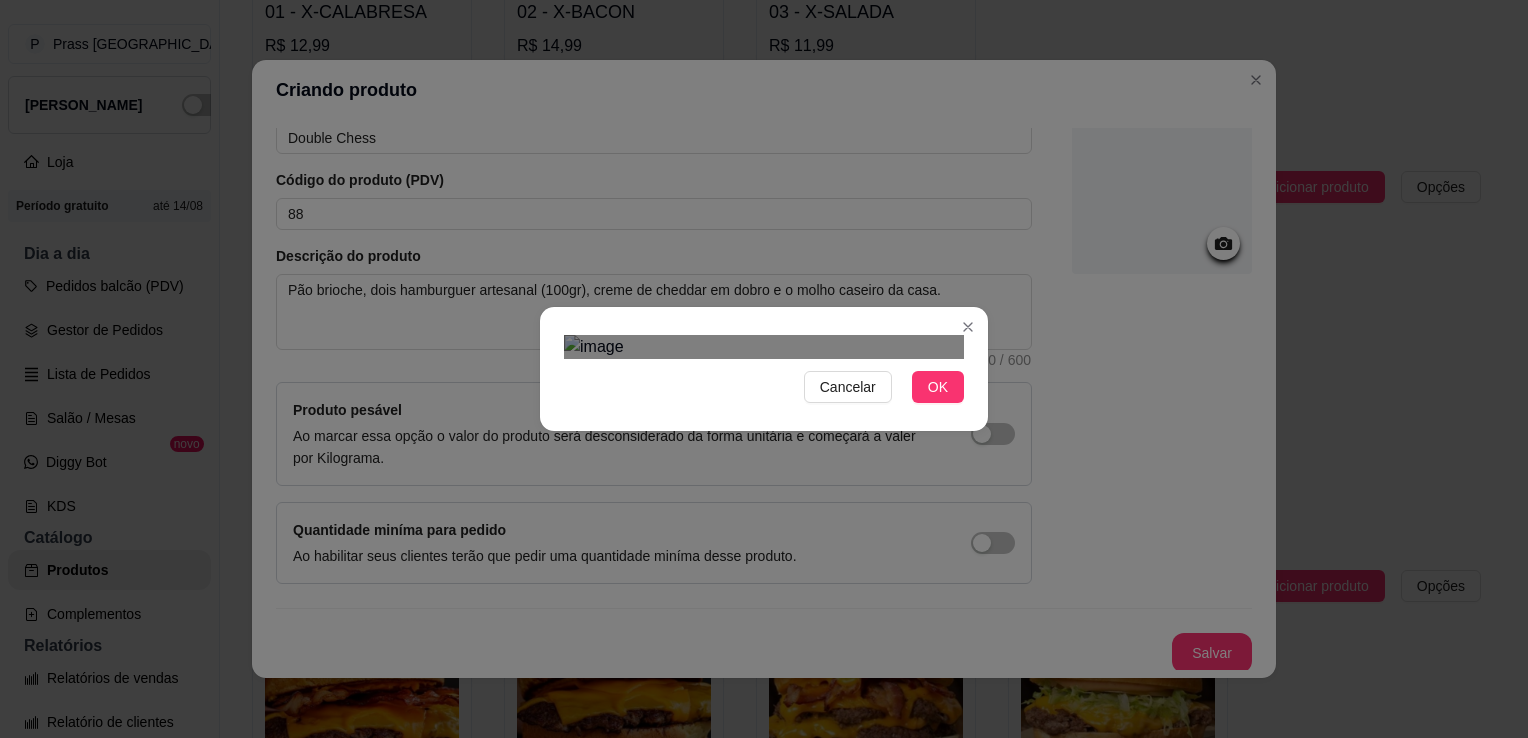 click on "Cancelar OK" at bounding box center [764, 369] 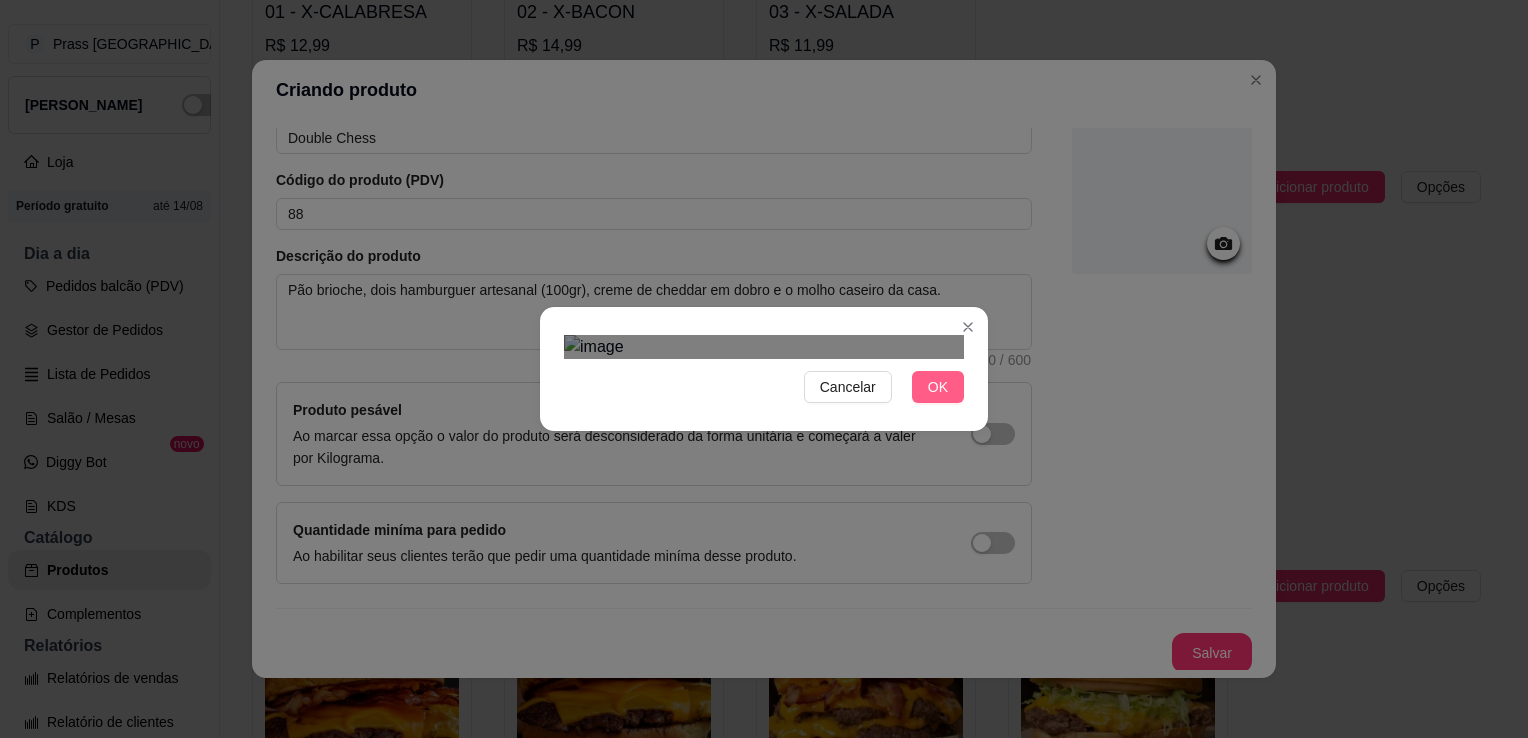 click on "OK" at bounding box center (938, 387) 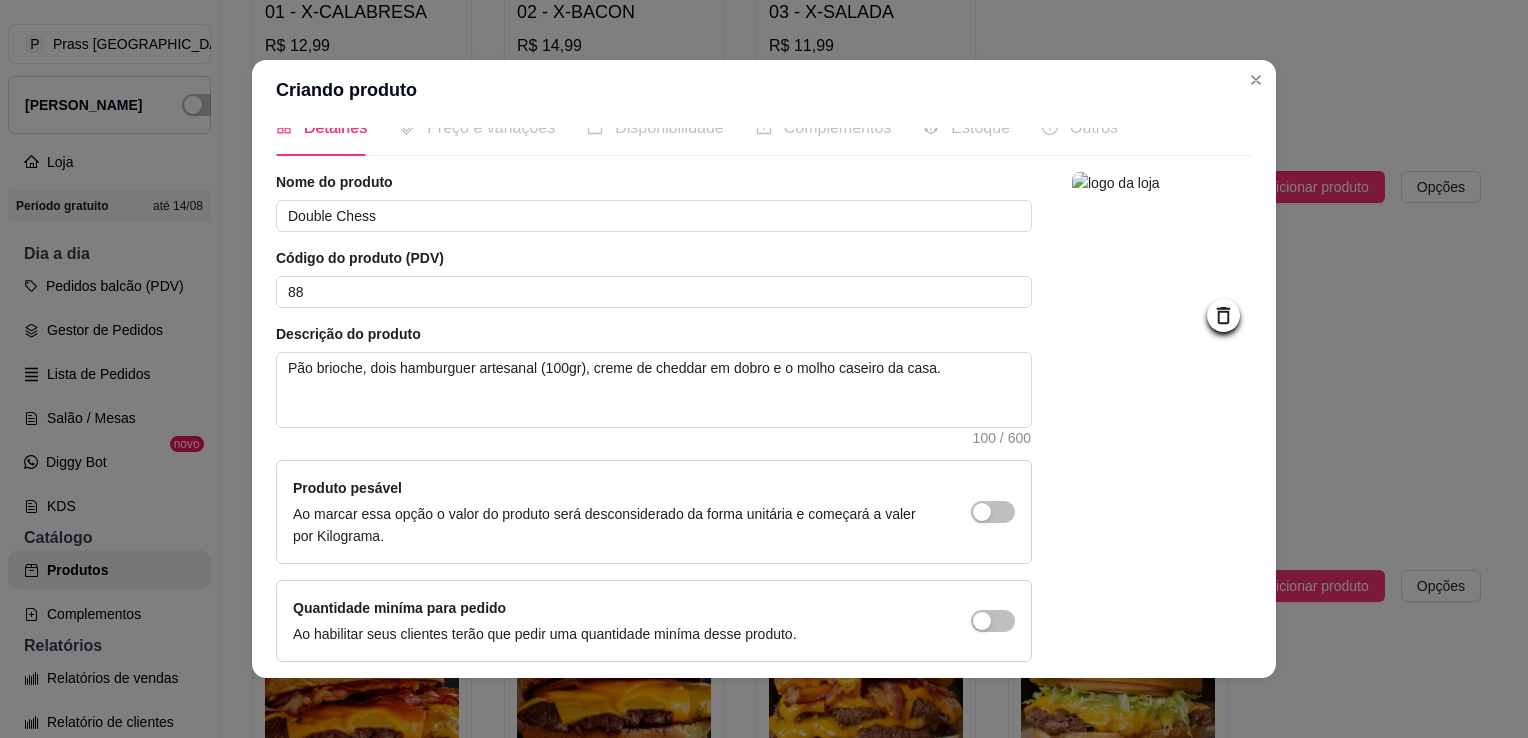 scroll, scrollTop: 19, scrollLeft: 0, axis: vertical 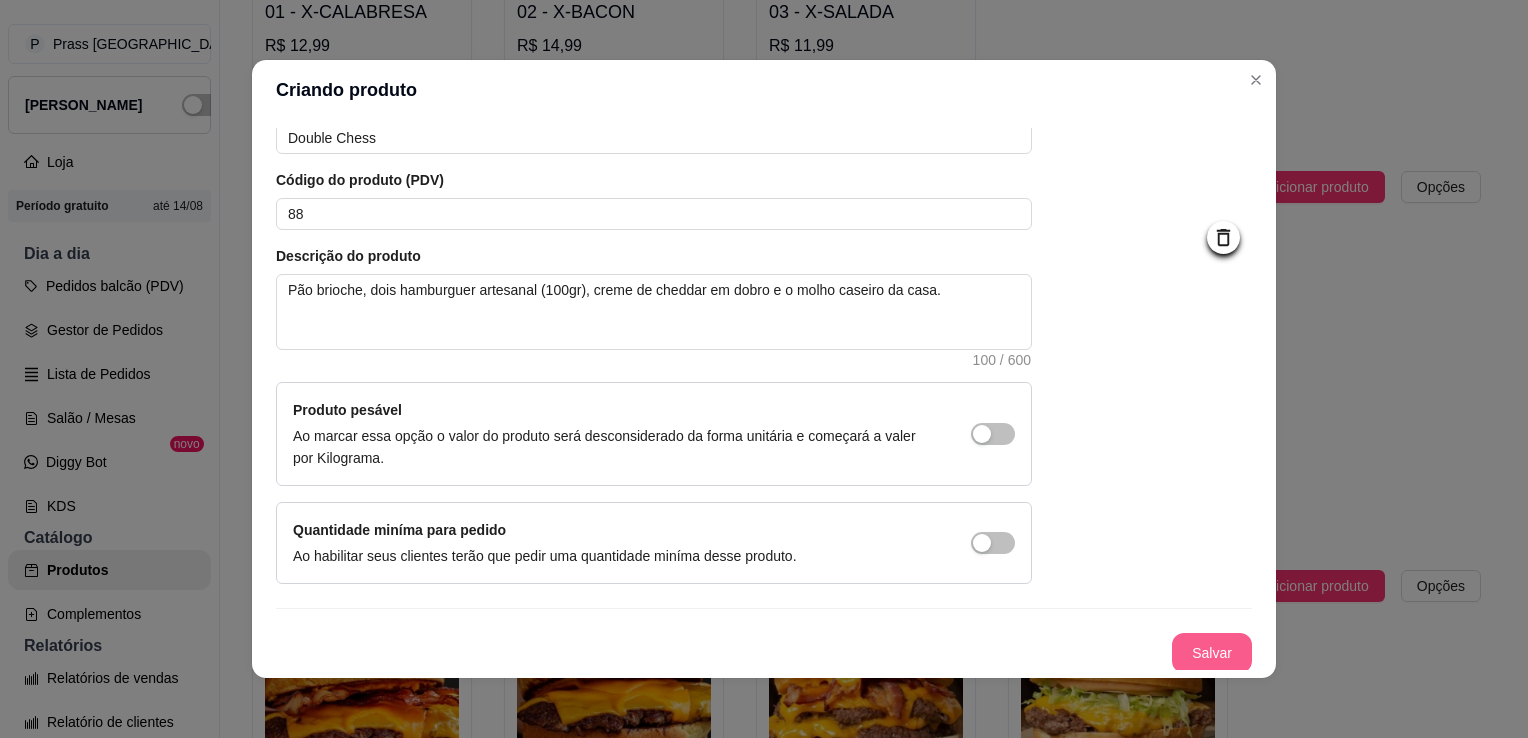 click on "Salvar" at bounding box center [1212, 653] 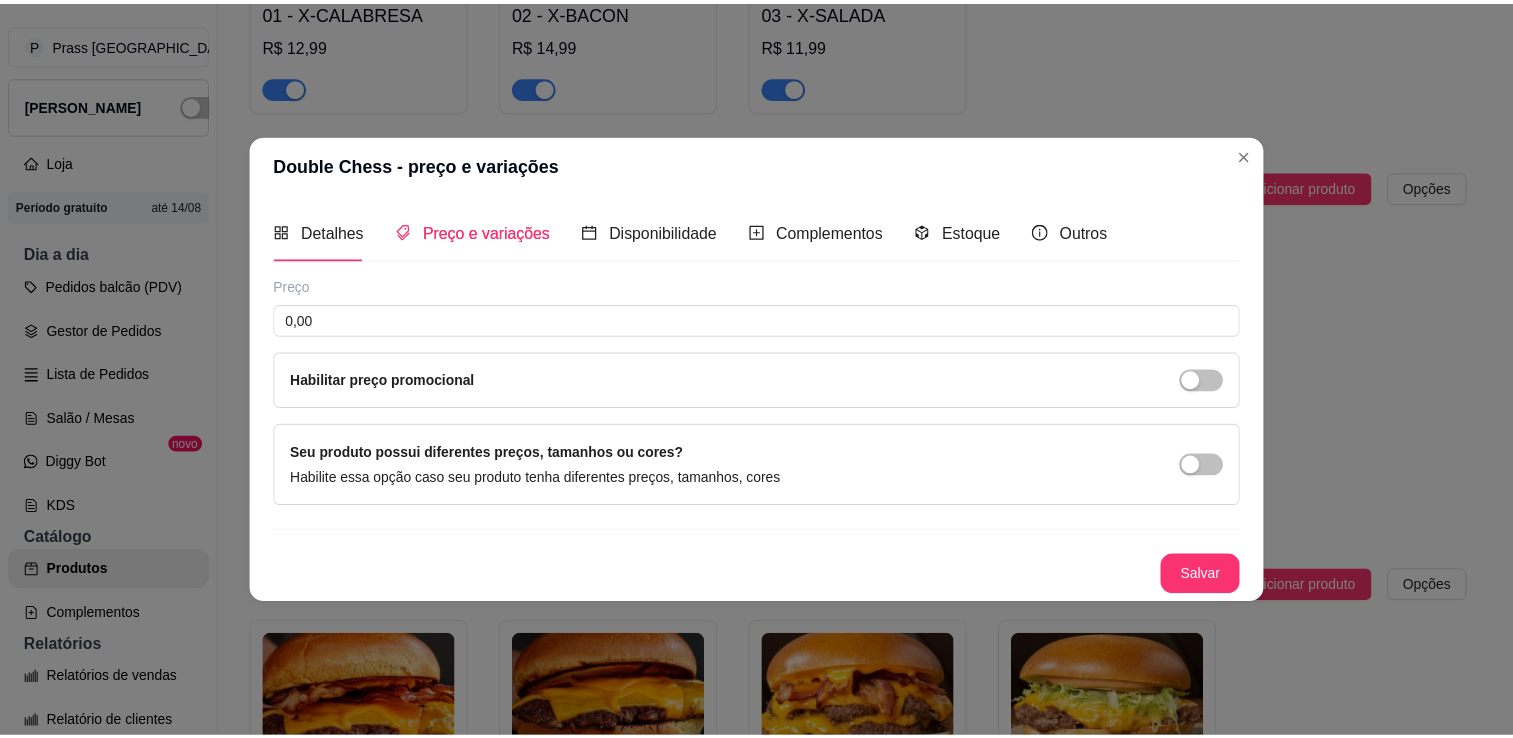 scroll, scrollTop: 0, scrollLeft: 0, axis: both 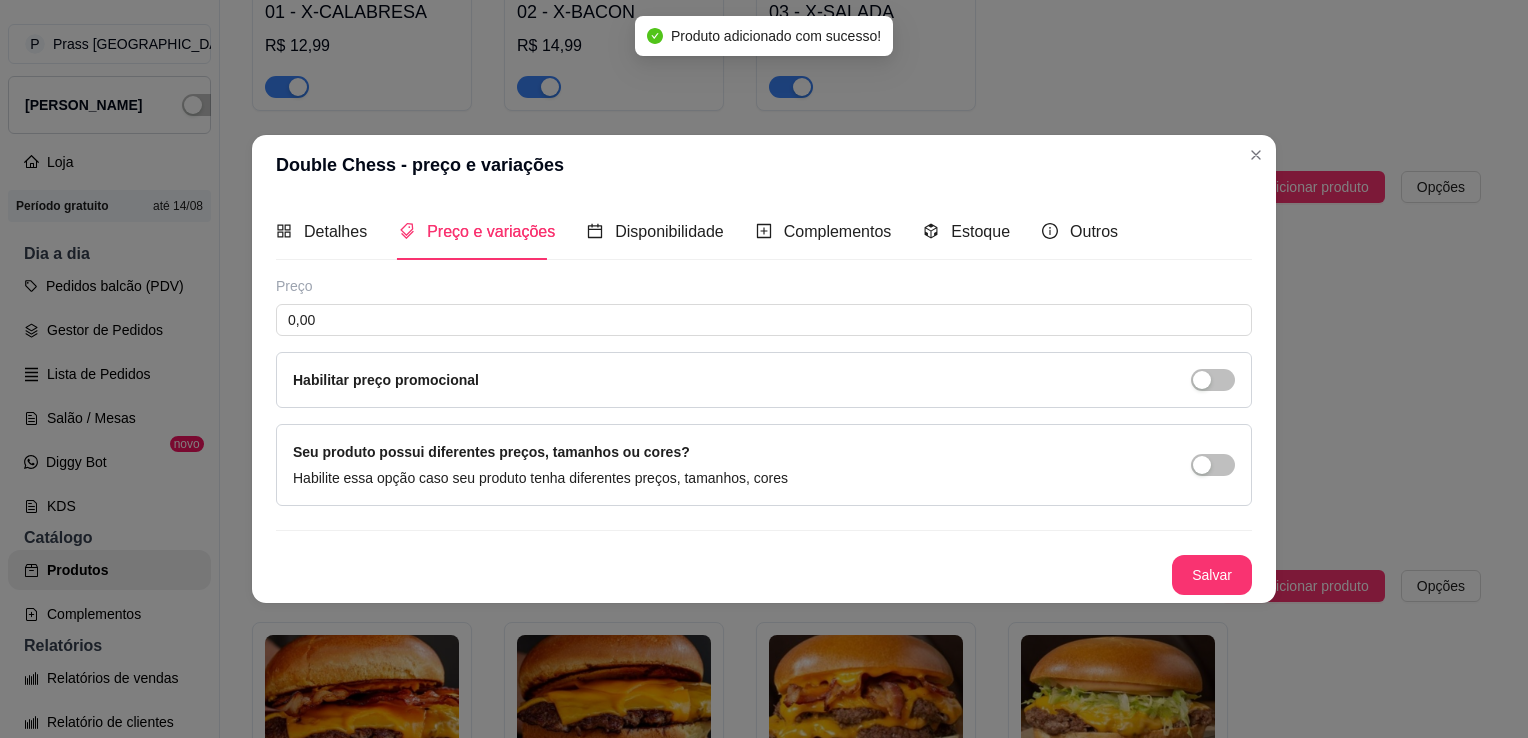 click on "Preço  0,00 Habilitar preço promocional" at bounding box center [764, 342] 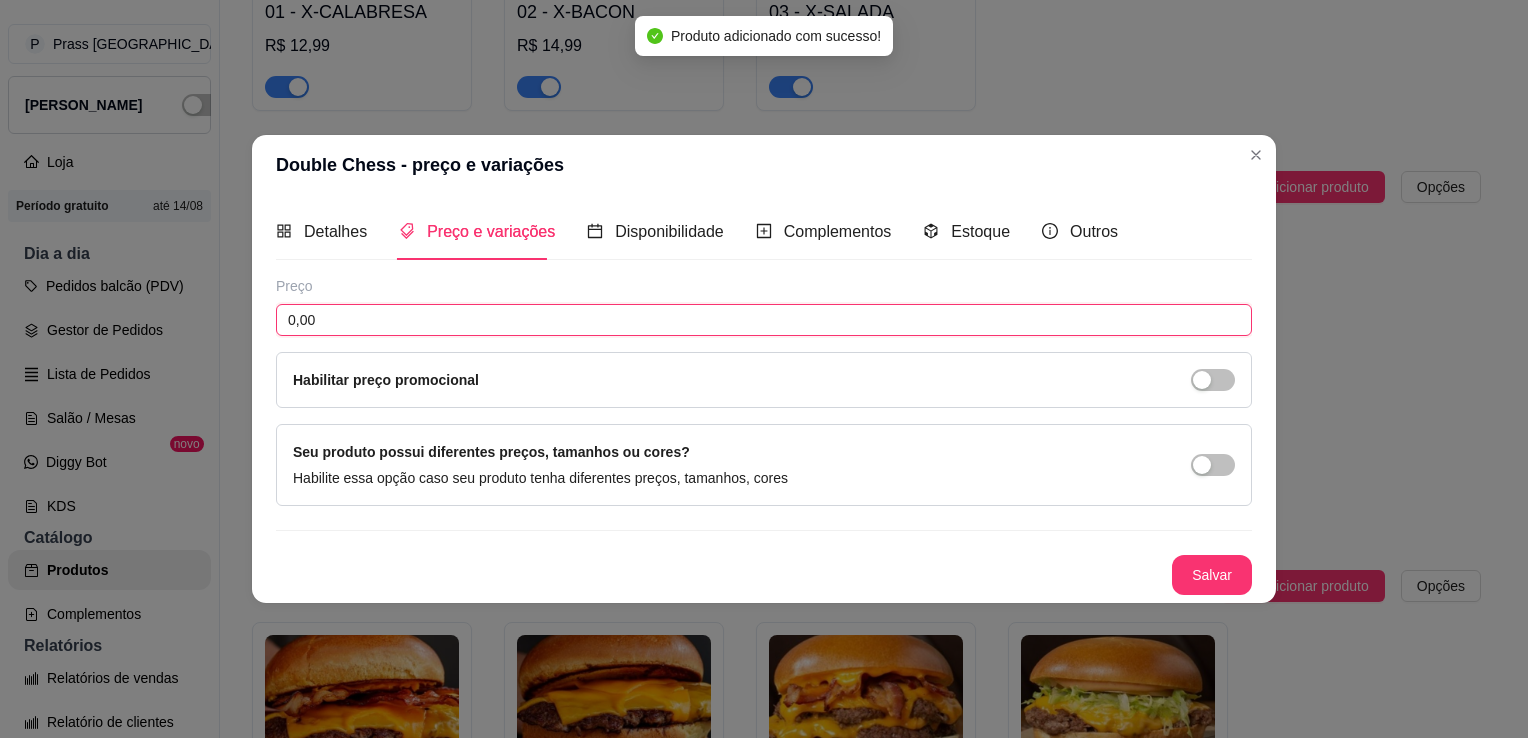 drag, startPoint x: 431, startPoint y: 320, endPoint x: 271, endPoint y: 308, distance: 160.44937 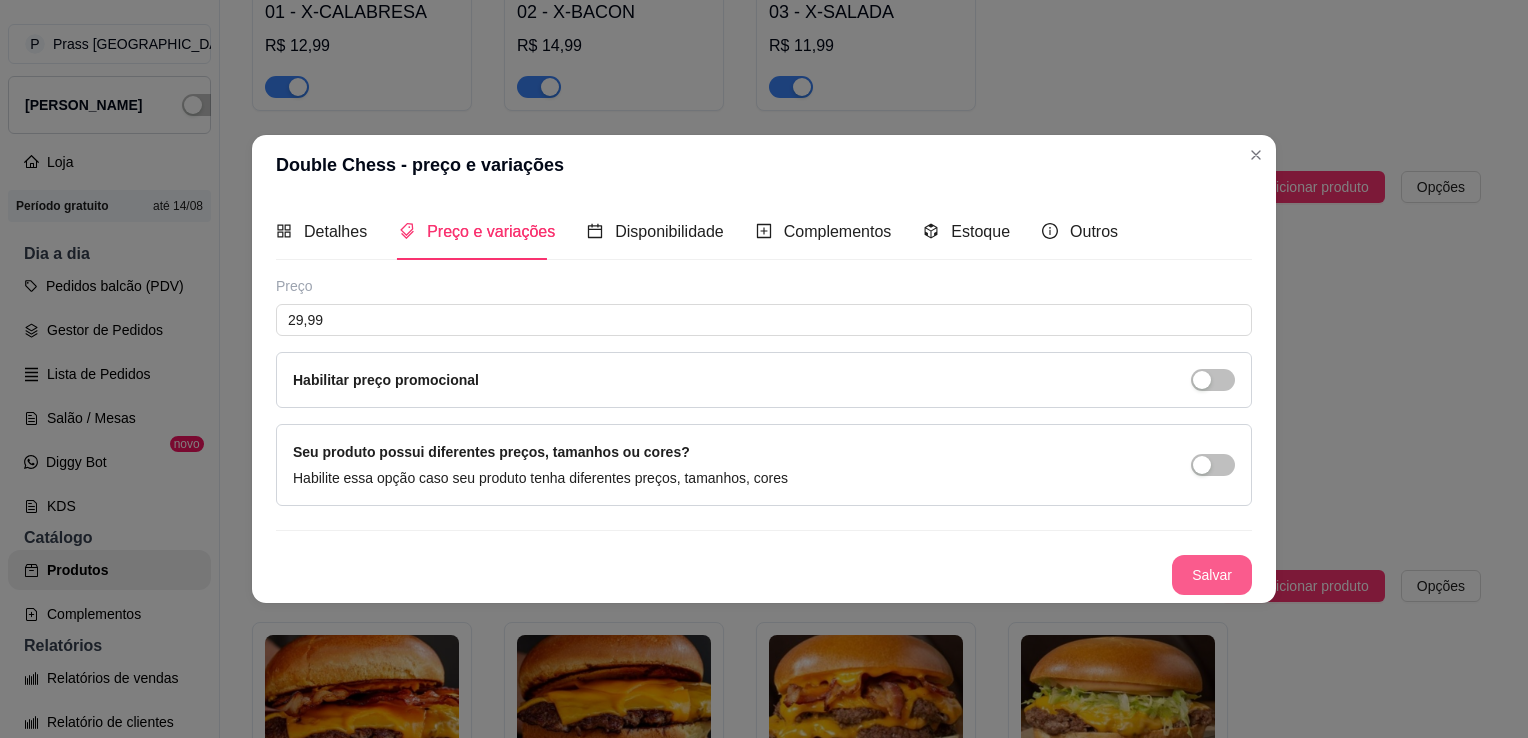 click on "Salvar" at bounding box center [1212, 575] 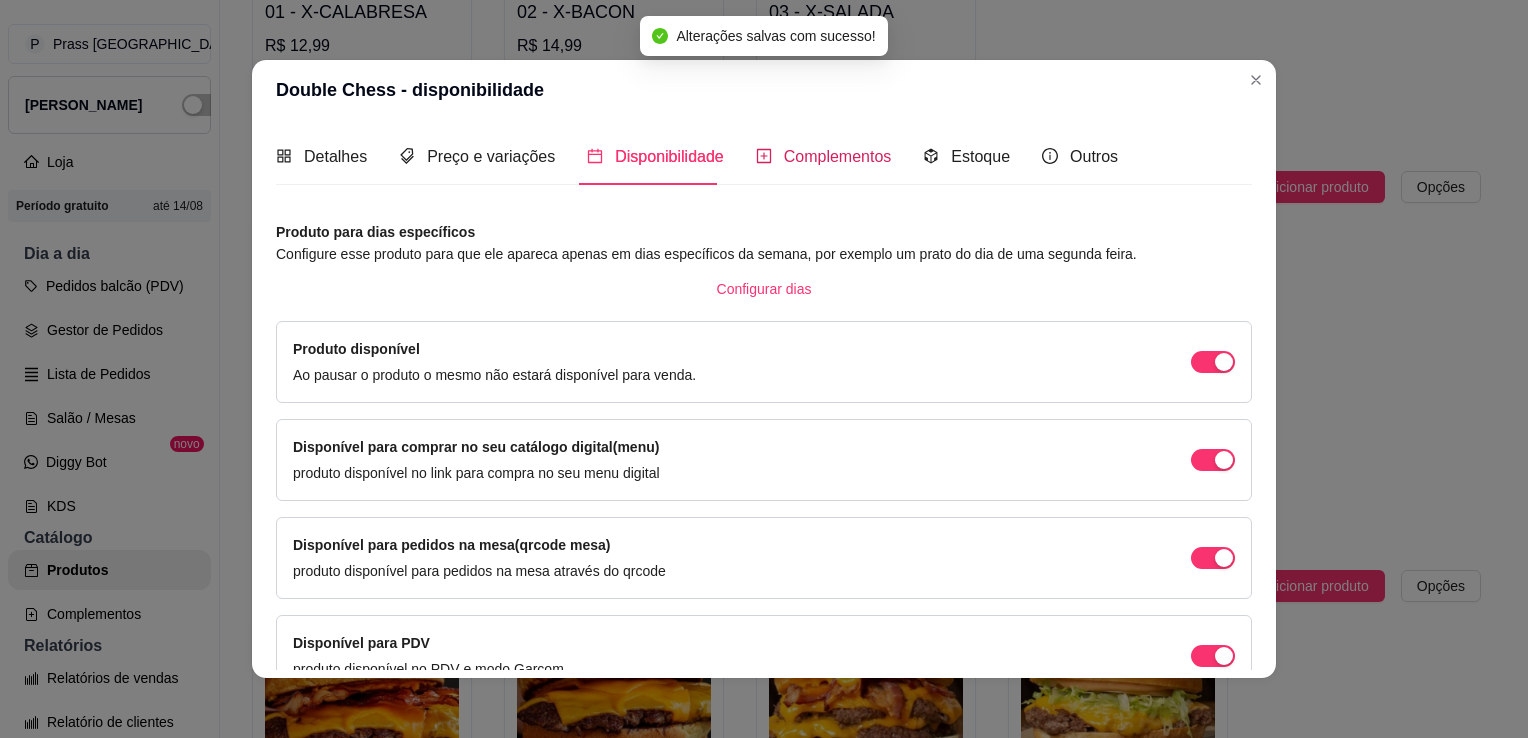 click on "Complementos" at bounding box center (838, 156) 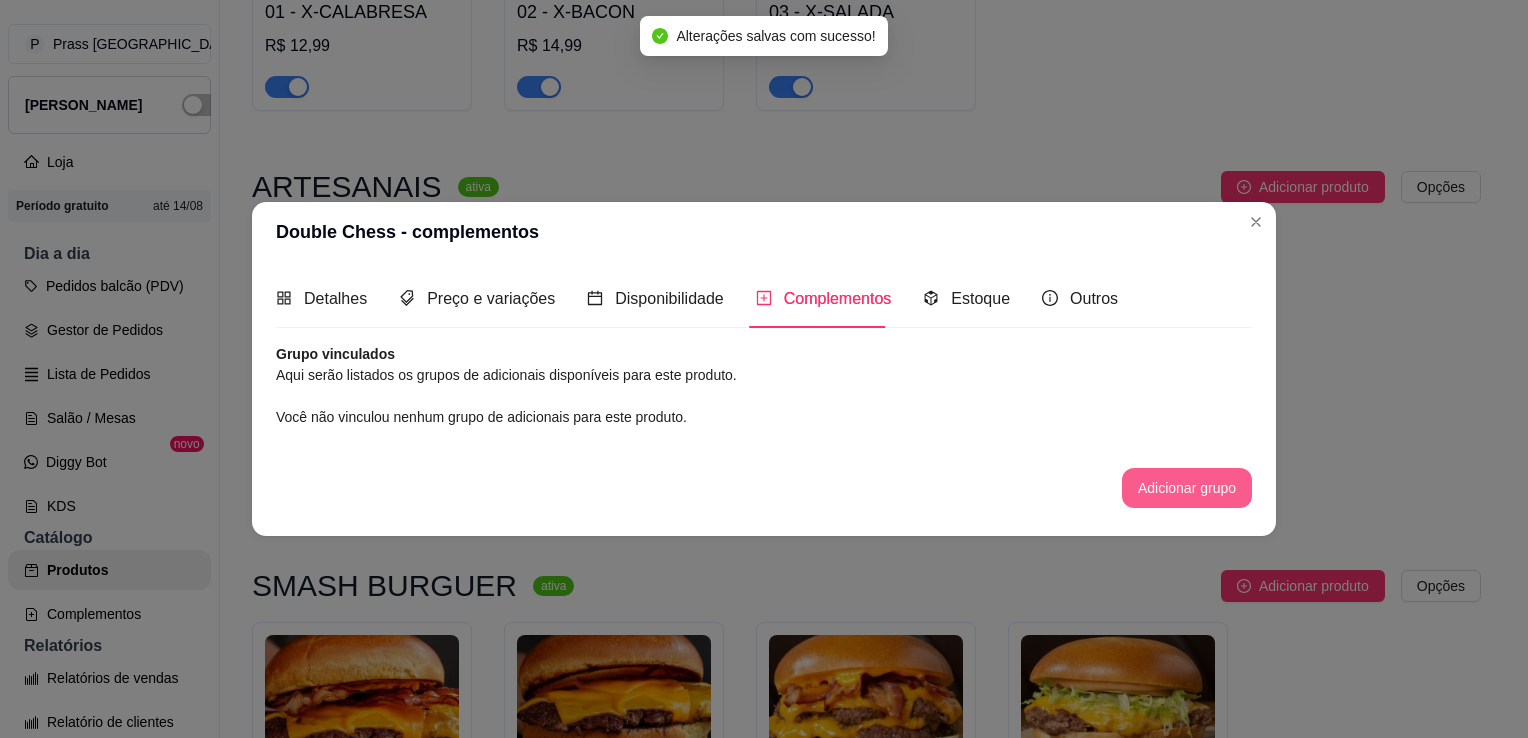click on "Adicionar grupo" at bounding box center [1187, 488] 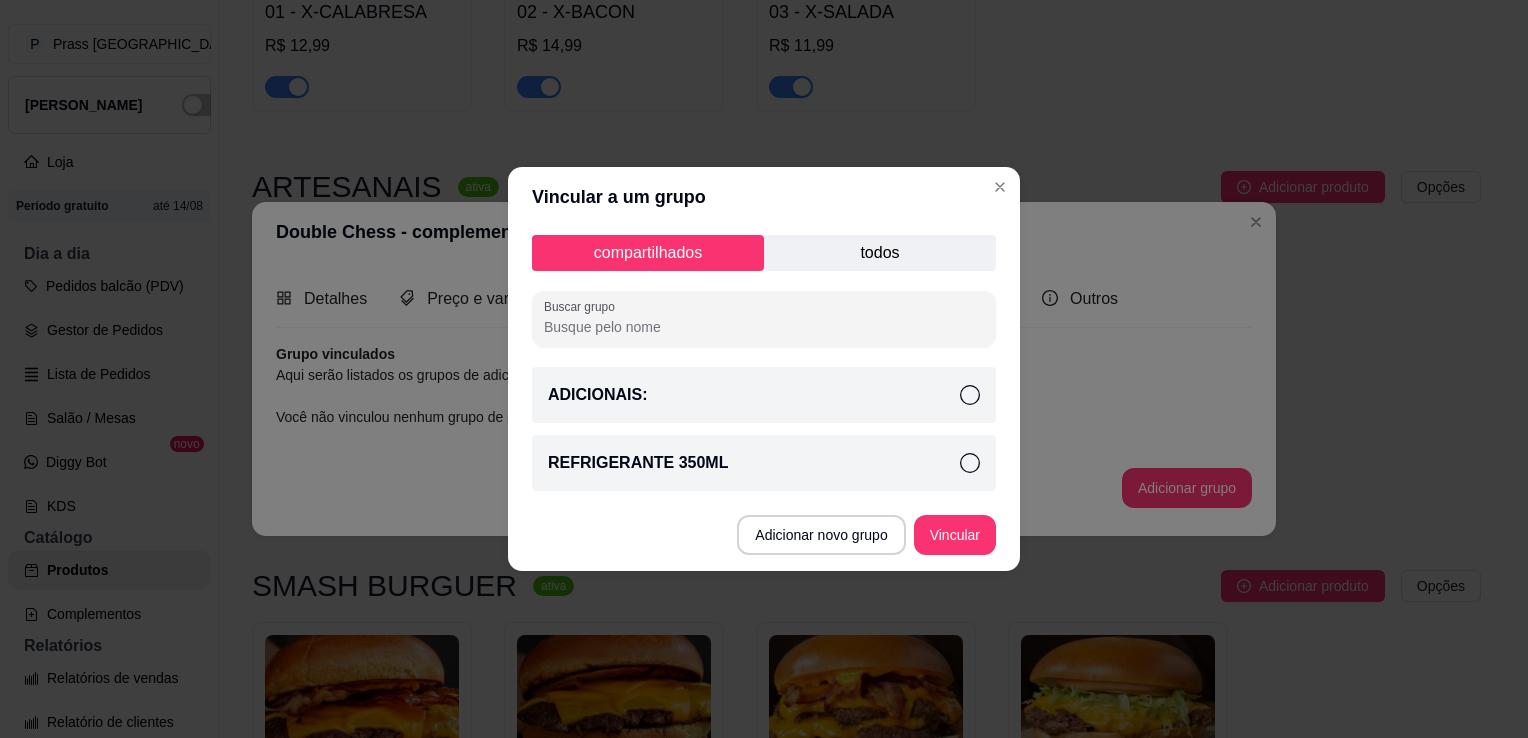 click on "ADICIONAIS:" at bounding box center (764, 395) 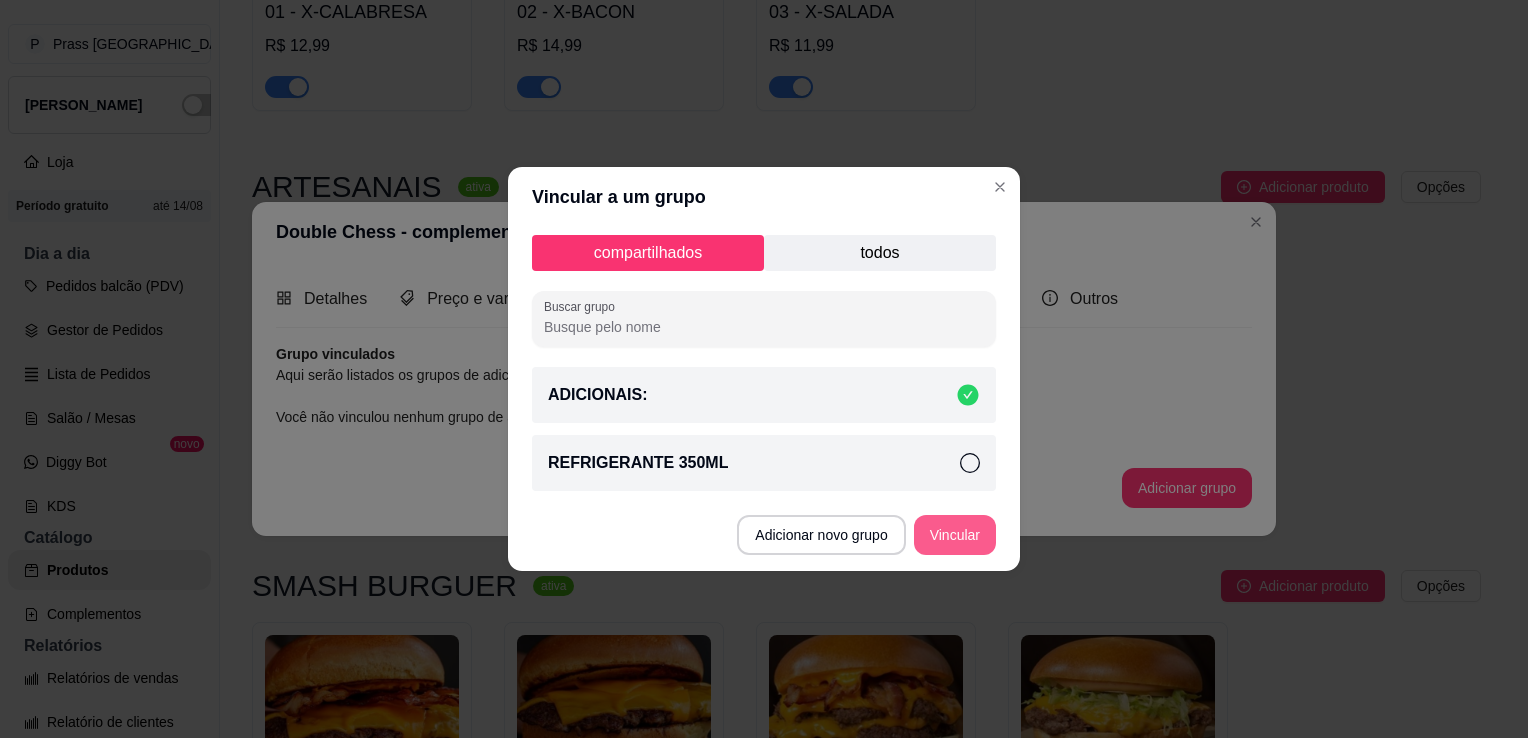 click on "Vincular" at bounding box center (955, 535) 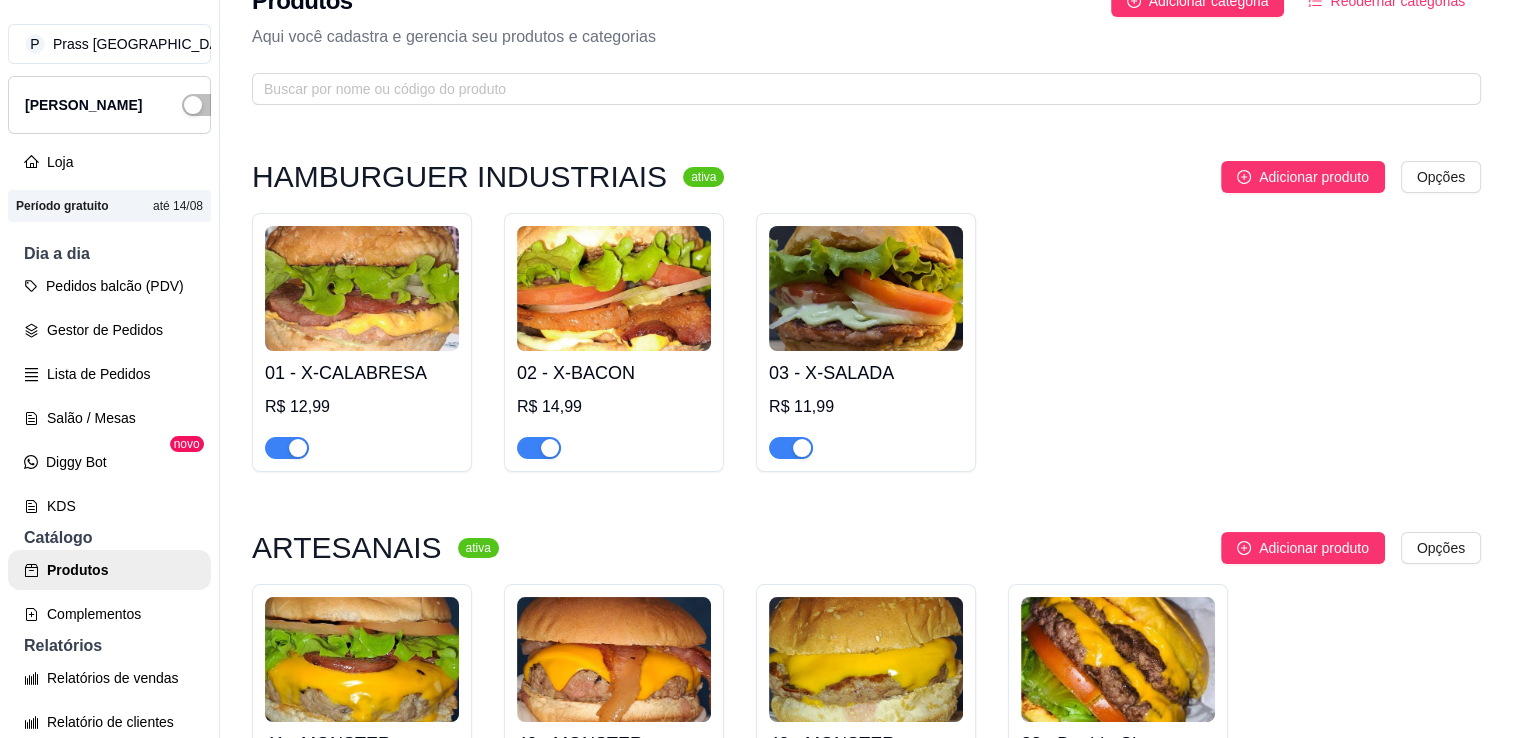 scroll, scrollTop: 0, scrollLeft: 0, axis: both 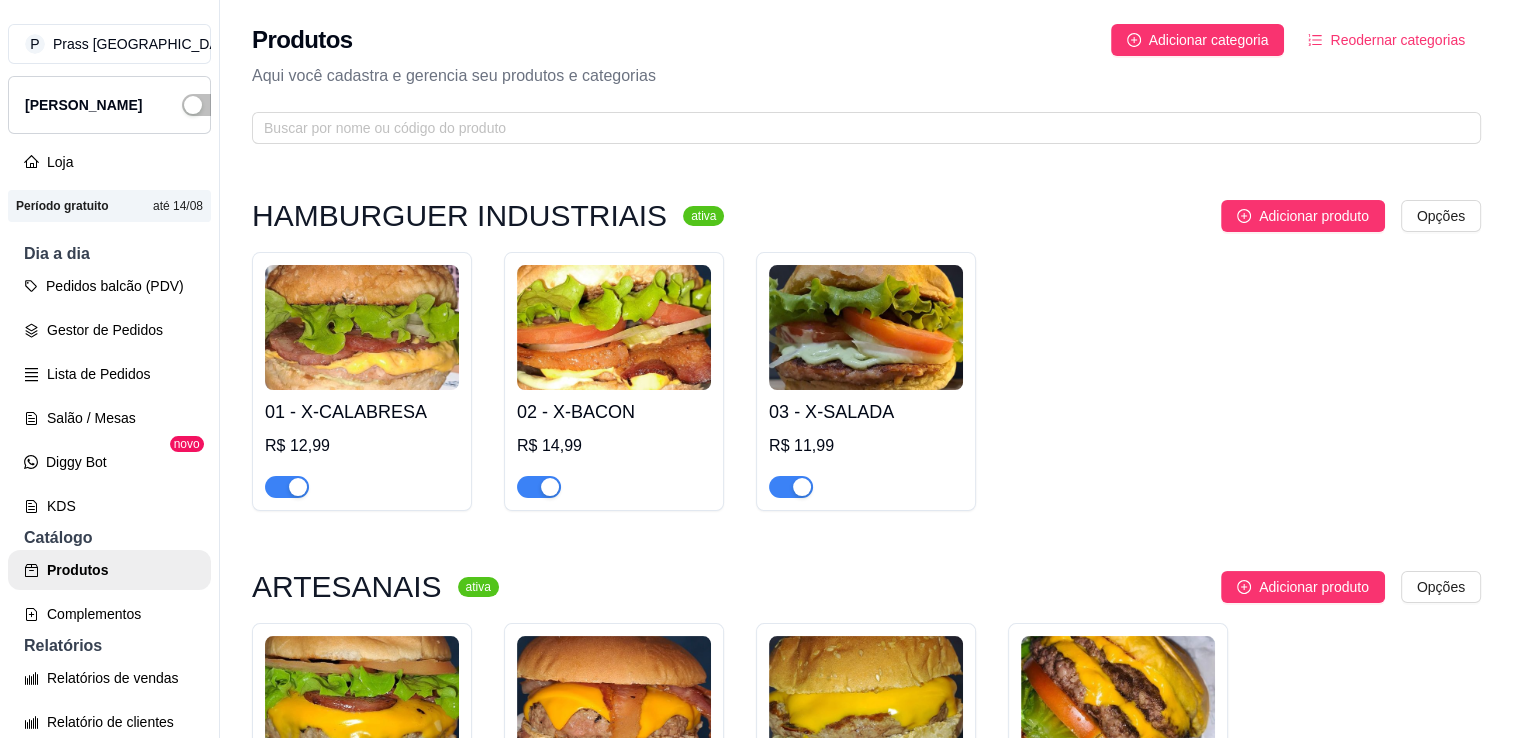 click on "[PERSON_NAME]" at bounding box center [109, 105] 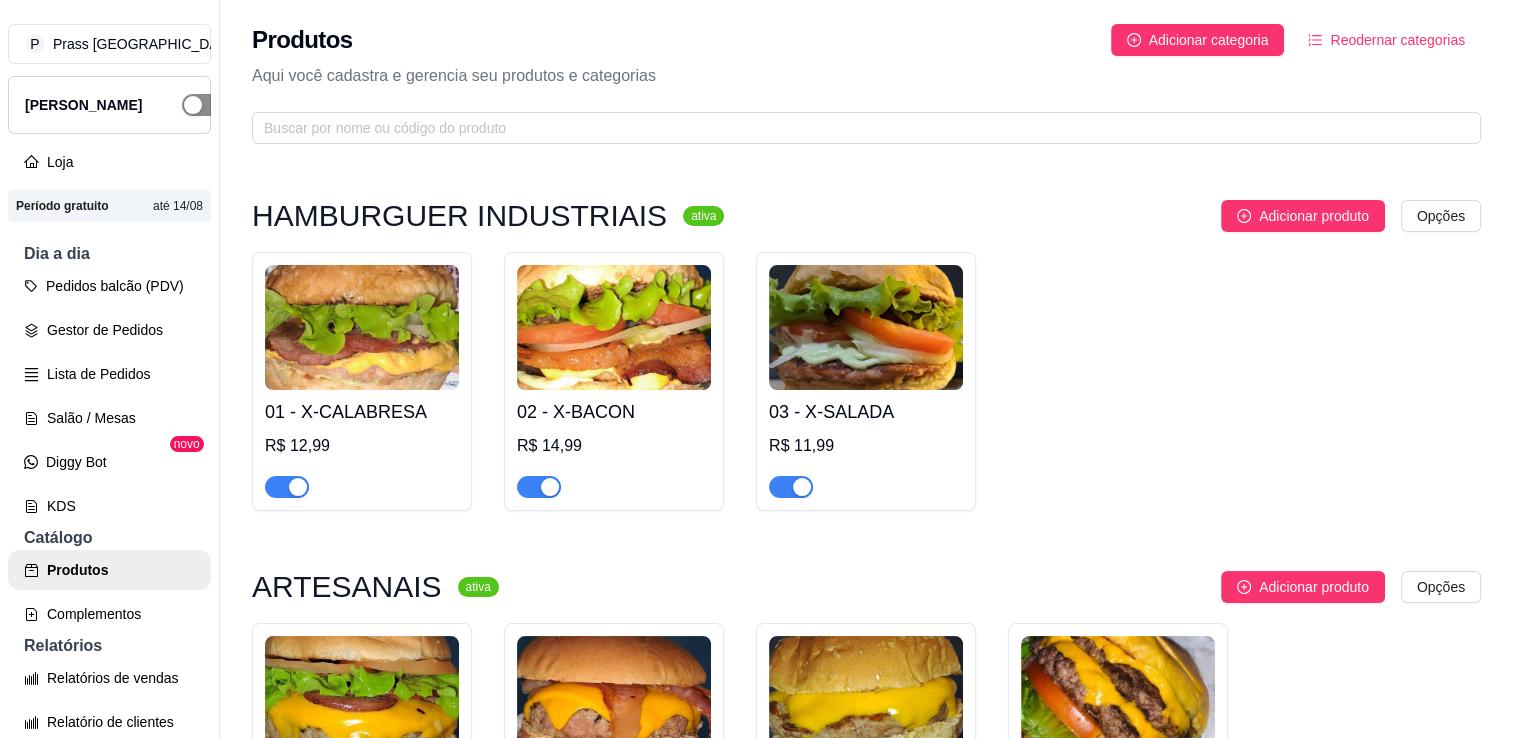click at bounding box center (193, 105) 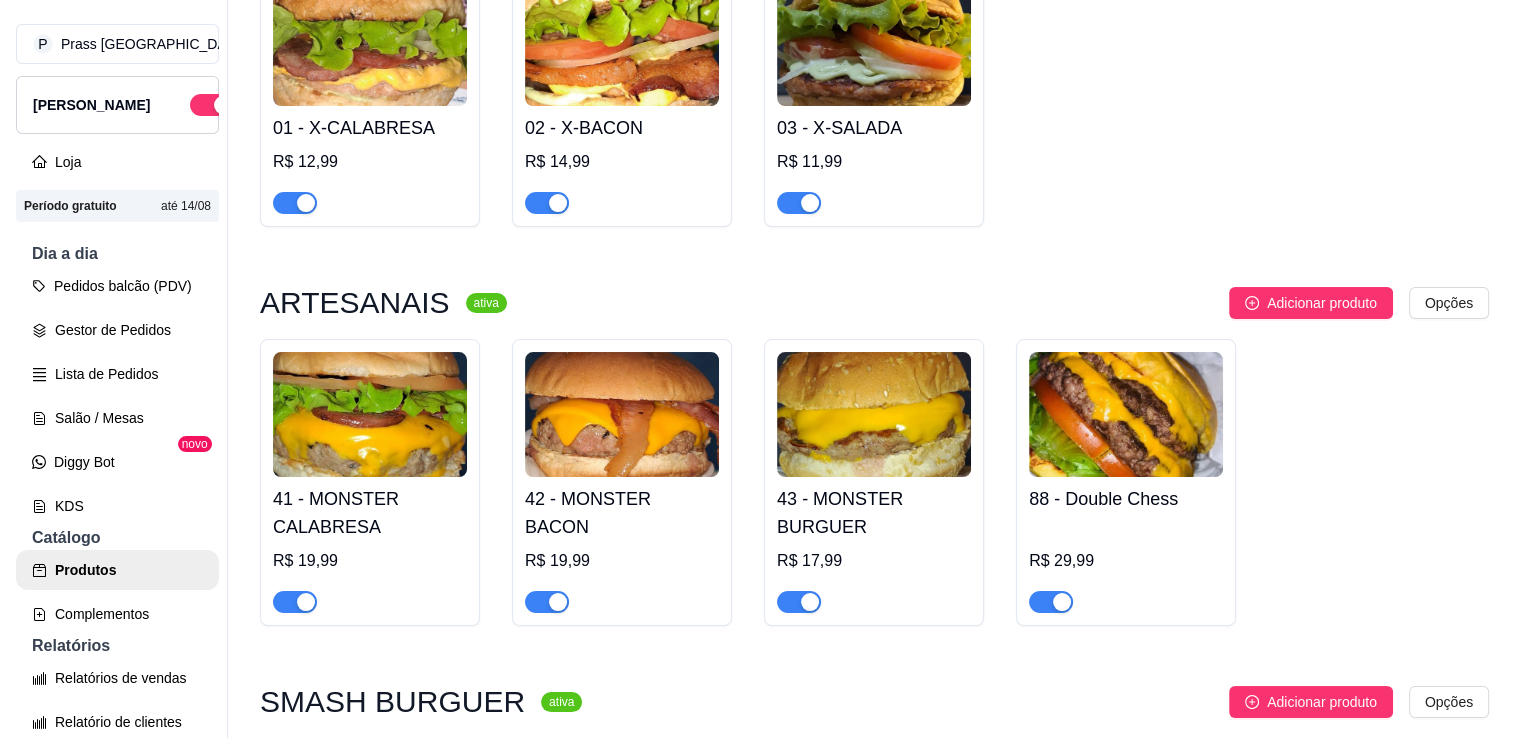 scroll, scrollTop: 200, scrollLeft: 0, axis: vertical 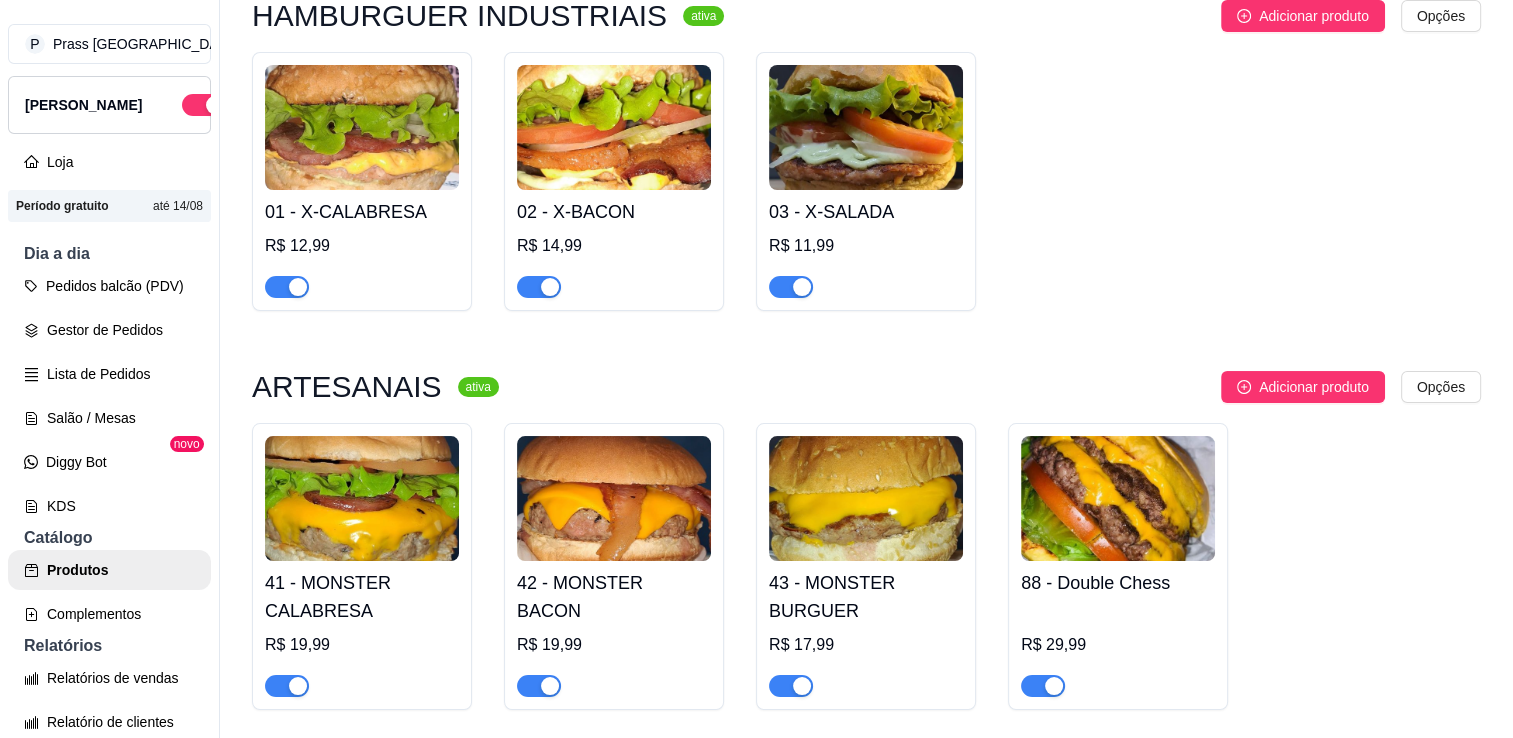 click on "88 - Double Chess" at bounding box center (1118, 583) 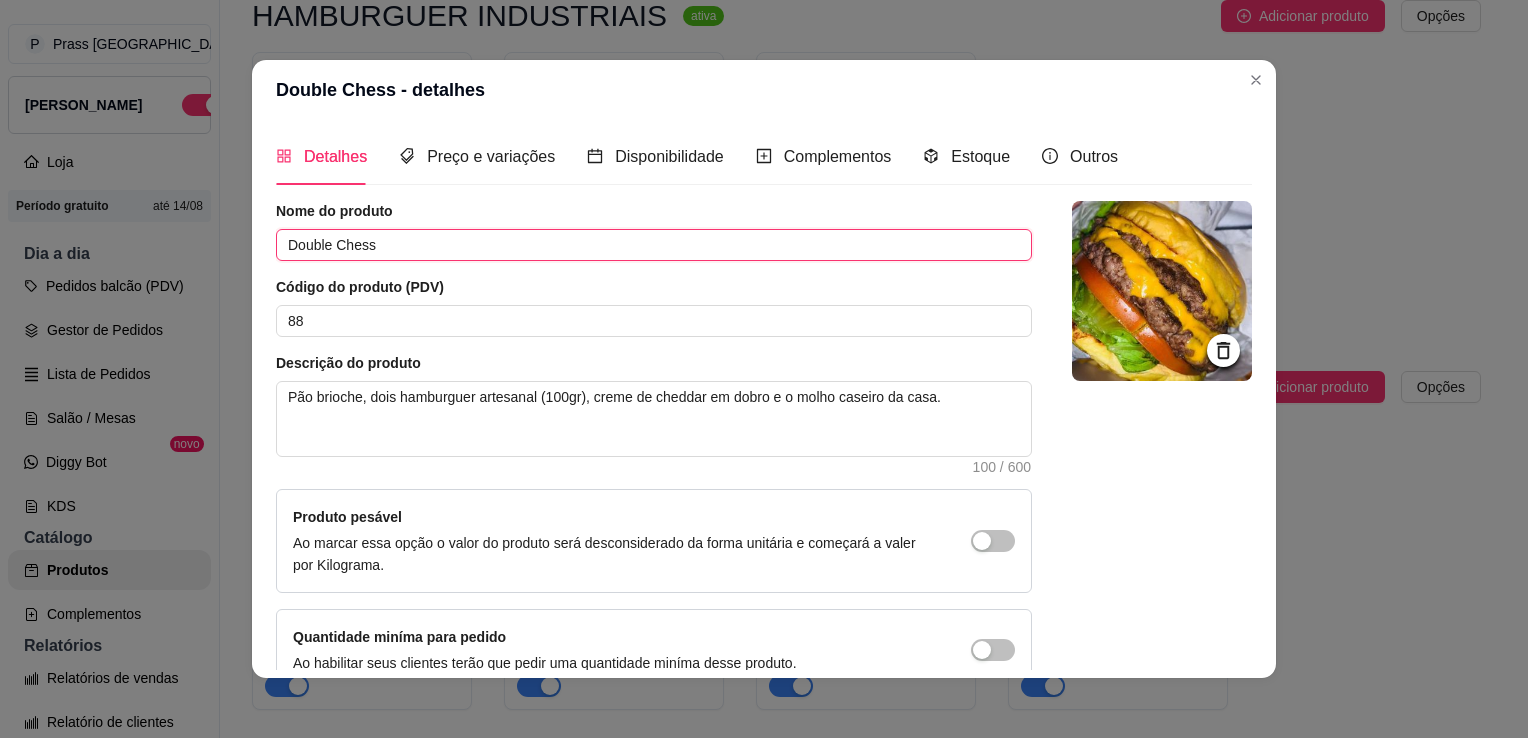 drag, startPoint x: 426, startPoint y: 245, endPoint x: 273, endPoint y: 237, distance: 153.20901 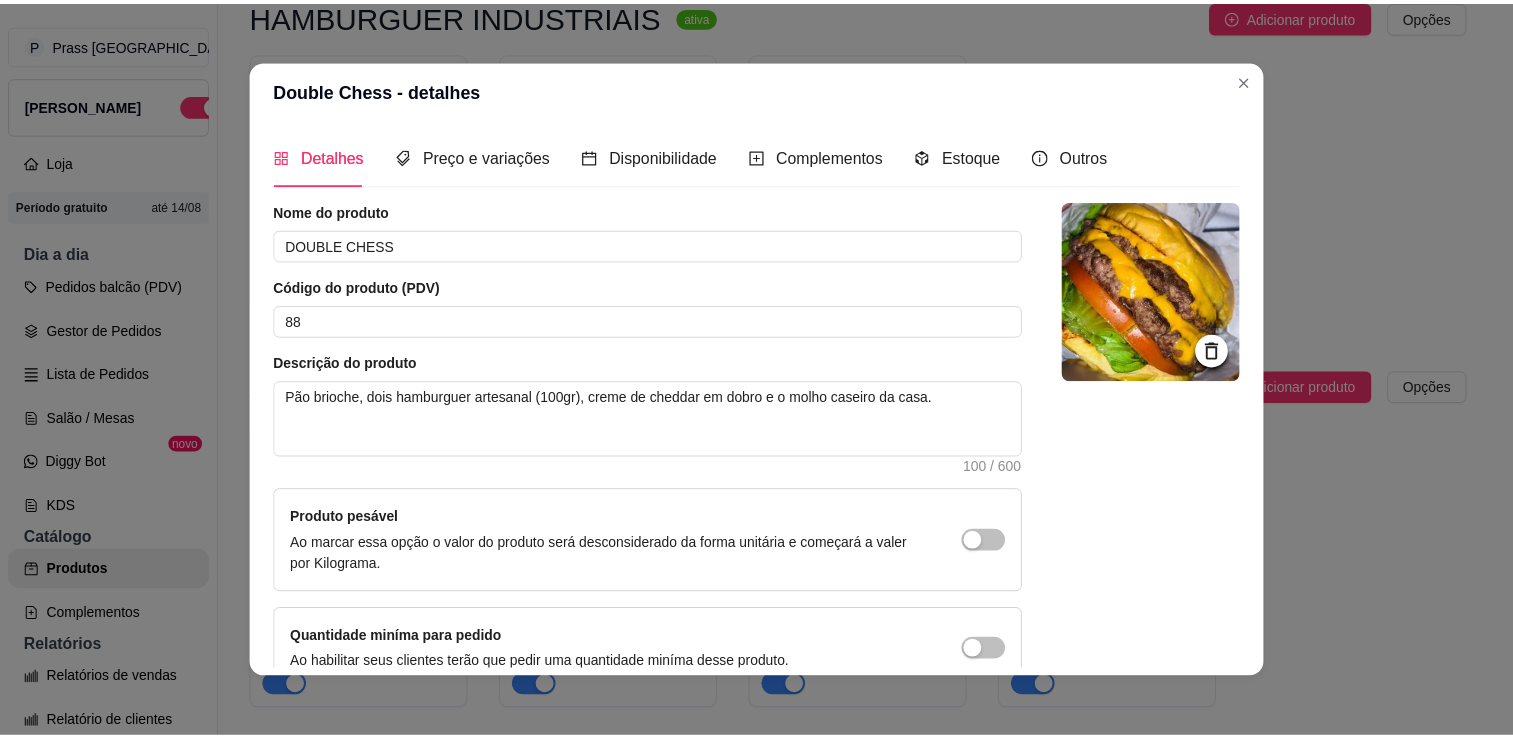scroll, scrollTop: 107, scrollLeft: 0, axis: vertical 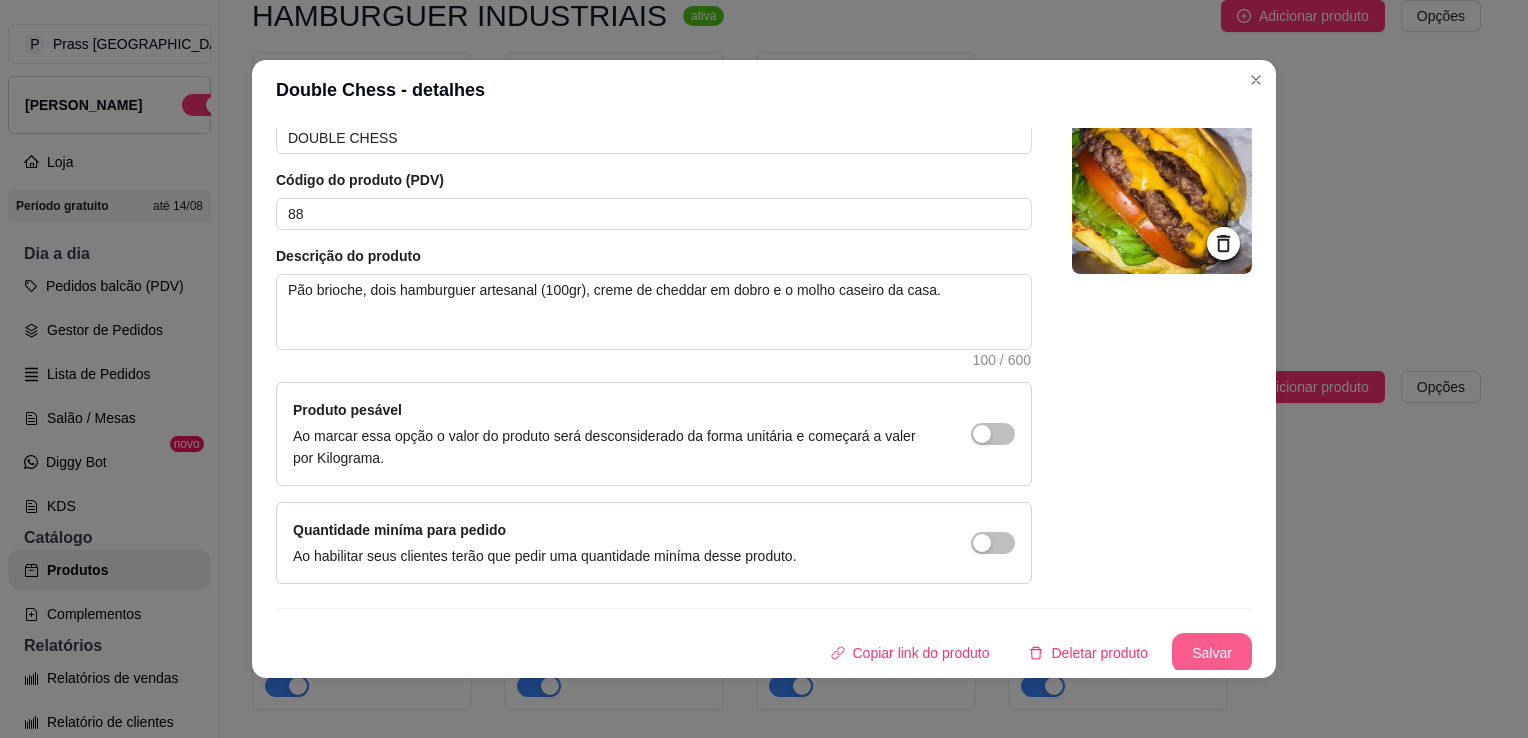 click on "Salvar" at bounding box center [1212, 653] 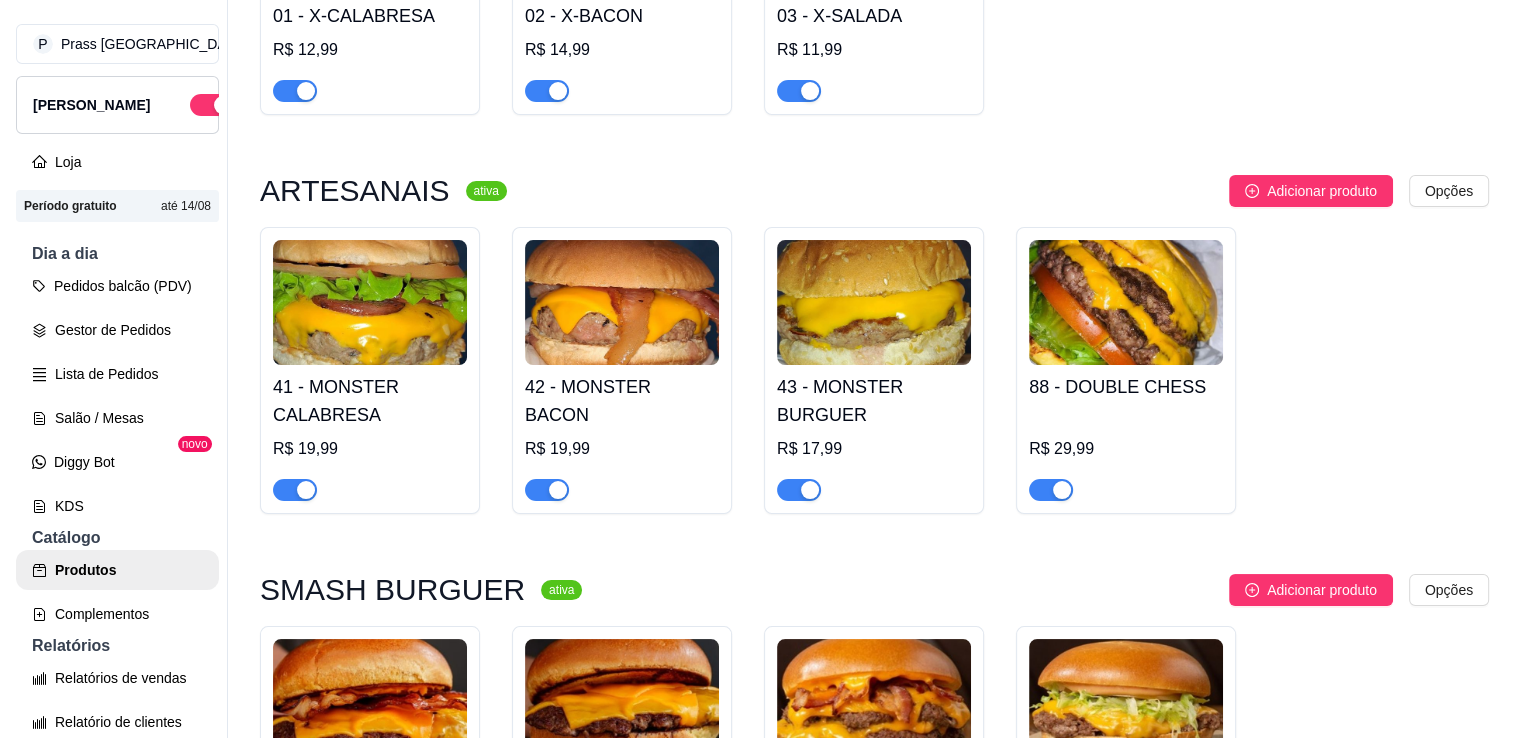 scroll, scrollTop: 400, scrollLeft: 0, axis: vertical 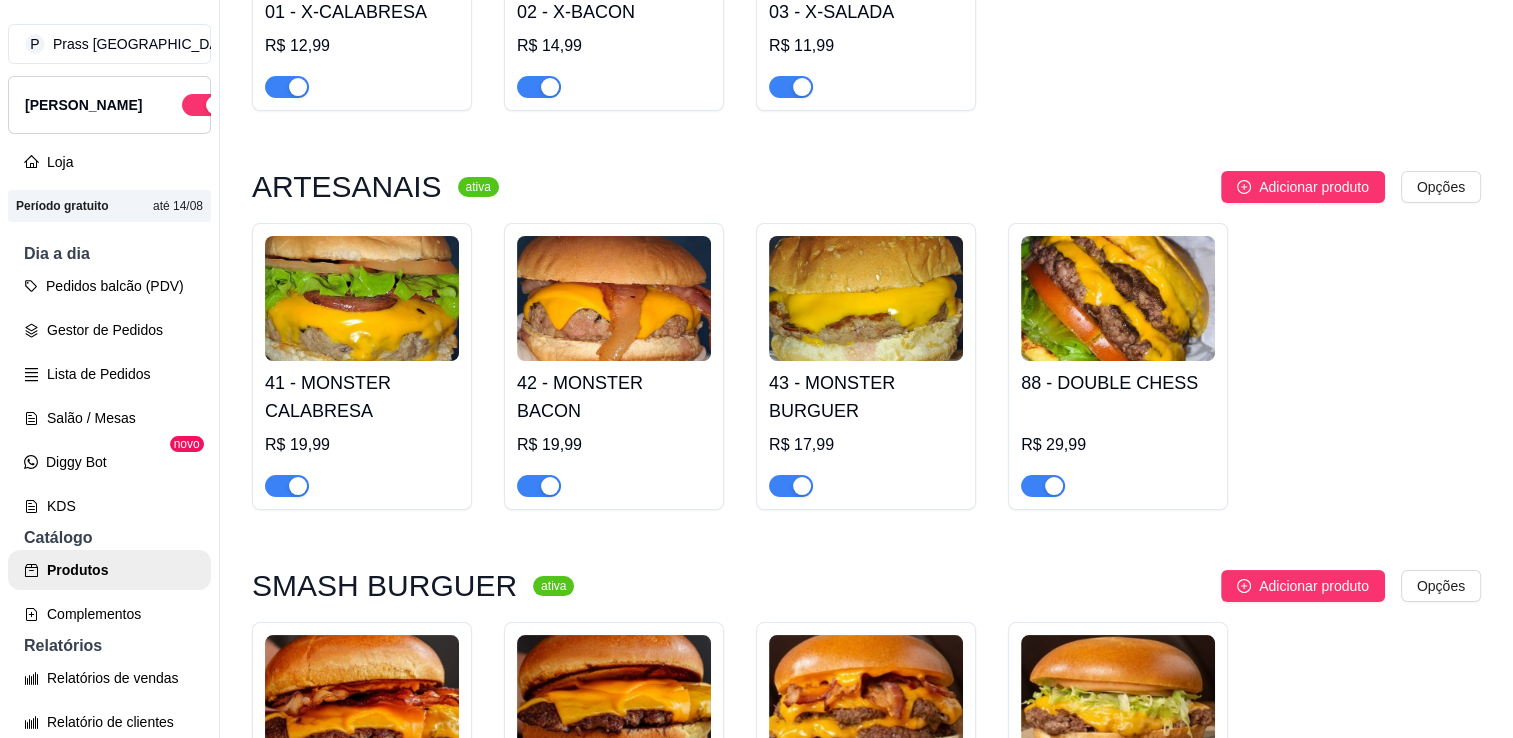 click on "88 - DOUBLE CHESS   R$ 29,99" at bounding box center [1118, 429] 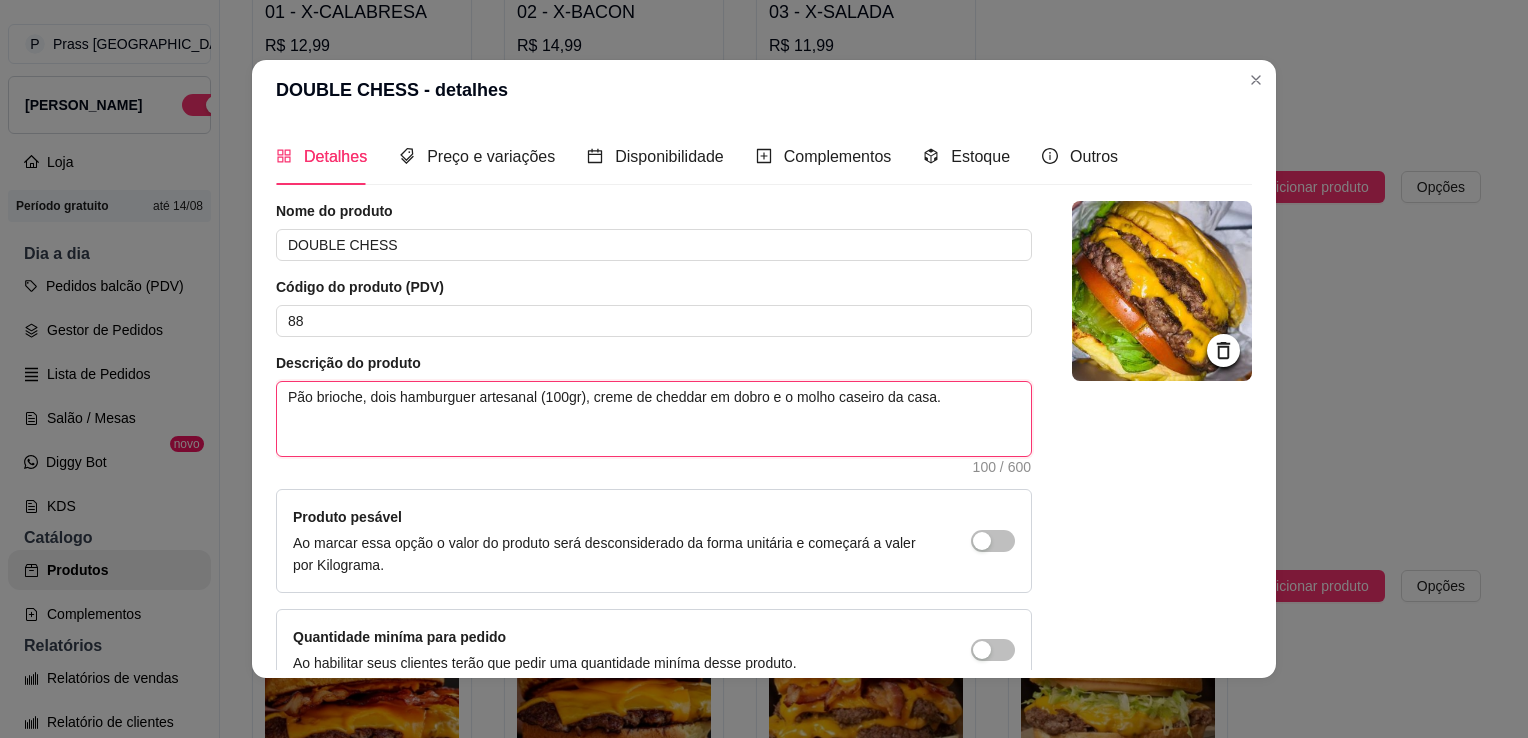 click on "Pão brioche, dois hamburguer artesanal (100gr), creme de cheddar em dobro e o molho caseiro da casa." at bounding box center [654, 419] 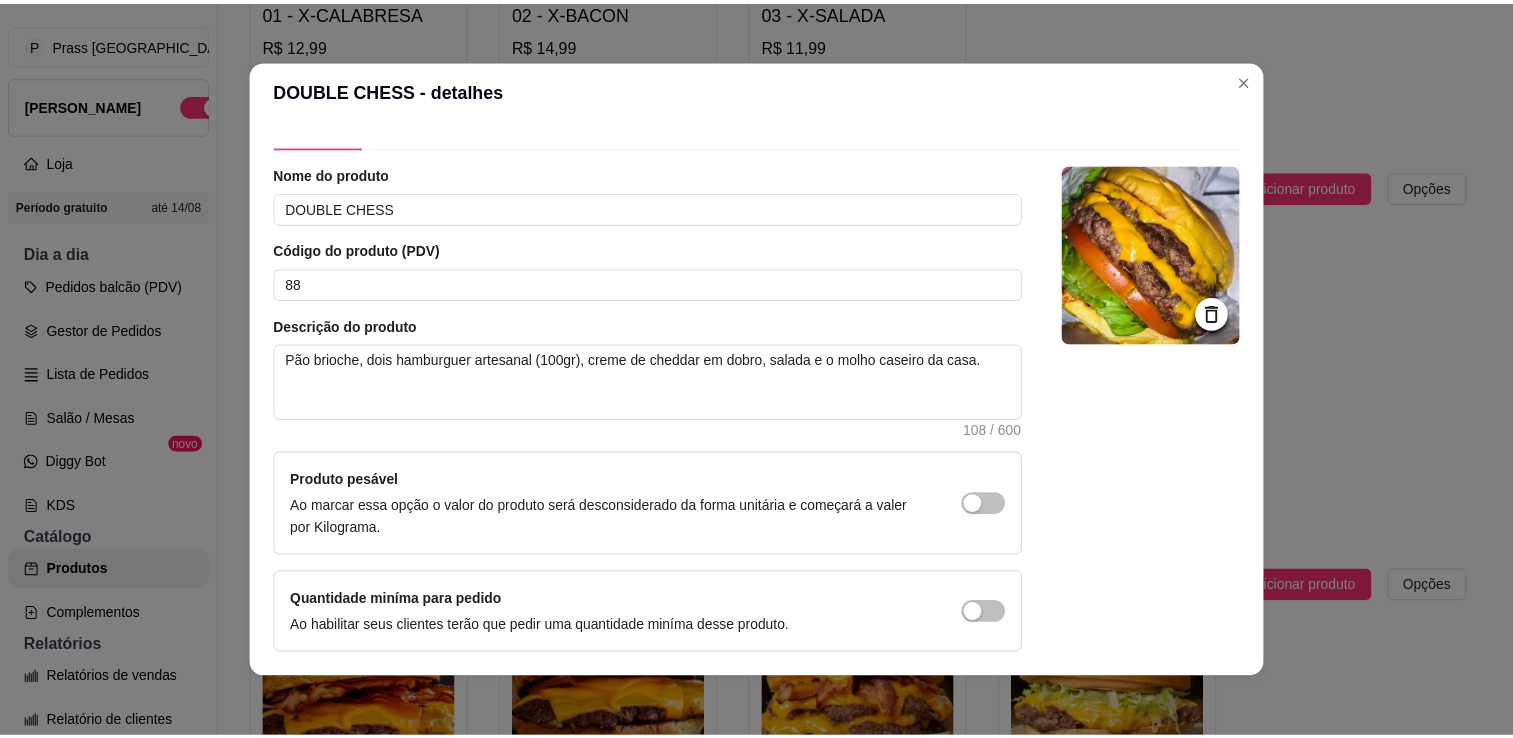 scroll, scrollTop: 107, scrollLeft: 0, axis: vertical 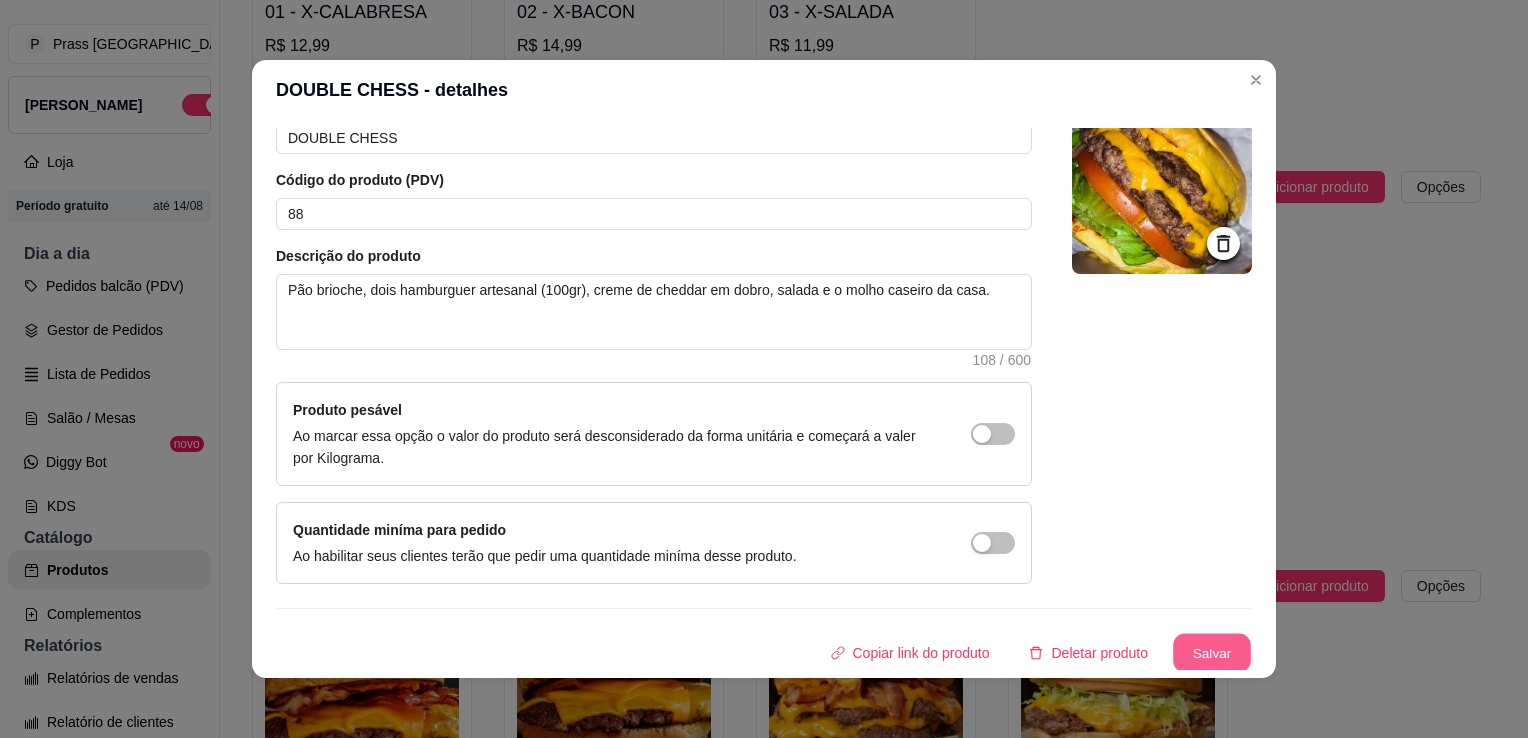 click on "Salvar" at bounding box center [1212, 653] 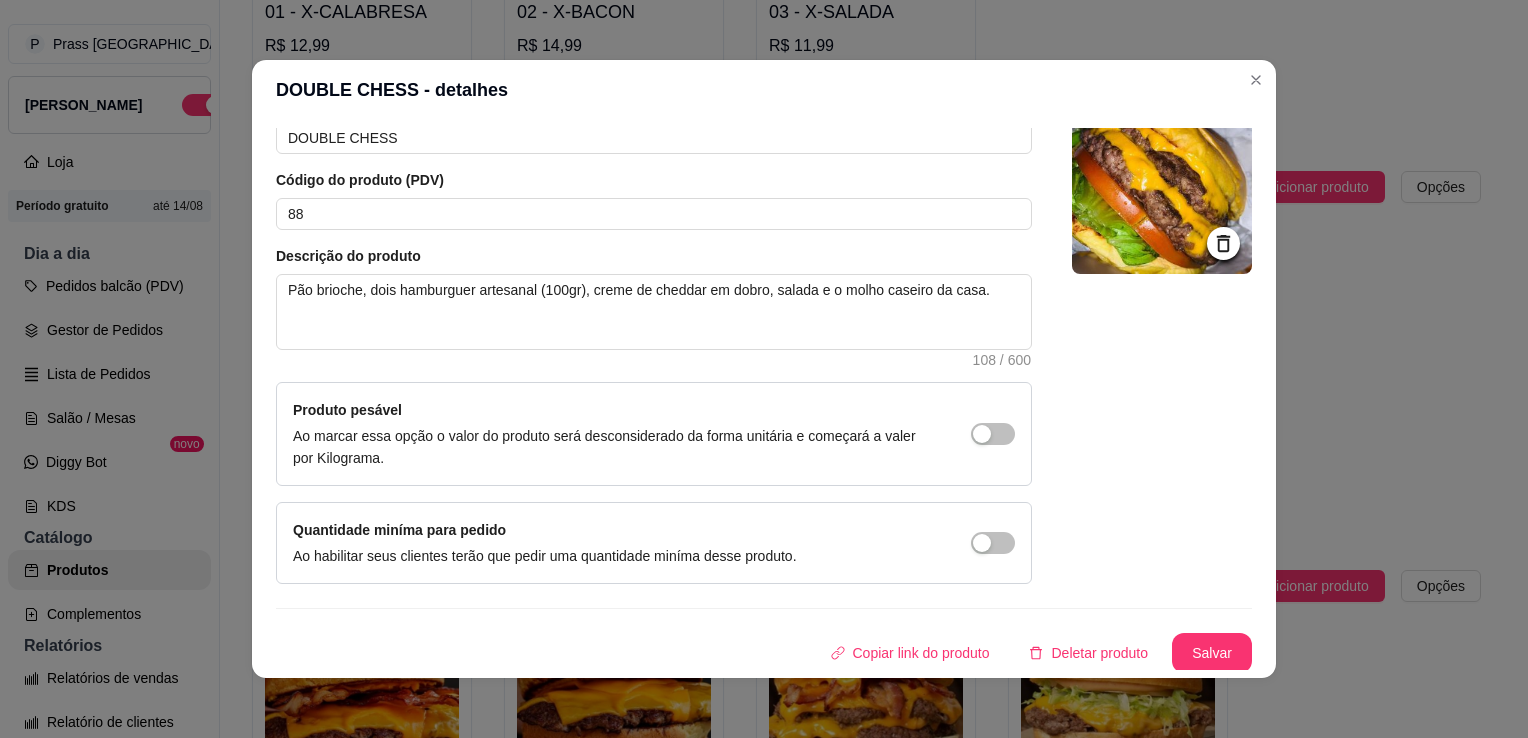 click on "DOUBLE CHESS - detalhes Detalhes Preço e variações Disponibilidade Complementos Estoque Outros Nome do produto DOUBLE CHESS Código do produto (PDV) 88 Descrição do produto Pão brioche, dois hamburguer artesanal (100gr), creme de cheddar em dobro, salada e o molho caseiro da casa. 108 / 600 Produto pesável Ao marcar essa opção o valor do produto será desconsiderado da forma unitária e começará a valer por Kilograma. Quantidade miníma para pedido Ao habilitar seus clientes terão que pedir uma quantidade miníma desse produto. Copiar link do produto Deletar produto Salvar" at bounding box center (764, 369) 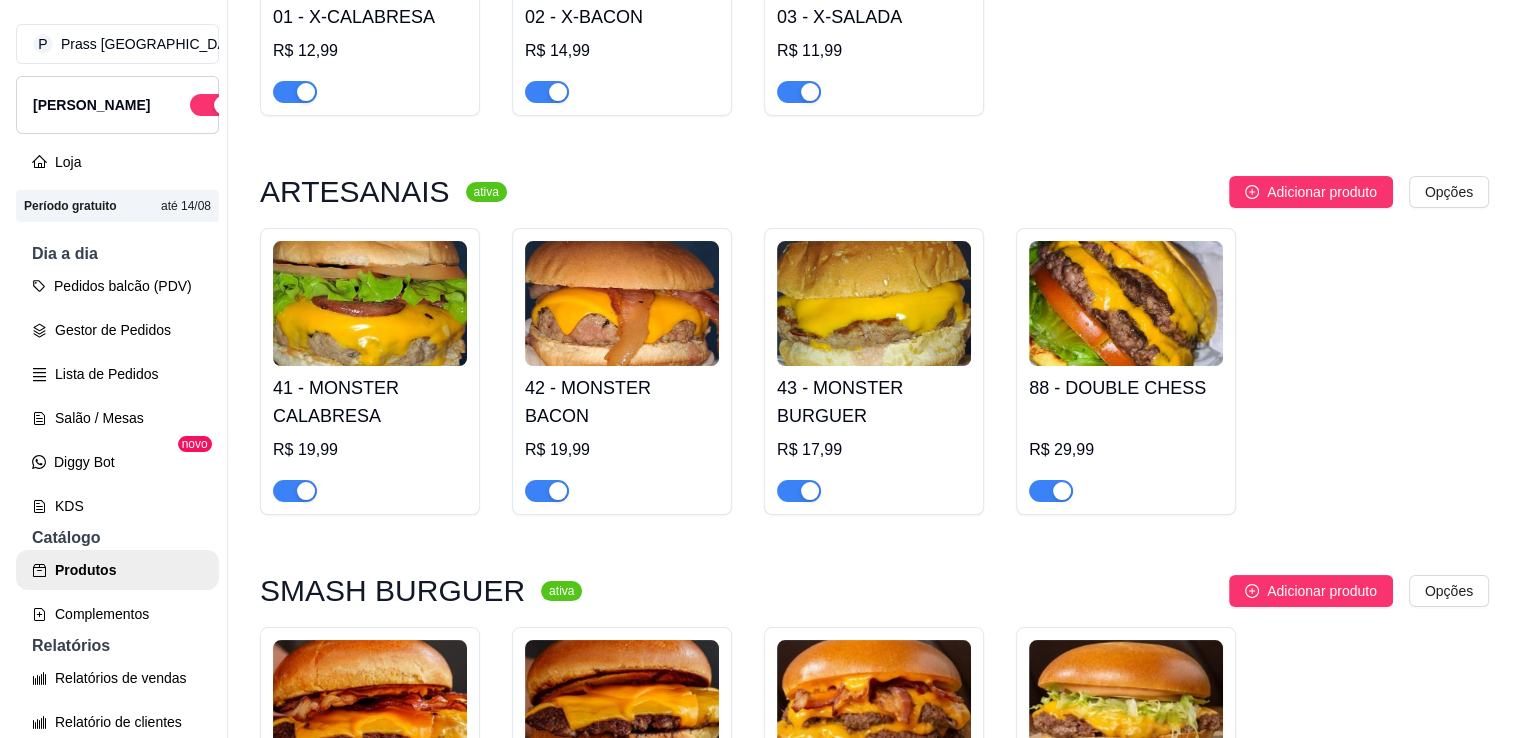scroll, scrollTop: 400, scrollLeft: 0, axis: vertical 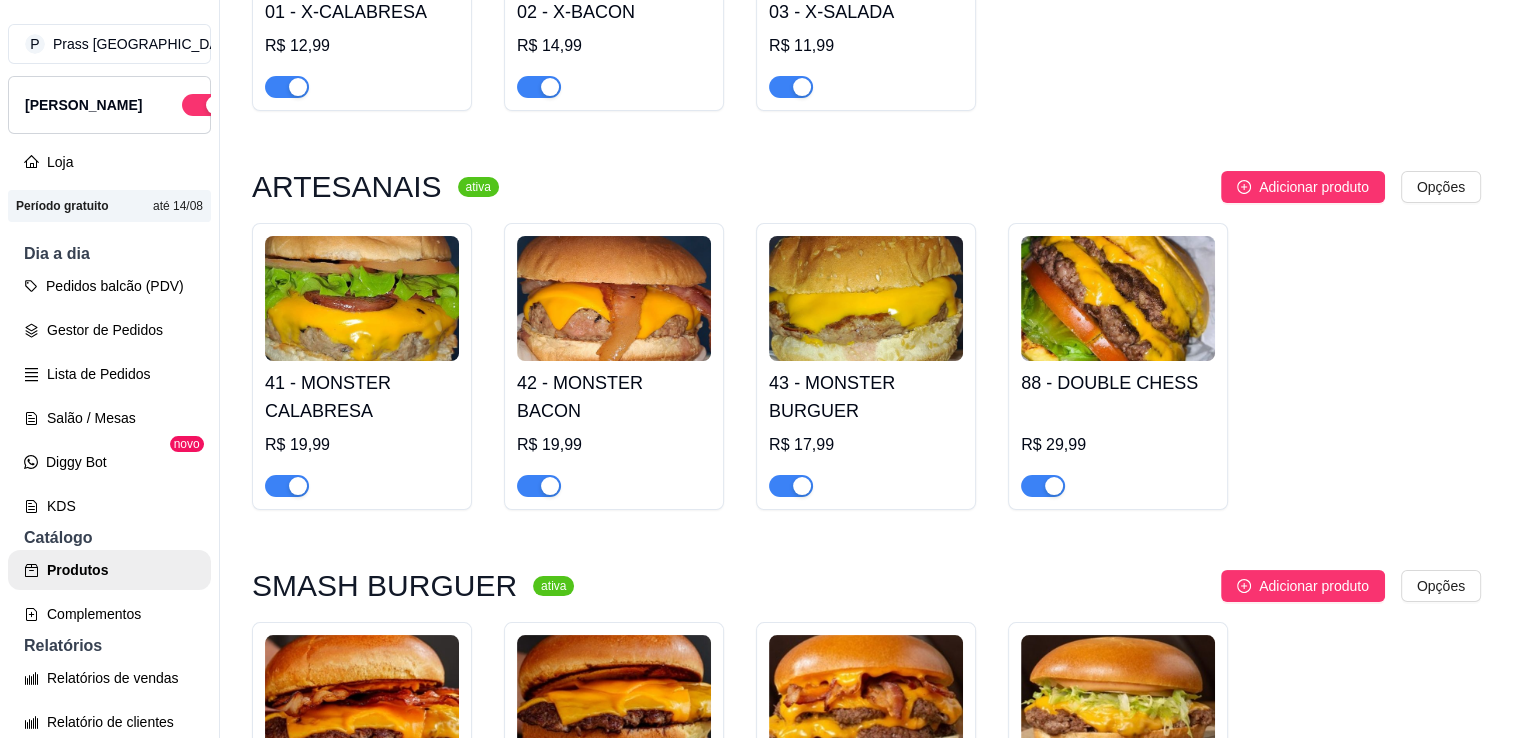 click at bounding box center (1118, 298) 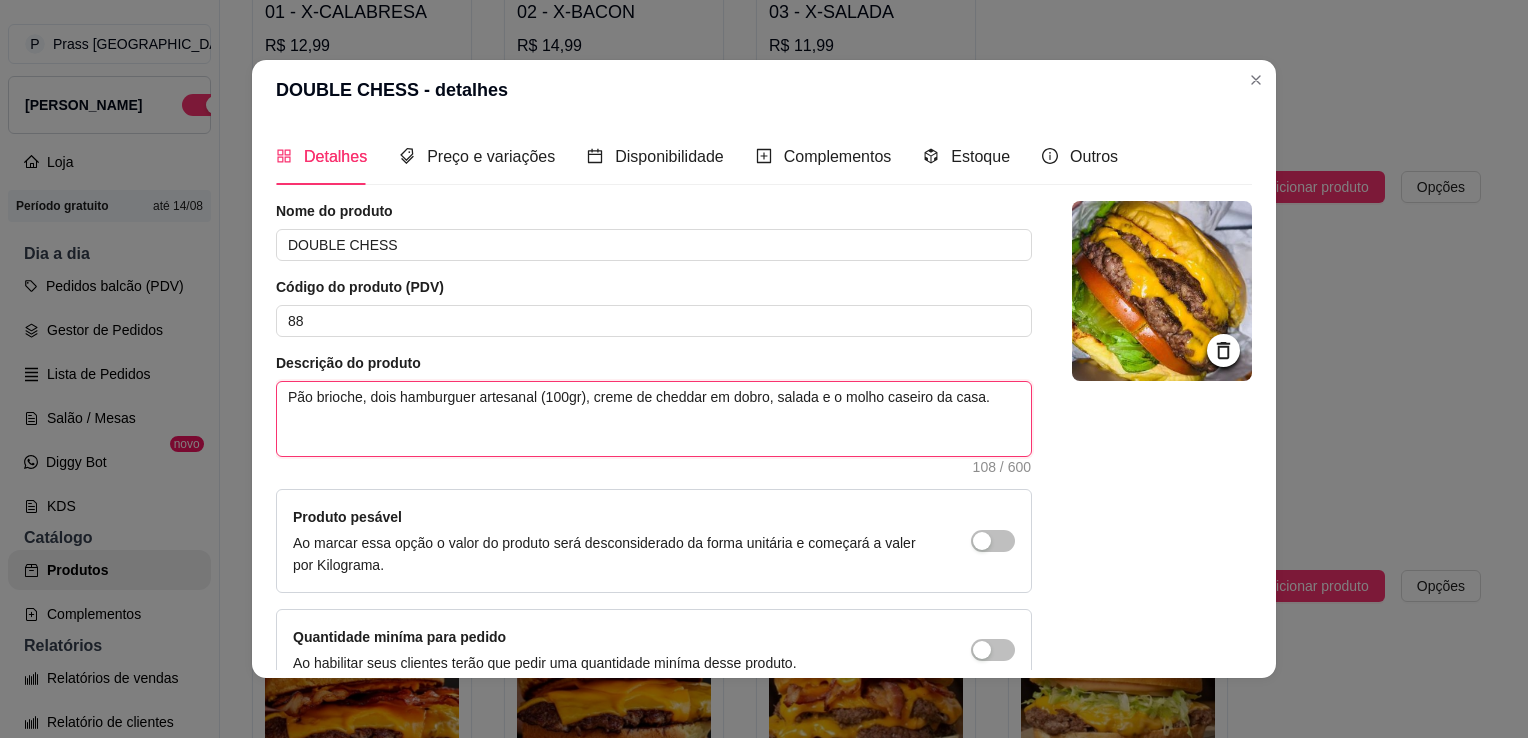 click on "Pão brioche, dois hamburguer artesanal (100gr), creme de cheddar em dobro, salada e o molho caseiro da casa." at bounding box center (654, 419) 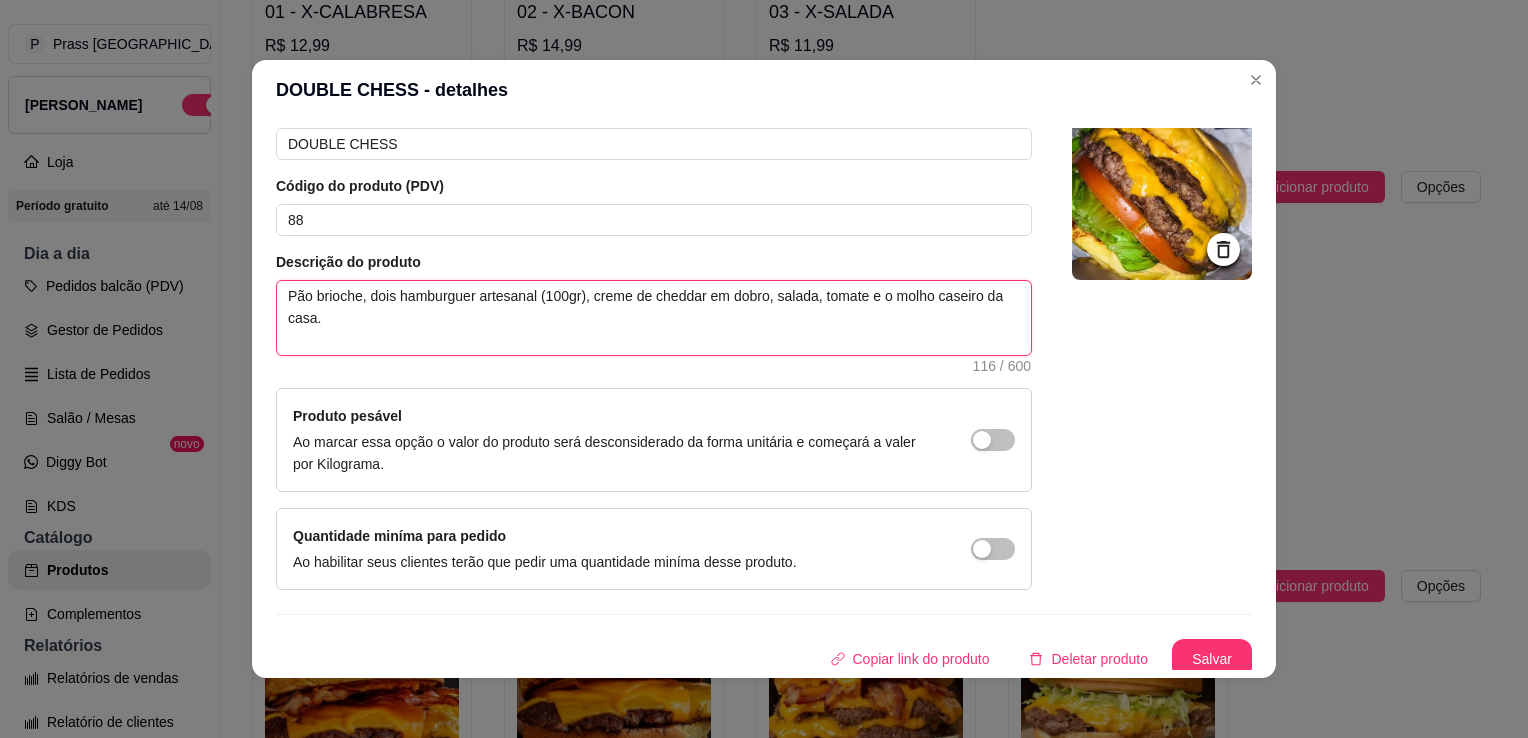 scroll, scrollTop: 107, scrollLeft: 0, axis: vertical 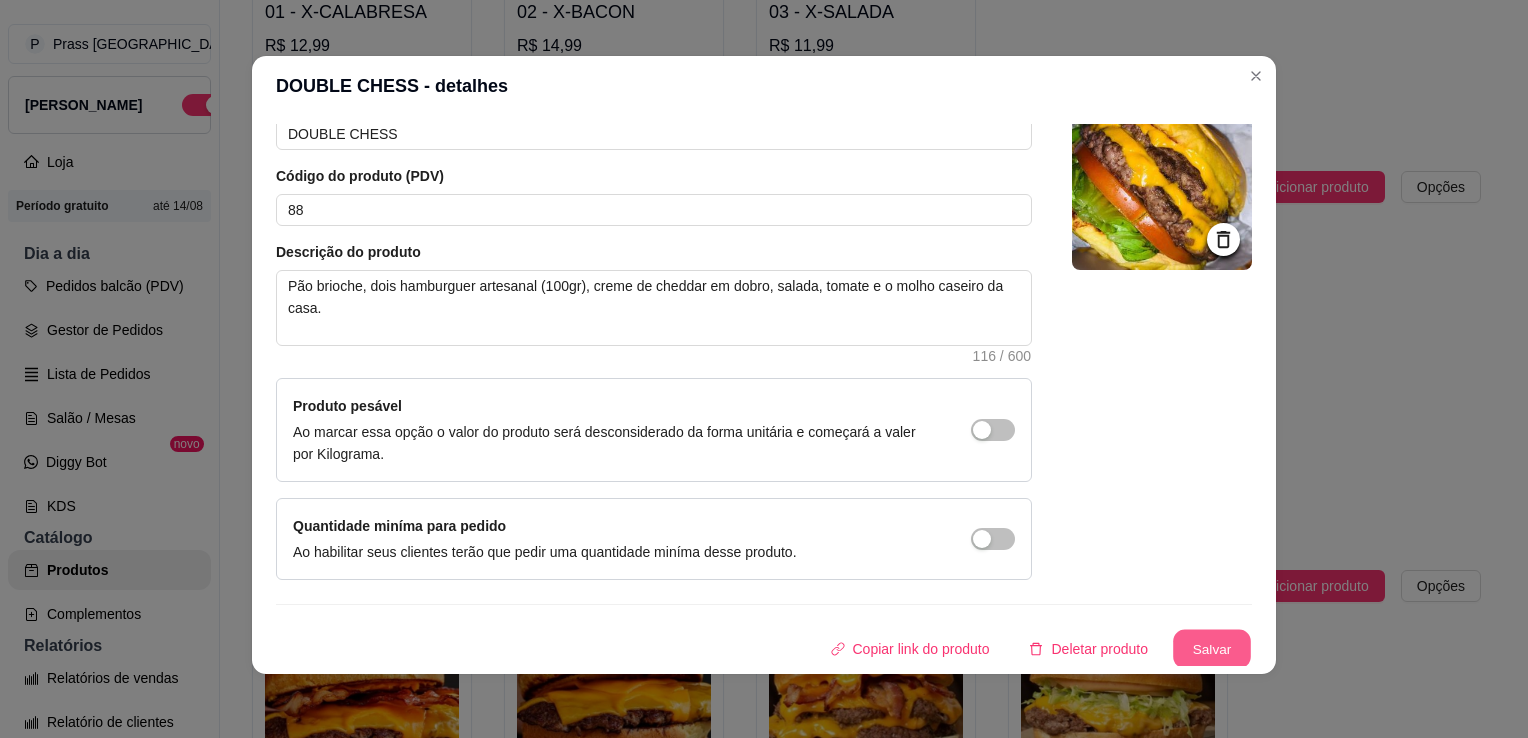 click on "Salvar" at bounding box center (1212, 649) 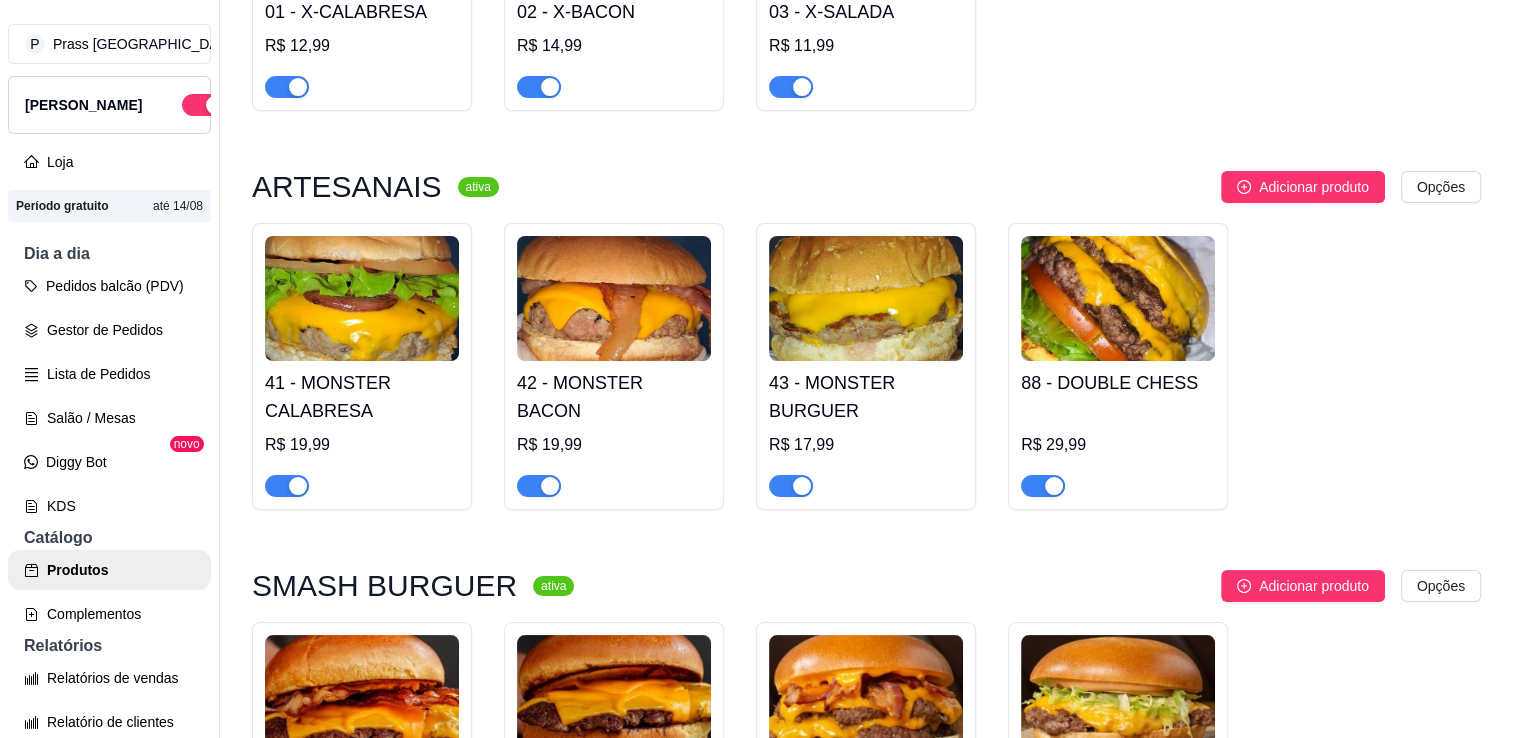 click on "R$ 29,99" at bounding box center (1118, 445) 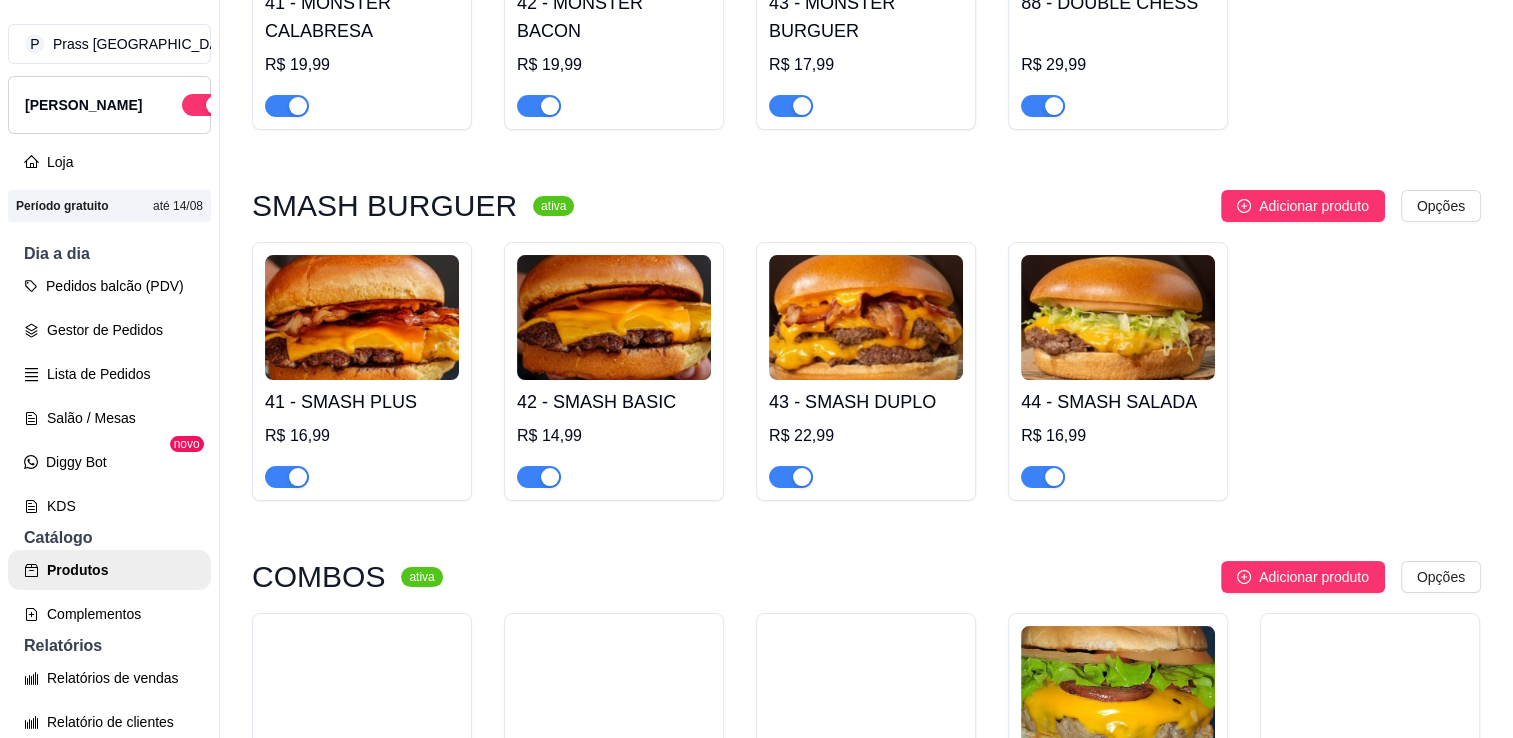 scroll, scrollTop: 720, scrollLeft: 0, axis: vertical 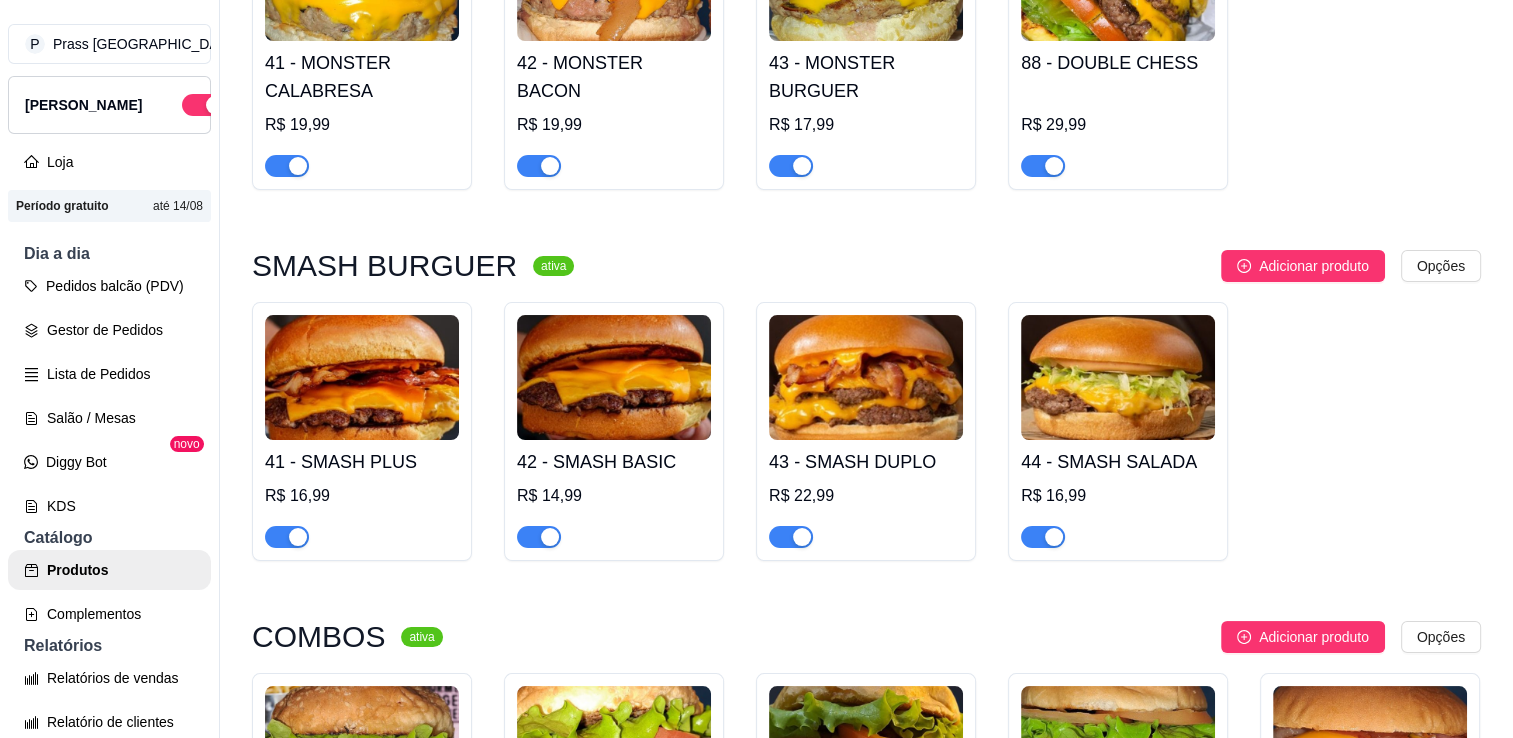 click on "SMASH BURGUER ativa Adicionar produto Opções 41 - SMASH PLUS   R$ 16,99 42 - SMASH BASIC   R$ 14,99 43 - SMASH DUPLO   R$ 22,99 44 - SMASH SALADA   R$ 16,99" at bounding box center (866, 405) 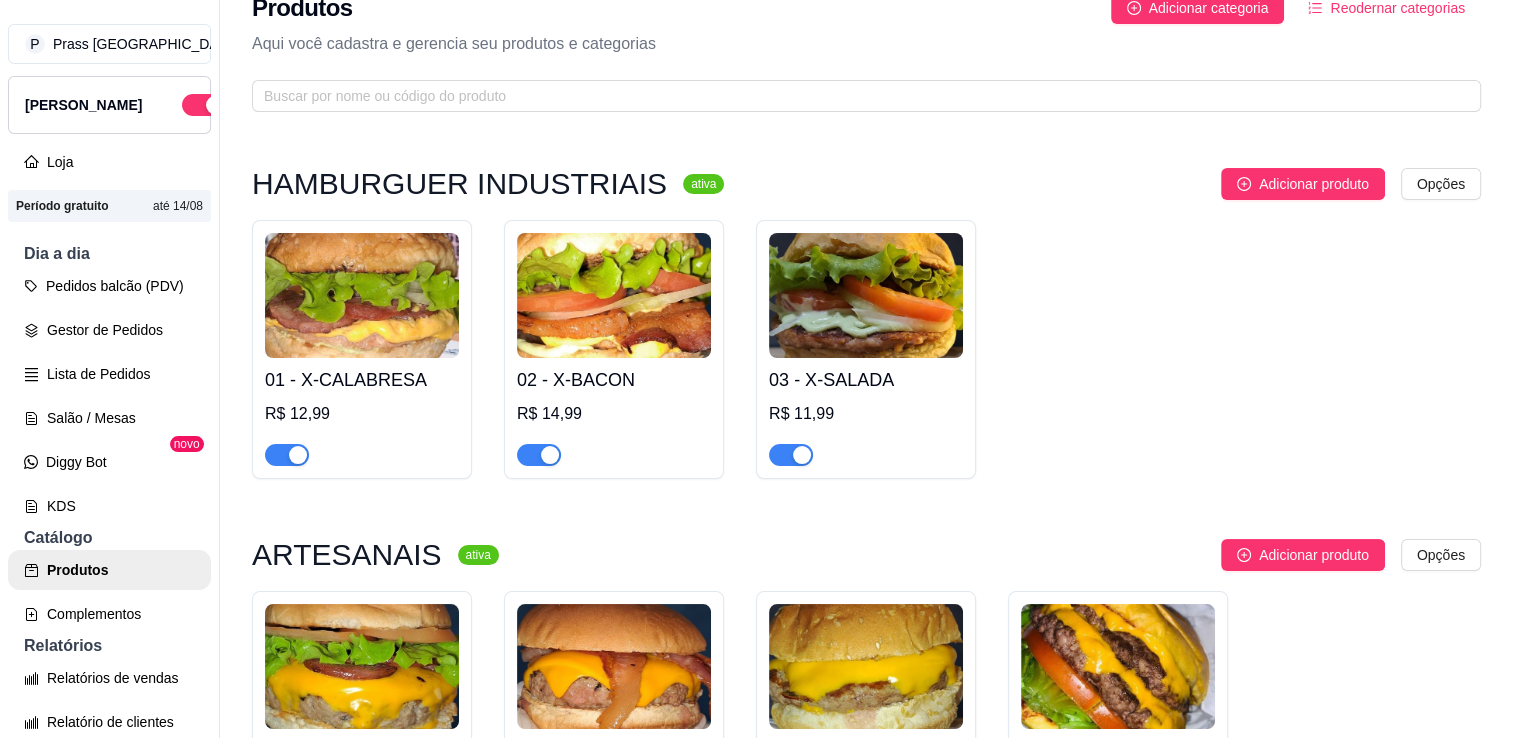 scroll, scrollTop: 0, scrollLeft: 0, axis: both 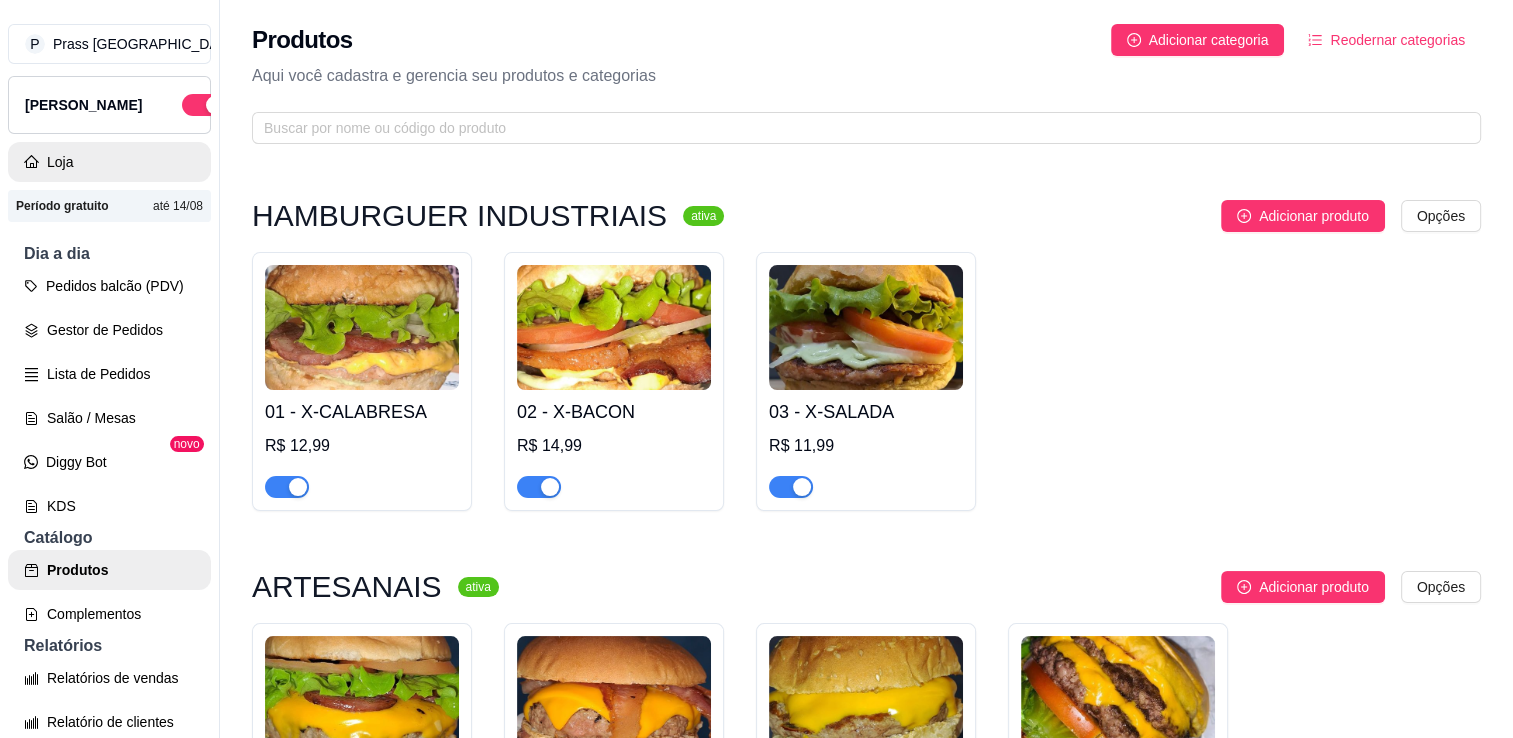 click on "Loja" at bounding box center [109, 162] 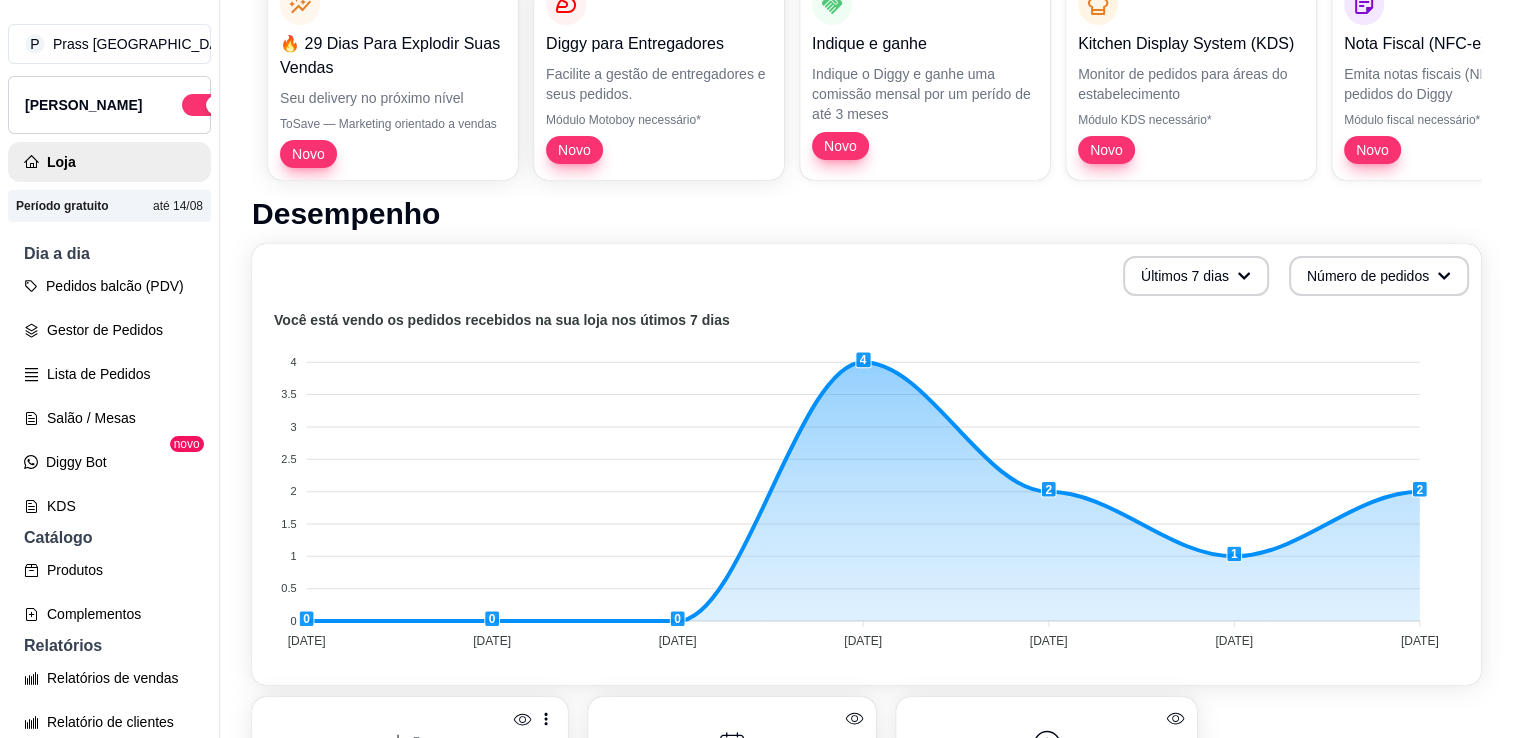 scroll, scrollTop: 300, scrollLeft: 0, axis: vertical 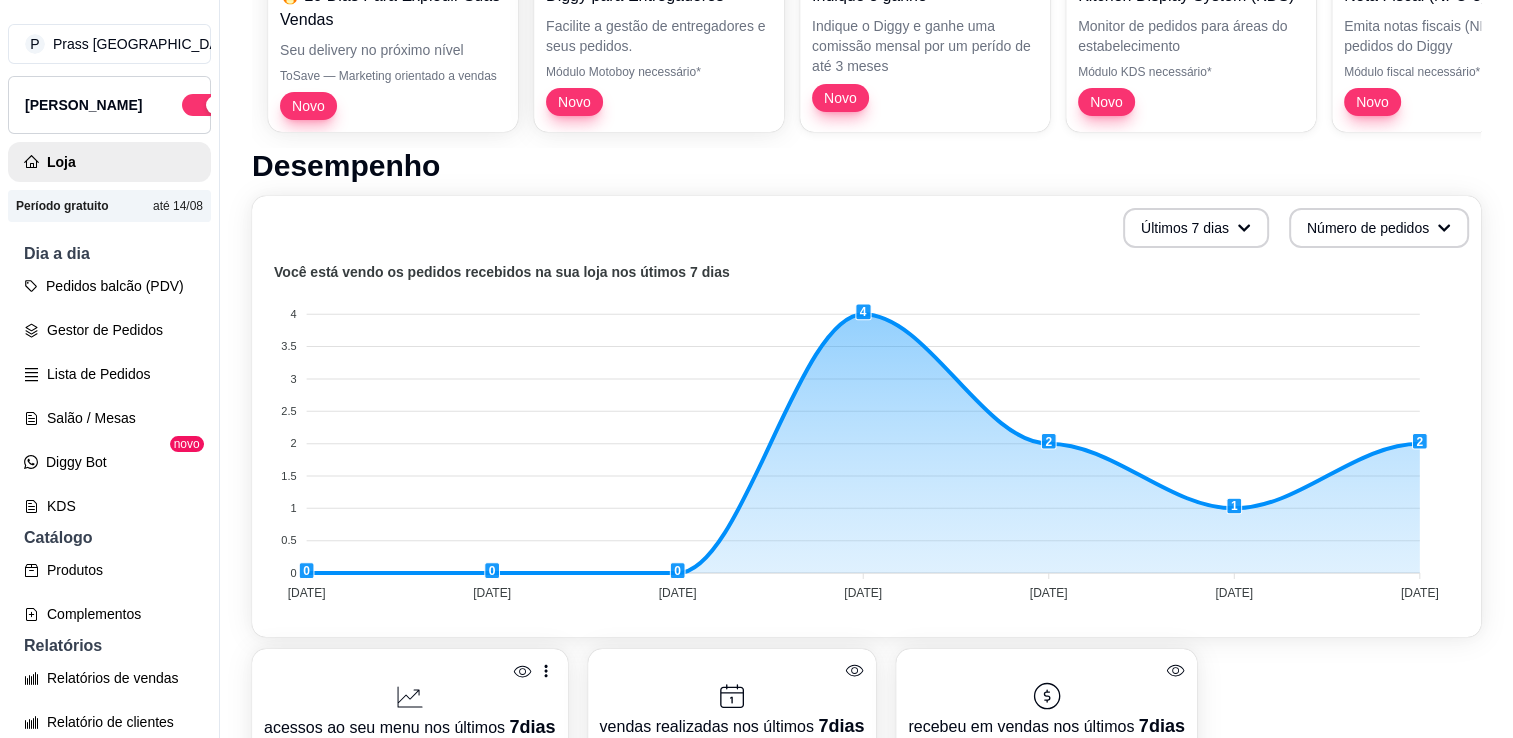 click 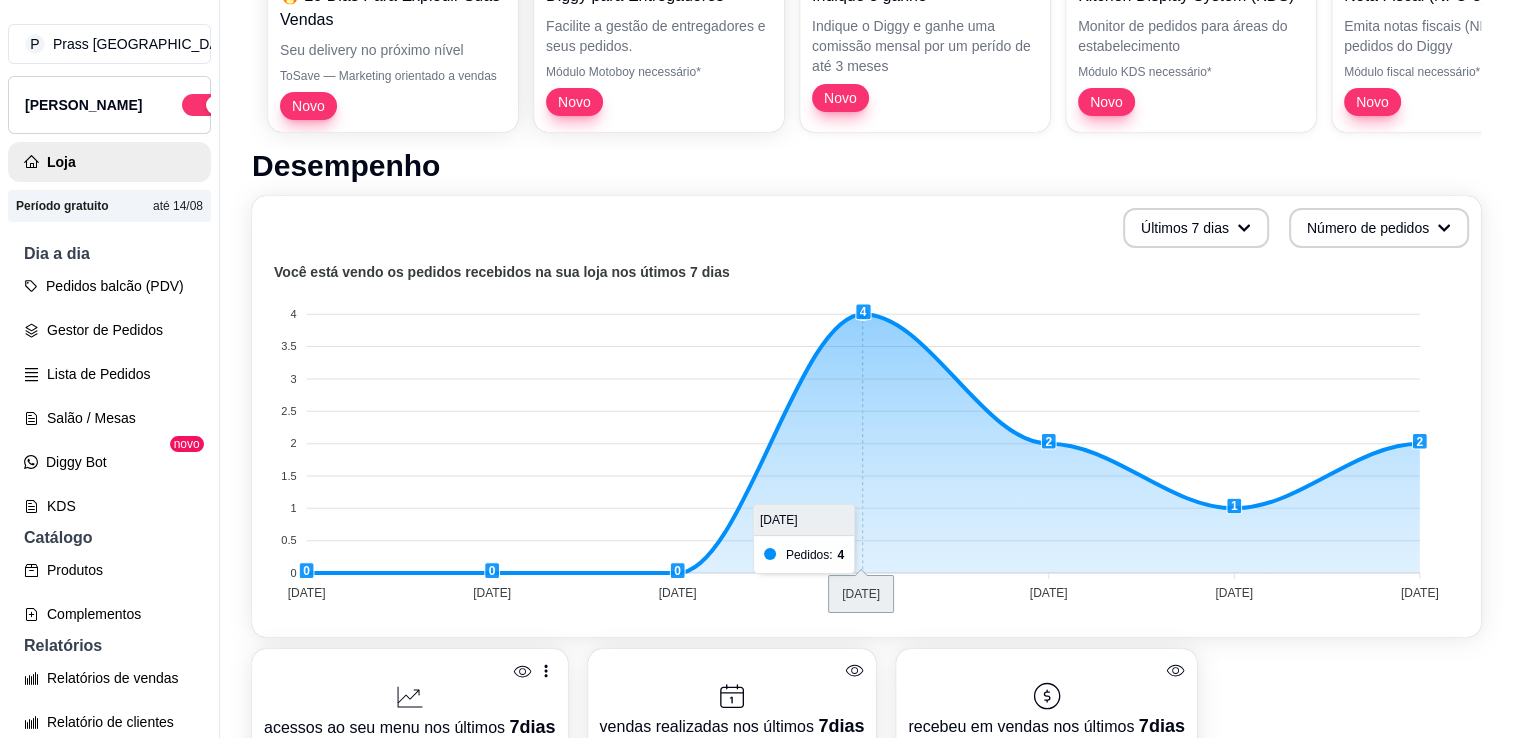 click 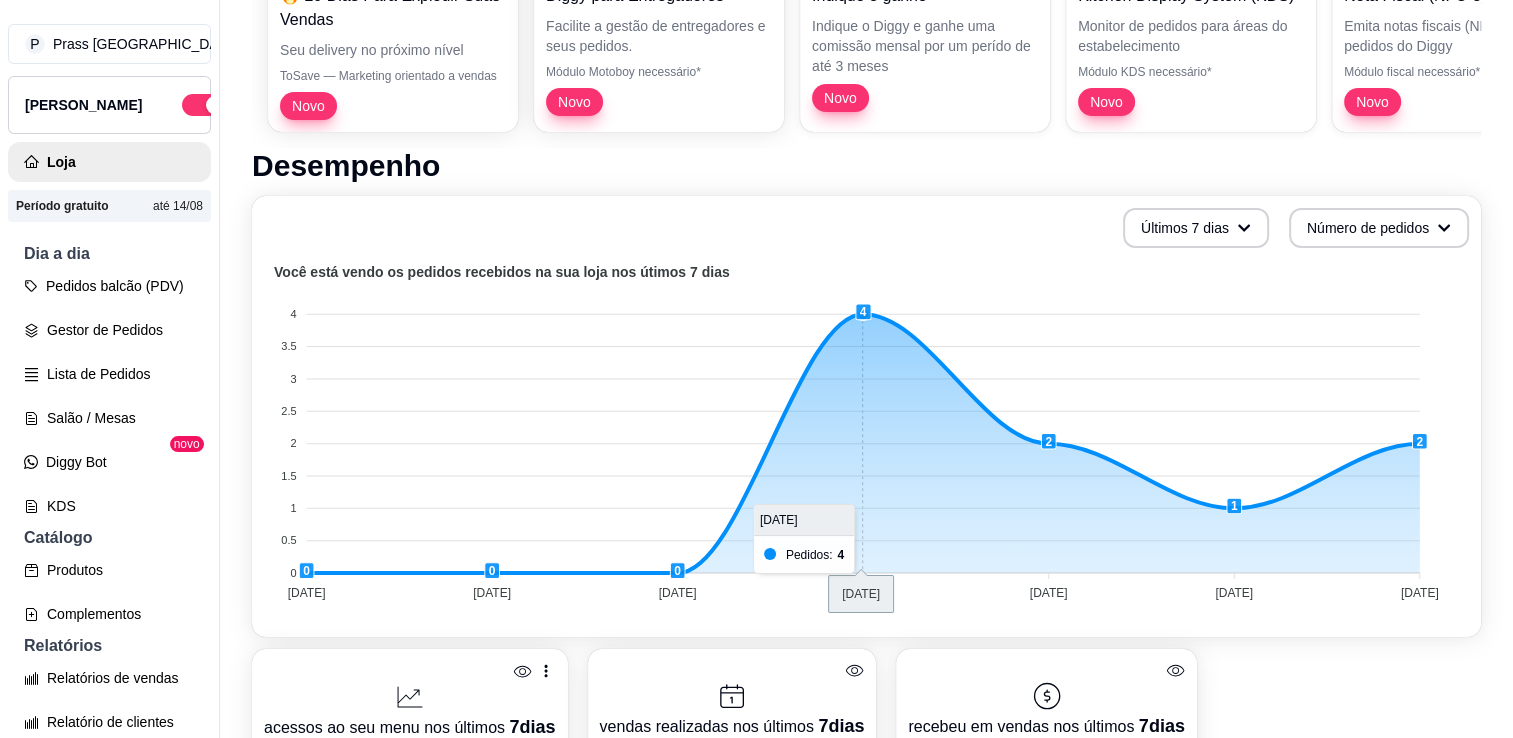 click 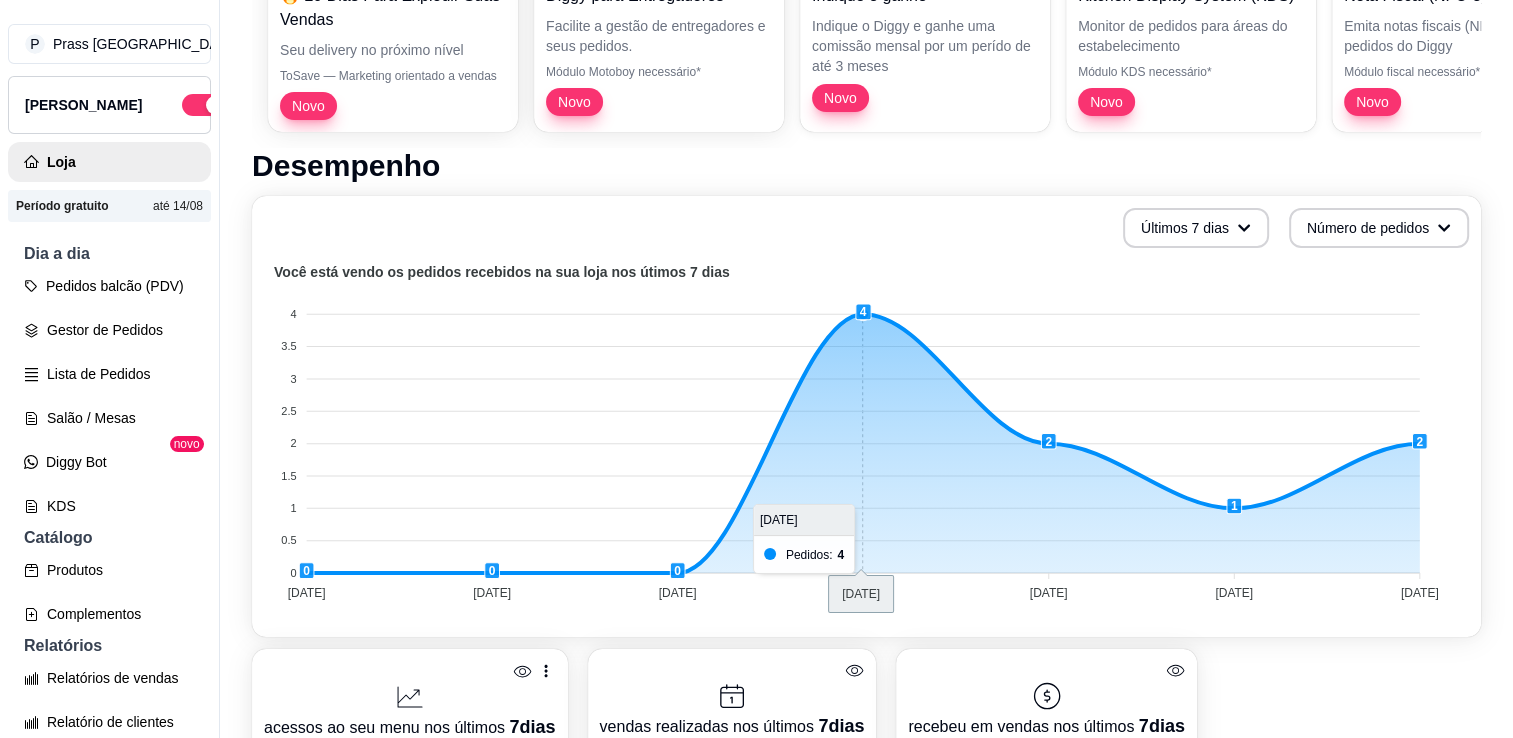click 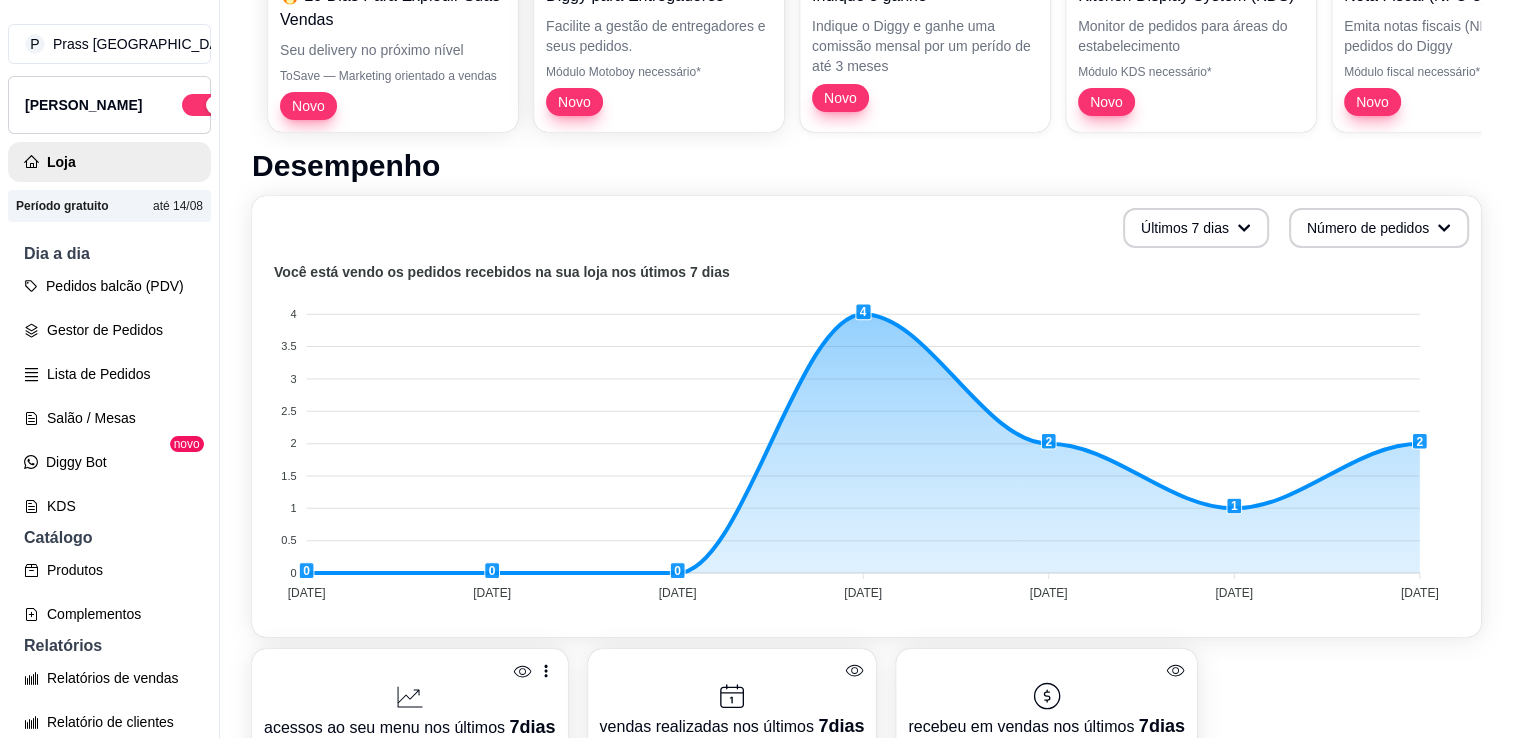 click on "P Prass Hamburg ... Loja Aberta Loja Período gratuito até 14/08   Dia a dia Pedidos balcão (PDV) Gestor de Pedidos Lista de Pedidos Salão / Mesas Diggy Bot novo KDS Catálogo Produtos Complementos Relatórios Relatórios de vendas Relatório de clientes Relatório de fidelidade novo Gerenciar Entregadores novo Nota Fiscal (NFC-e) Controle de caixa Controle de fiado Cupons Clientes Estoque Configurações Diggy Planos Precisa de ajuda? Sair Bem vindo, Prass Hamburgueria Link da sua loja https://diggy.menu/prasshamburgueria Em alta 🔥 29 Dias Para Explodir Suas Vendas Seu delivery no próximo nível   ToSave — Marketing orientado a vendas Novo Diggy para Entregadores Facilite a gestão de entregadores e seus pedidos. Módulo Motoboy necessário* Novo Indique e ganhe Indique o Diggy e ganhe uma comissão mensal por um perído de até 3 meses Novo Kitchen Display System (KDS) Monitor de pedidos para áreas do estabelecimento Módulo KDS necessário* Novo Nota Fiscal (NFC-e) Módulo fiscal necessário* 4 4" at bounding box center (756, 369) 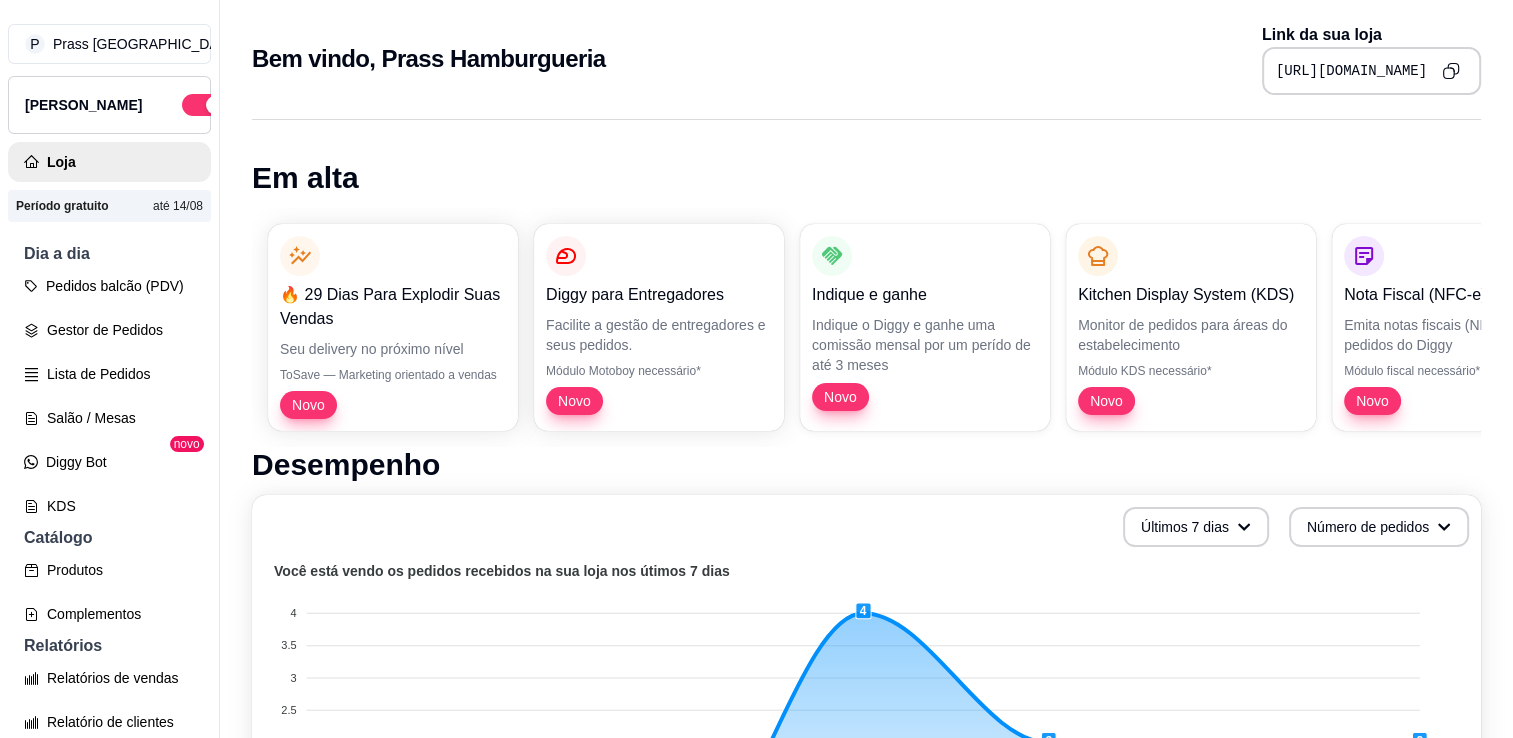 scroll, scrollTop: 0, scrollLeft: 0, axis: both 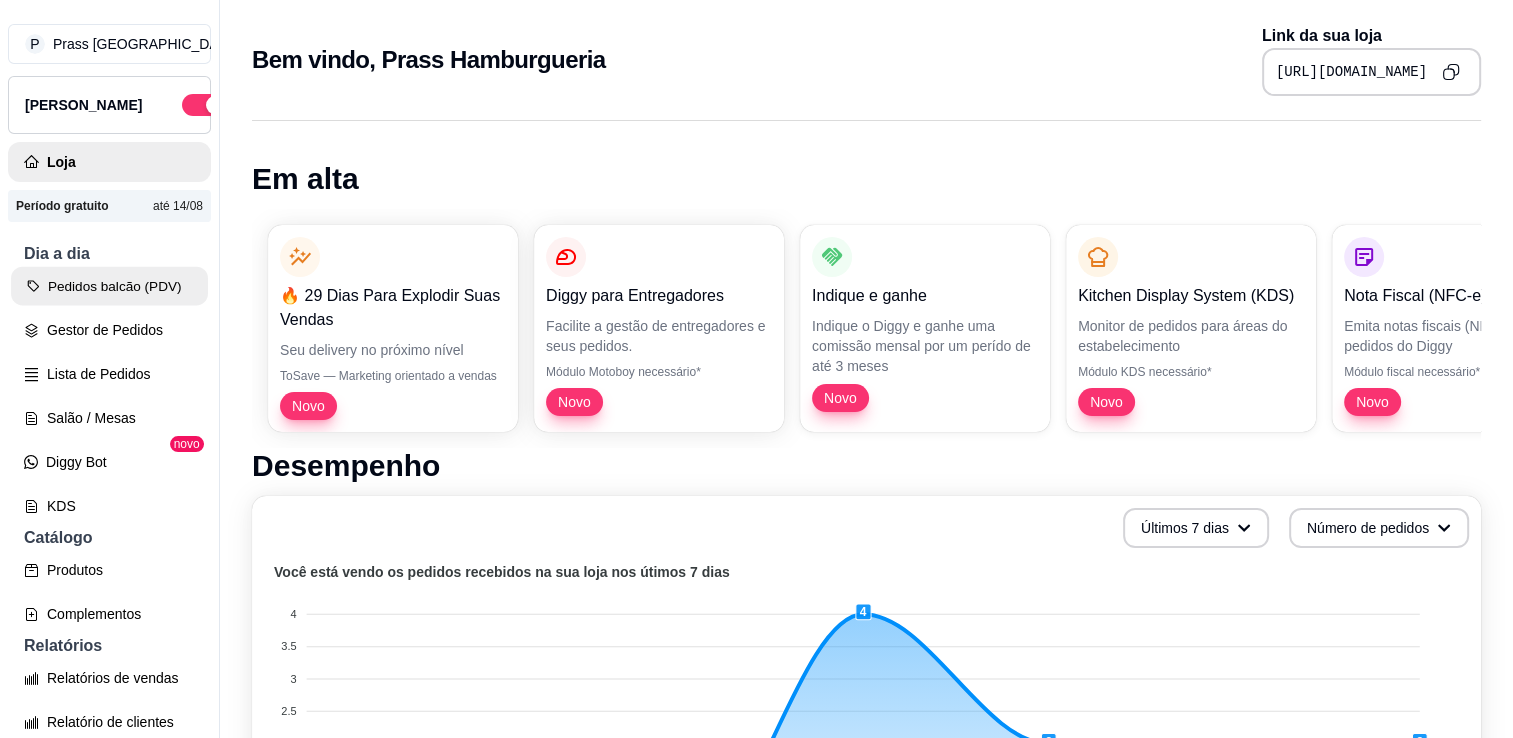 click on "Pedidos balcão (PDV)" at bounding box center (109, 286) 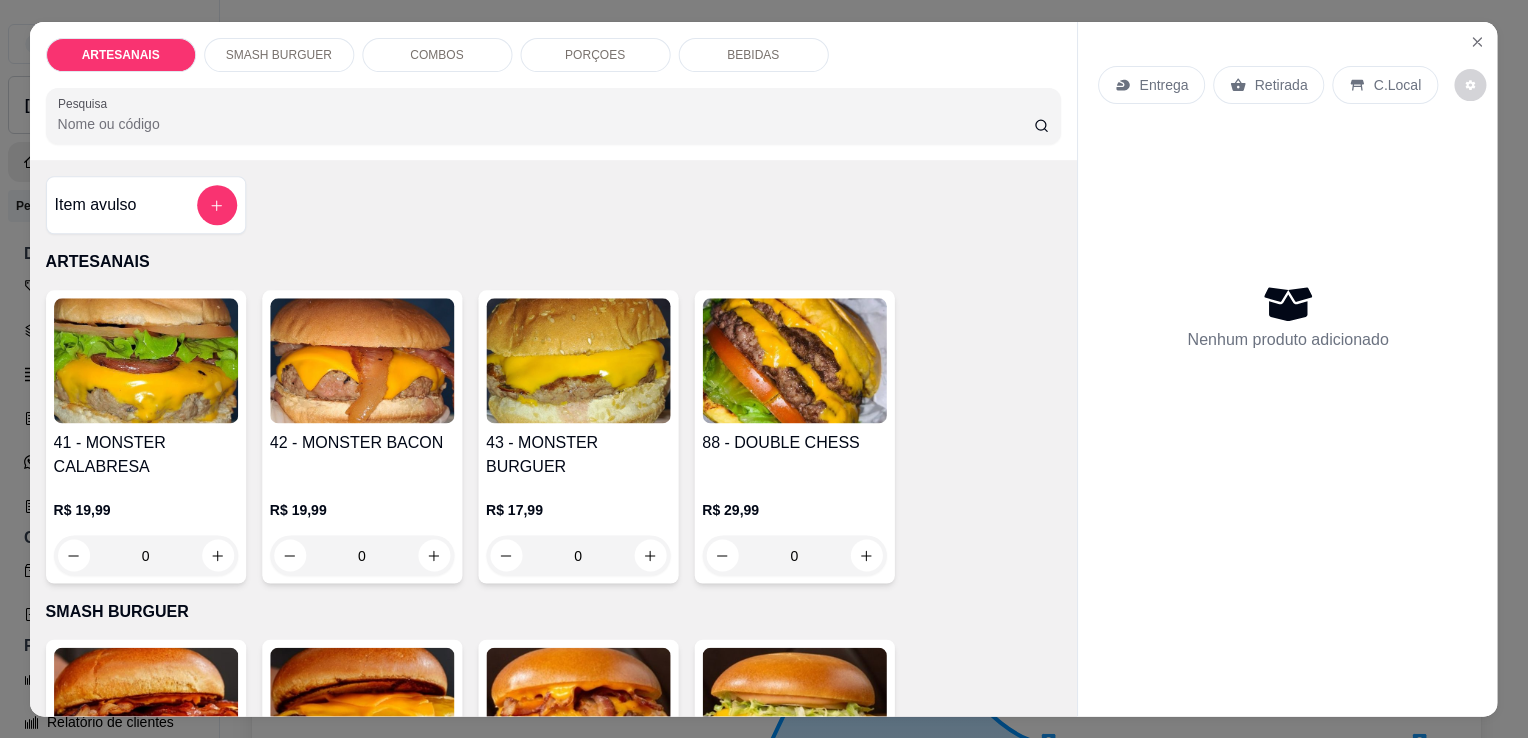 click at bounding box center (146, 360) 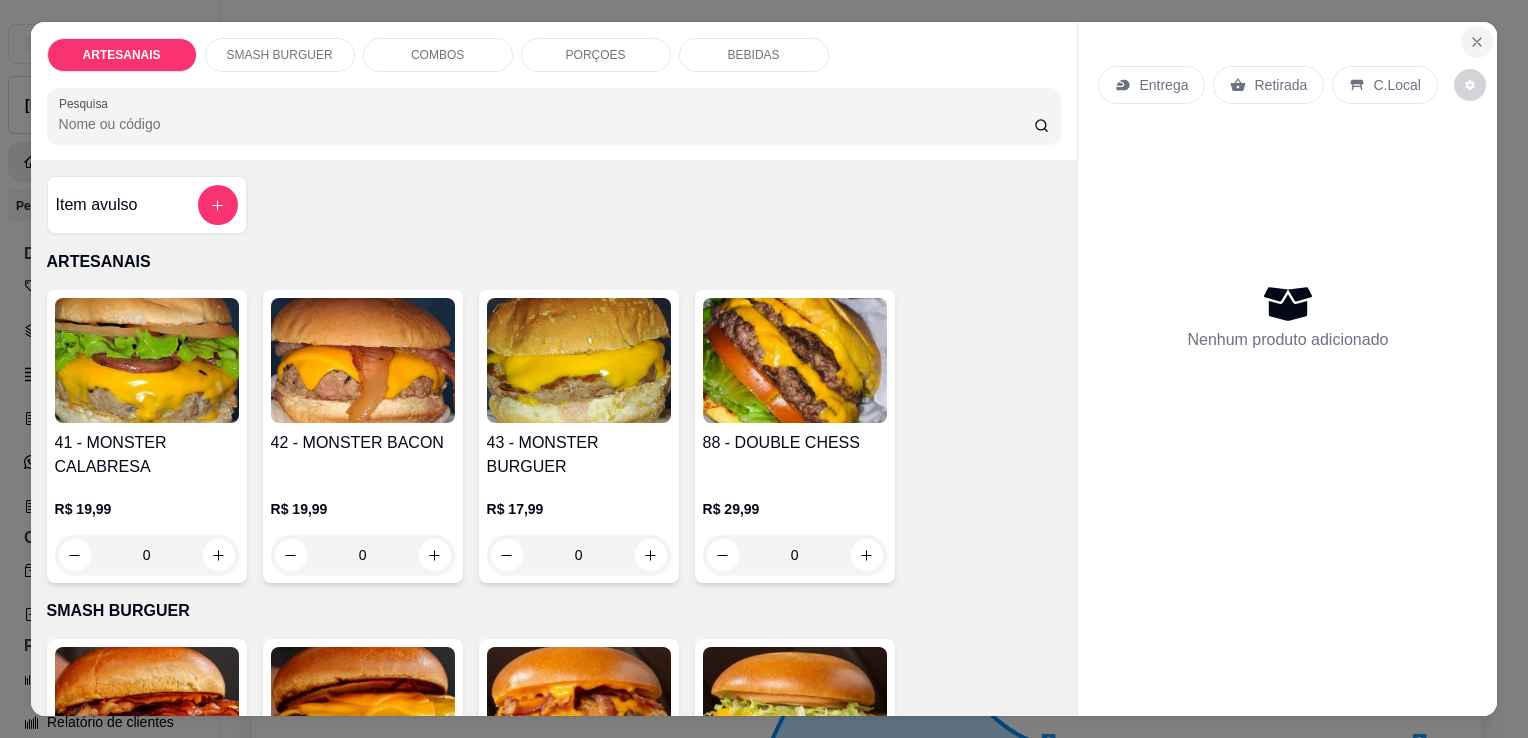 click at bounding box center (1477, 42) 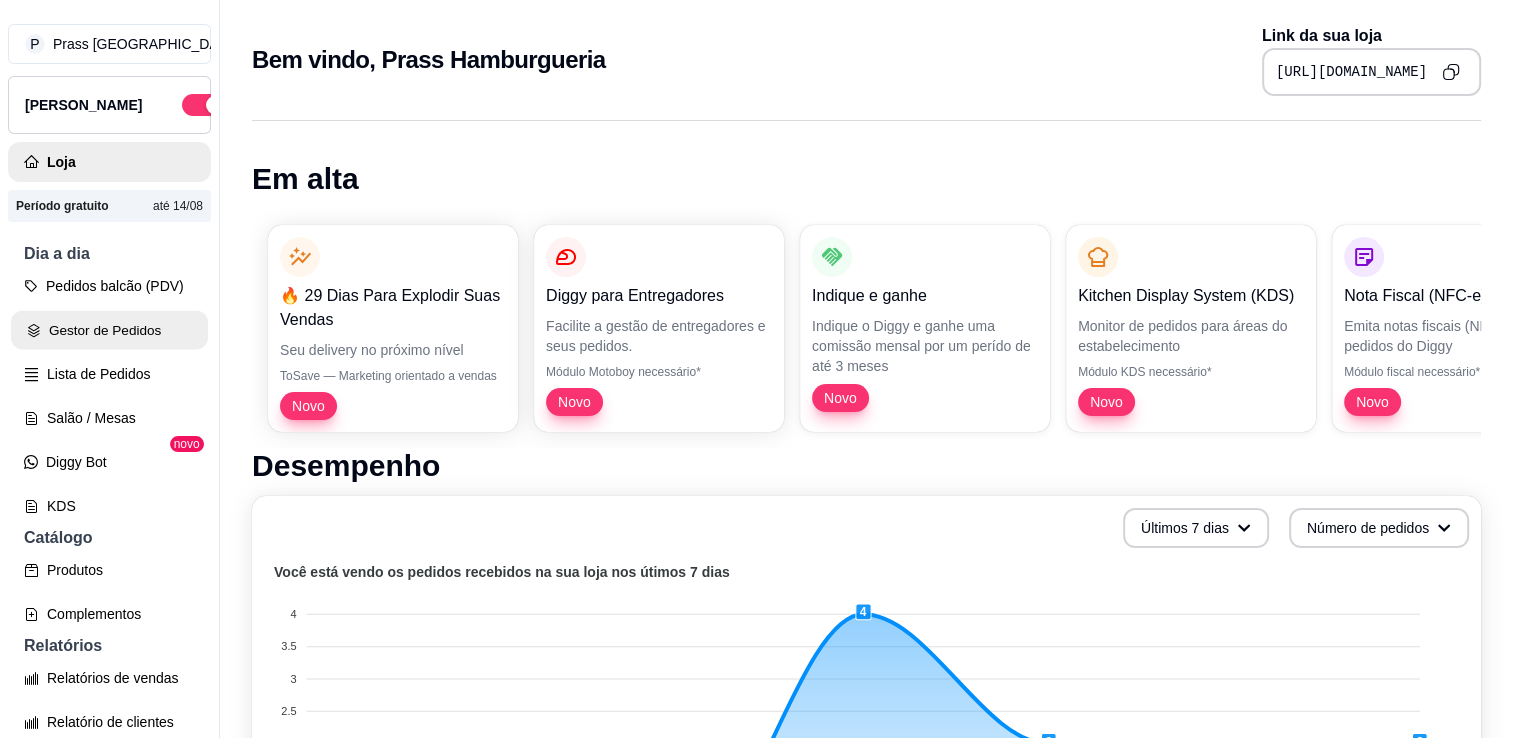 click on "Gestor de Pedidos" at bounding box center (109, 330) 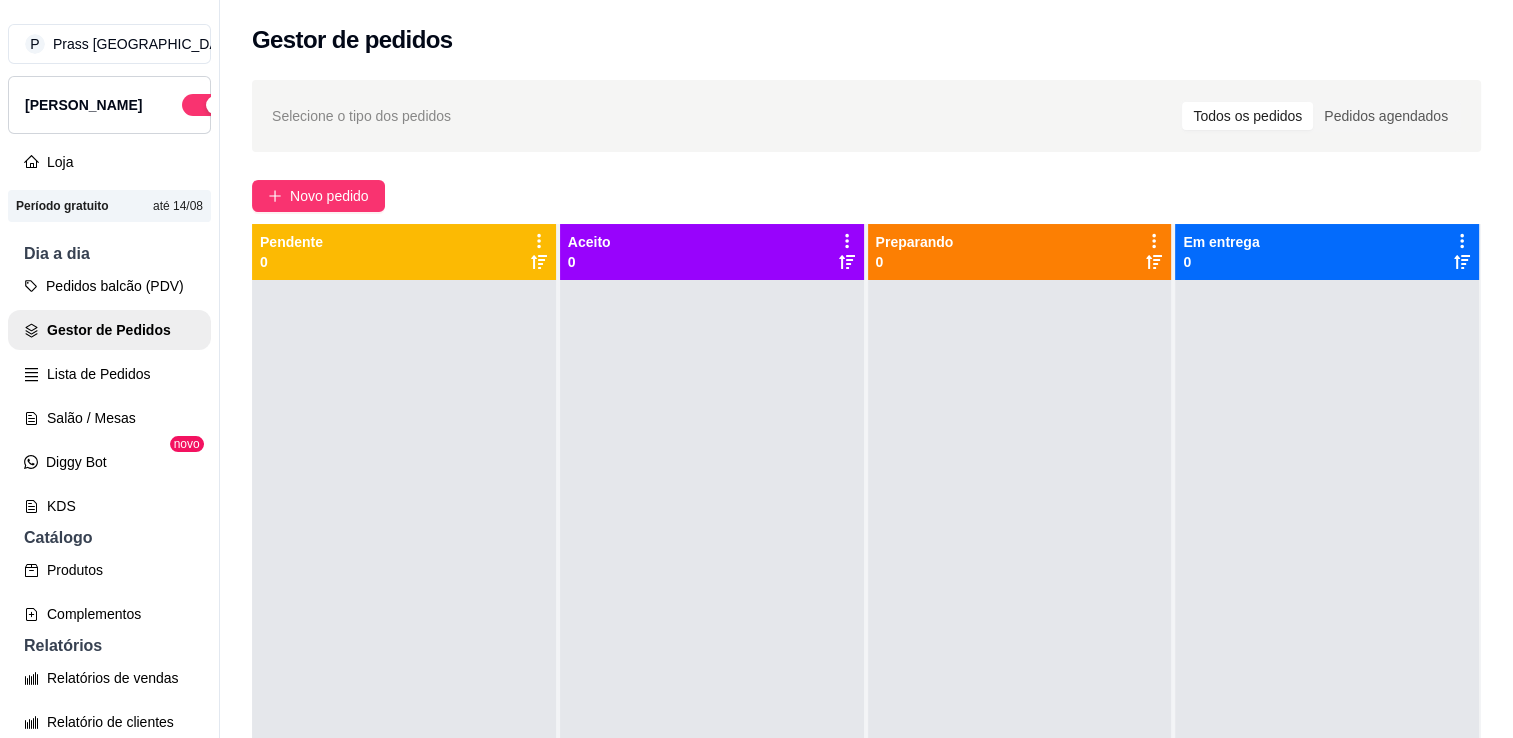 click on "Novo pedido" at bounding box center [866, 196] 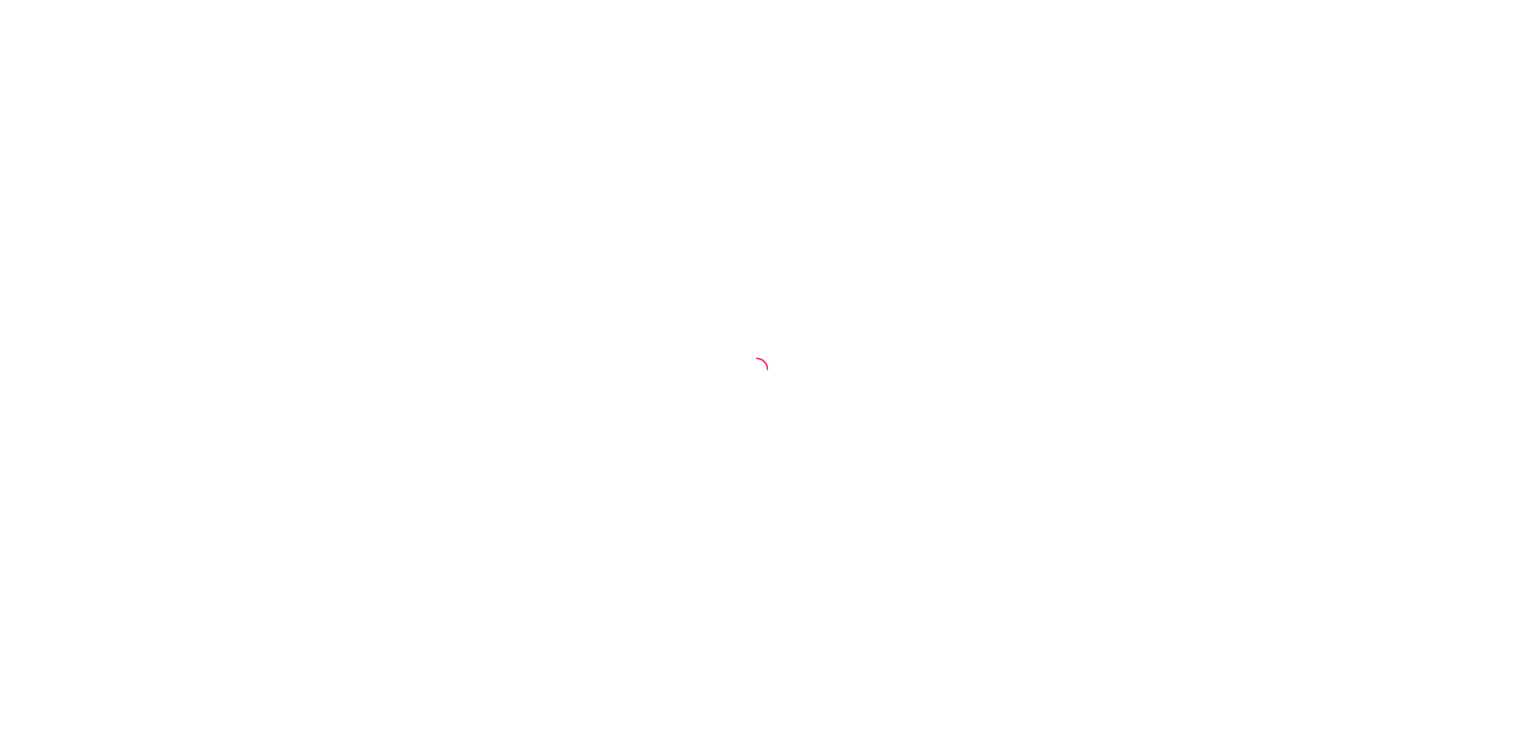 scroll, scrollTop: 0, scrollLeft: 0, axis: both 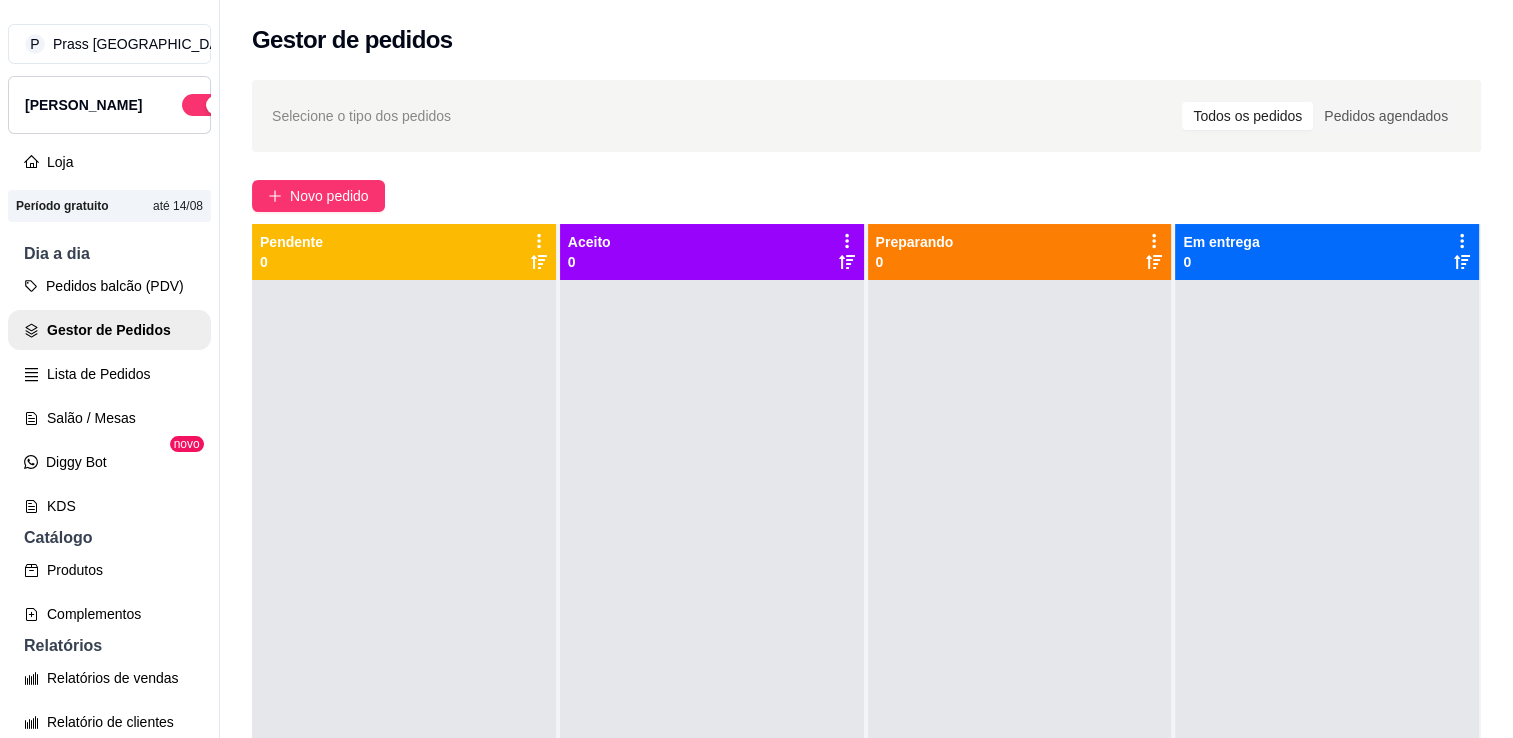 click on "Novo pedido" at bounding box center (866, 196) 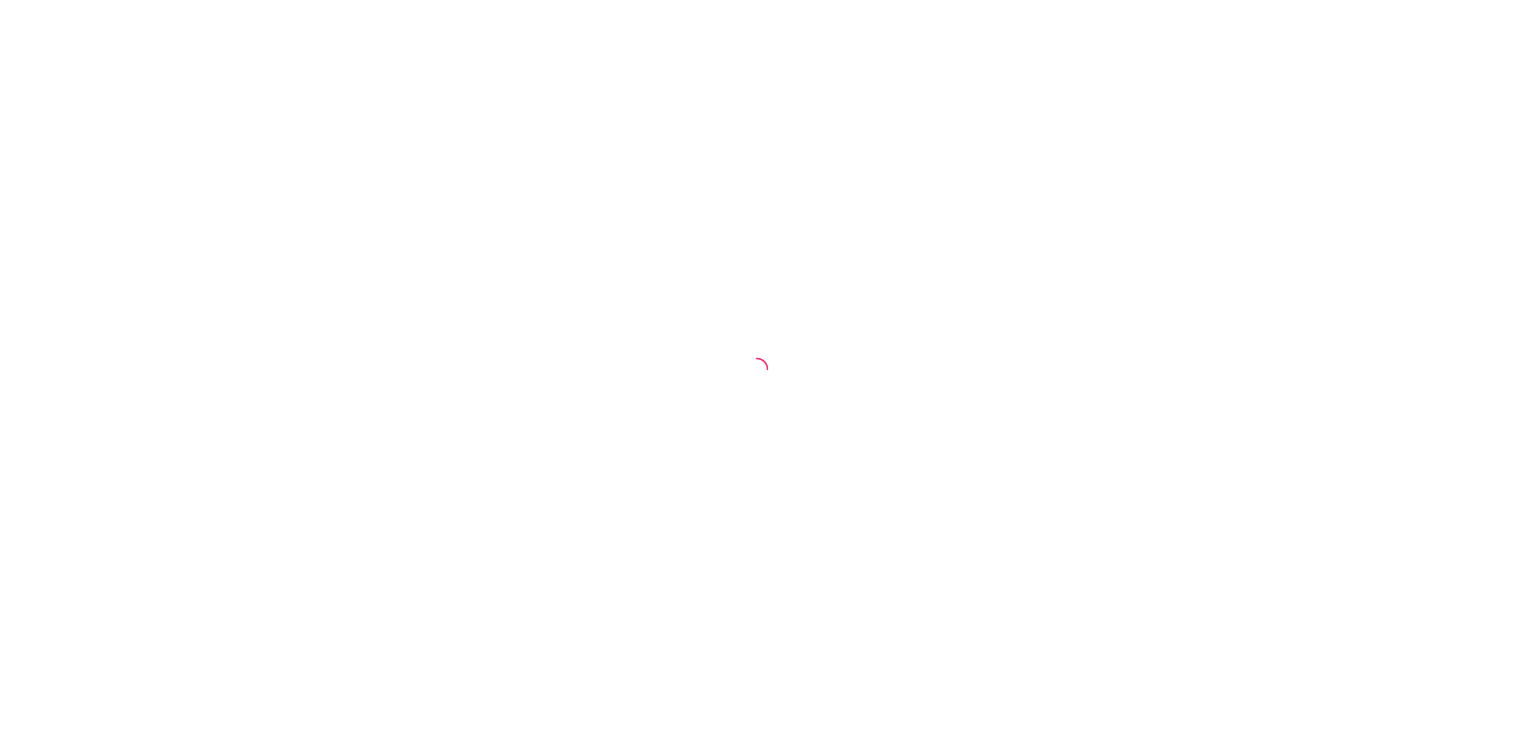 scroll, scrollTop: 0, scrollLeft: 0, axis: both 